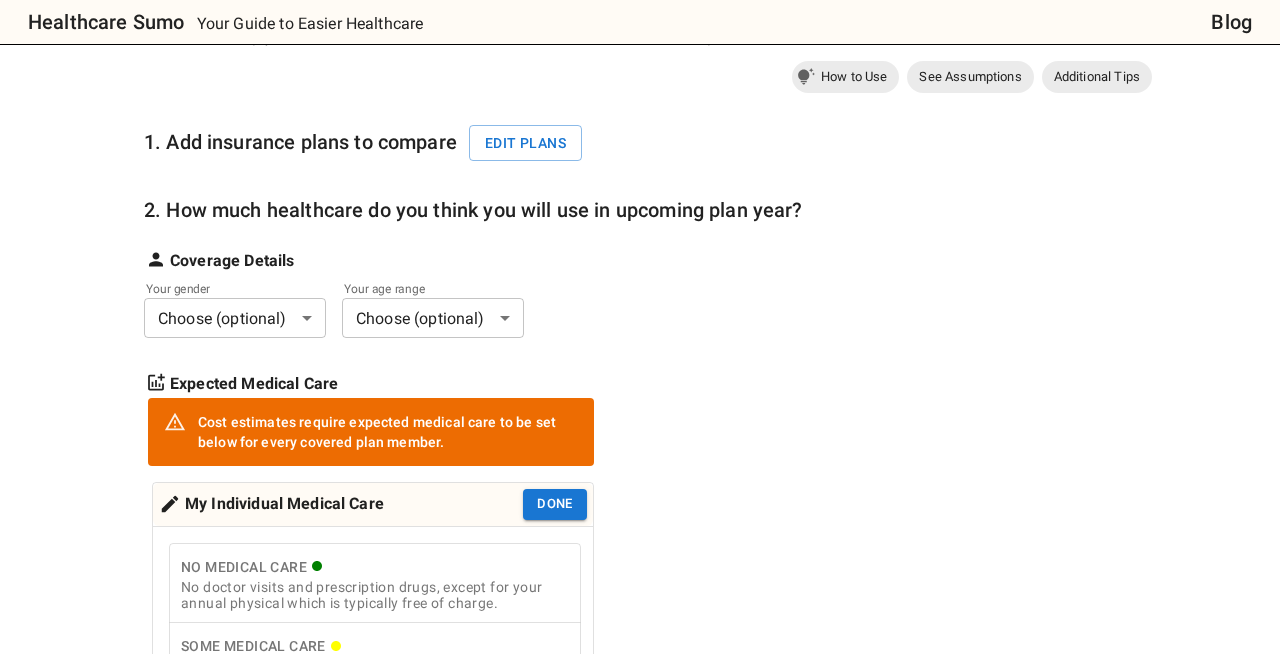 scroll, scrollTop: 190, scrollLeft: 0, axis: vertical 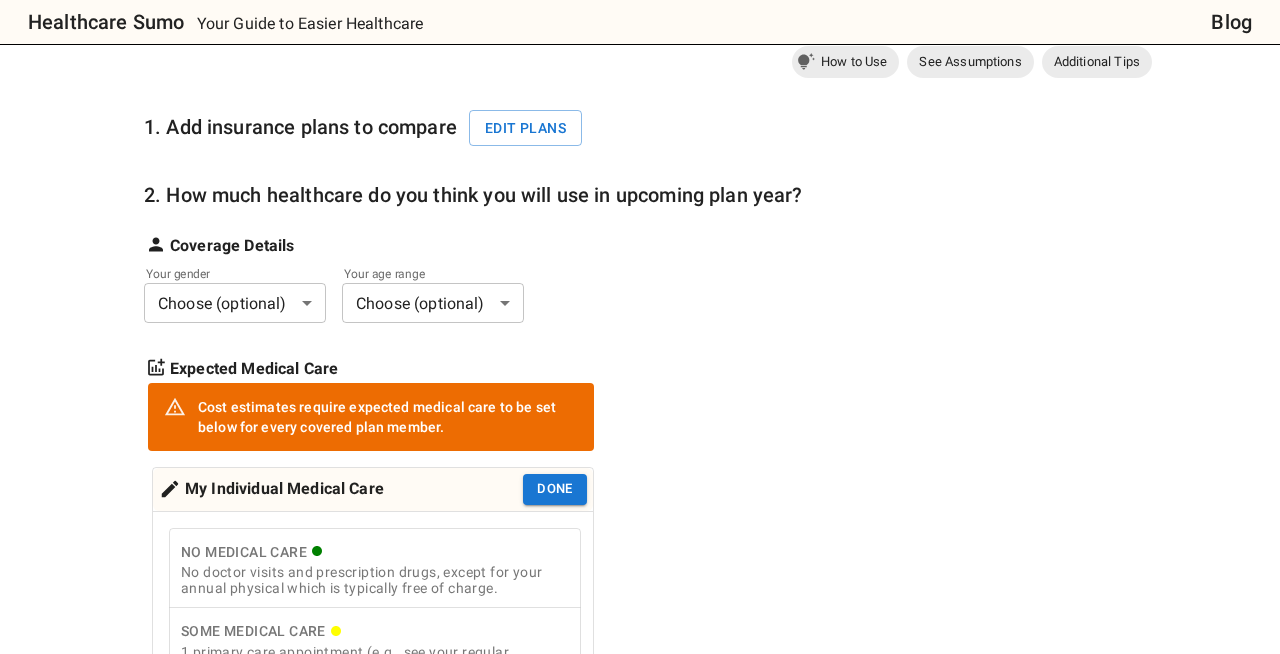 click on "Healthcare Sumo
Your Guide to Easier Healthcare
Blog
Health Insurance Calculator: Compare Plan Costs Compare health insurance plans effortlessly with our cost estimation calculator. No need for complex spreadsheets - simply input your plan options and your medical needs to compare across various scenarios. Consider every detail, from out-of-network services to HSA plan contributions and applicability of deductible to services. Whether you're exploring plans or seeking to understand health insurance costs, we're here to help you learn. Your feedback matters thehealthcaresumo[at]gmail.com How to Use See Assumptions Additional Tips 1. Add insurance plans to compare Edit plans 2. How much healthcare do you think you will use in upcoming plan year? Coverage Details Your gender Choose (optional) * ​ Your age range Choose (optional) * ​ Expected Medical Care Cost estimates require expected medical care to be set below for every covered plan member. Done" at bounding box center (640, 1053) 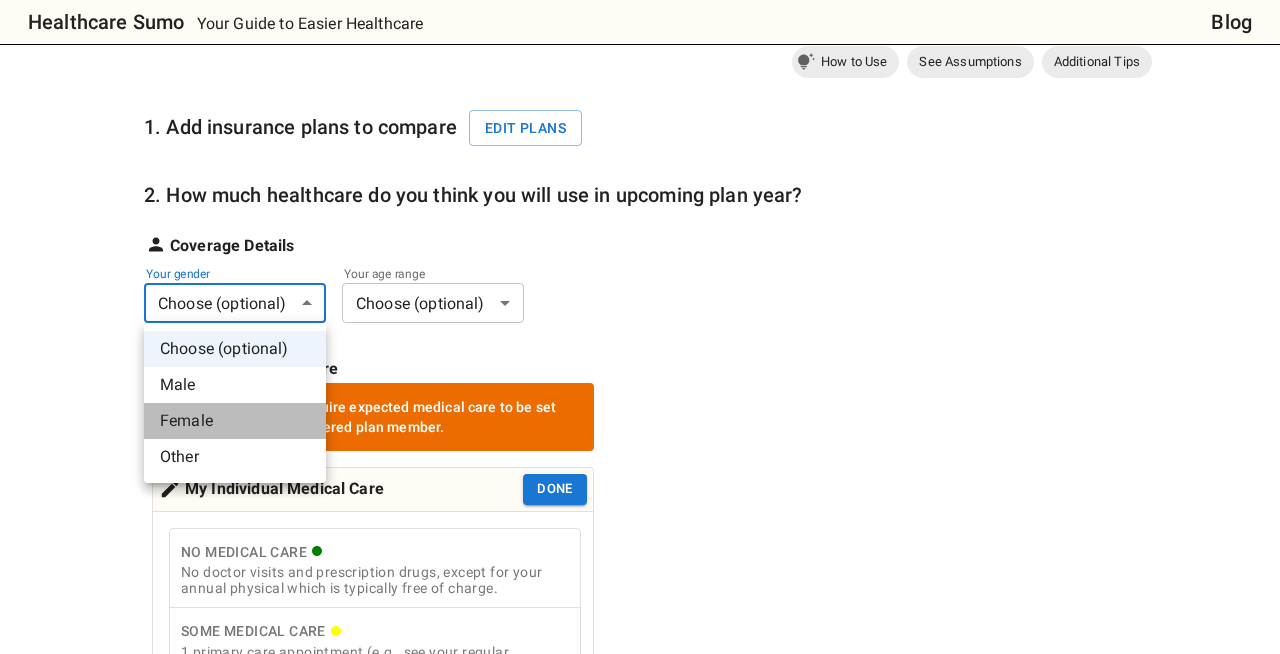click on "Female" at bounding box center (235, 421) 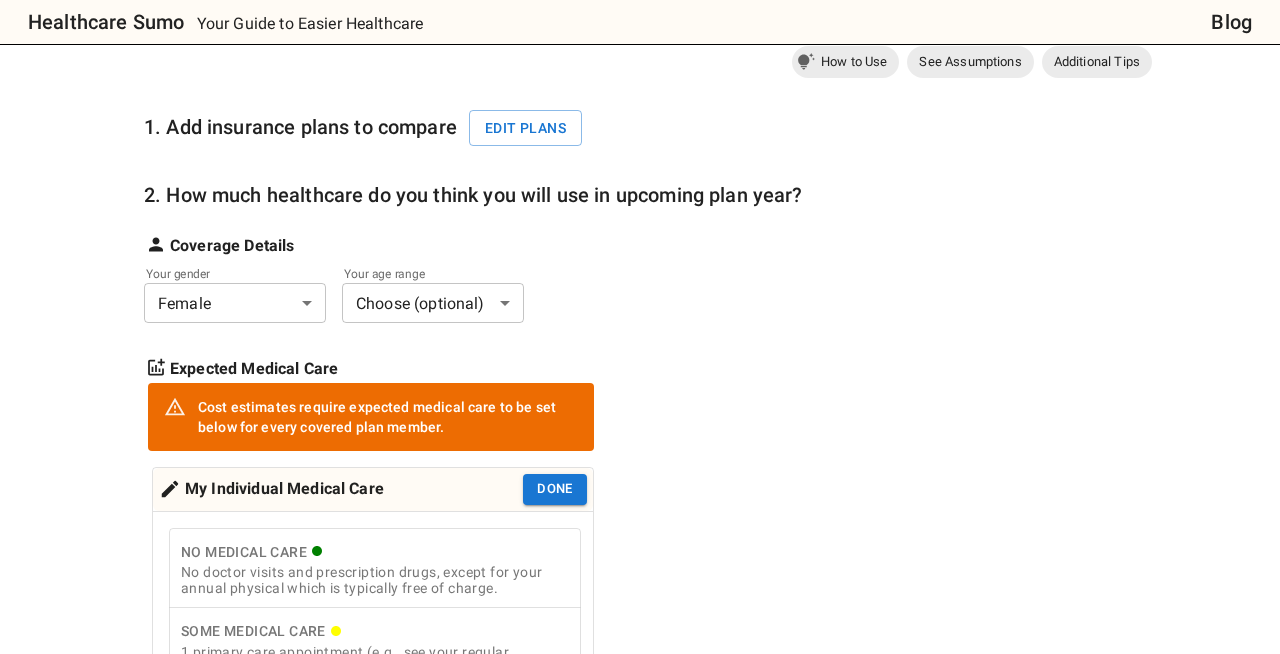 click on "Healthcare Sumo
Your Guide to Easier Healthcare
Blog
Health Insurance Calculator: Compare Plan Costs Compare health insurance plans effortlessly with our cost estimation calculator. No need for complex spreadsheets - simply input your plan options and your medical needs to compare across various scenarios. Consider every detail, from out-of-network services to HSA plan contributions and applicability of deductible to services. Whether you're exploring plans or seeking to understand health insurance costs, we're here to help you learn. Your feedback matters thehealthcaresumo[at]example.com How to Use See Assumptions Additional Tips 1. Add insurance plans to compare Edit plans 2. How much healthcare do you think you will use in upcoming plan year? Coverage Details Your gender Female * ​ Your age range Choose (optional) * ​ Expected Medical Care Cost estimates require expected medical care to be set below for every covered plan member. Done Description:" at bounding box center (640, 1053) 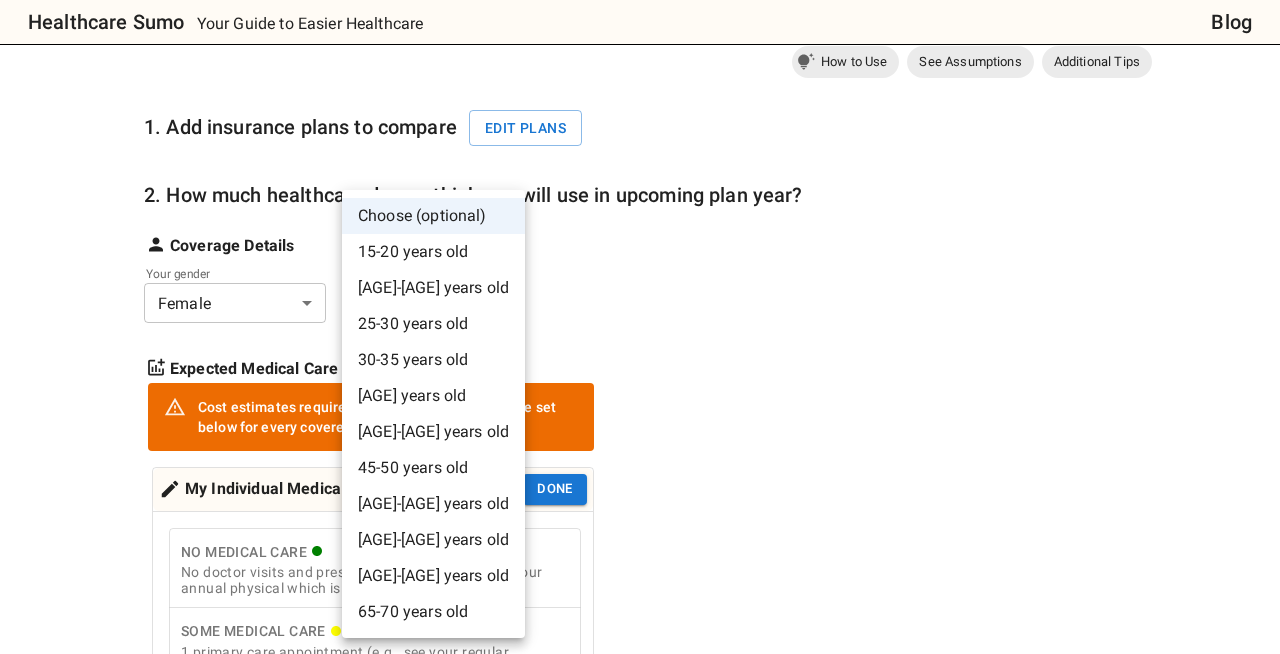 click on "[AGE]-[AGE] years old" at bounding box center [433, 504] 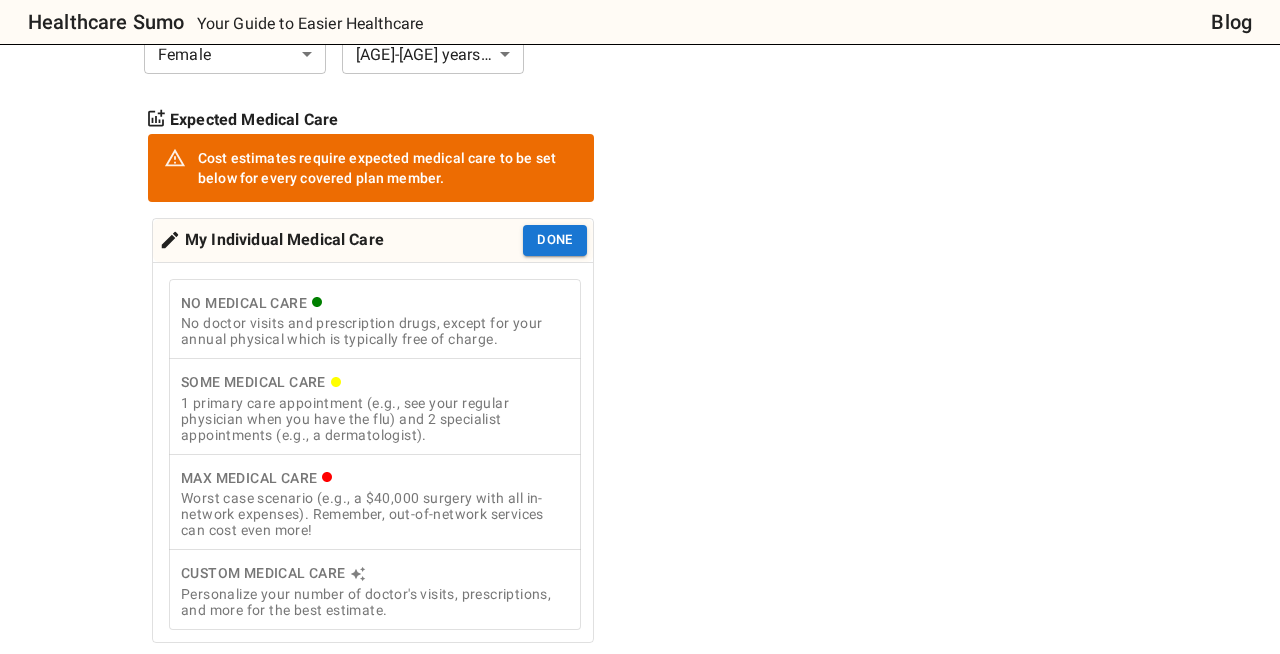 scroll, scrollTop: 458, scrollLeft: 0, axis: vertical 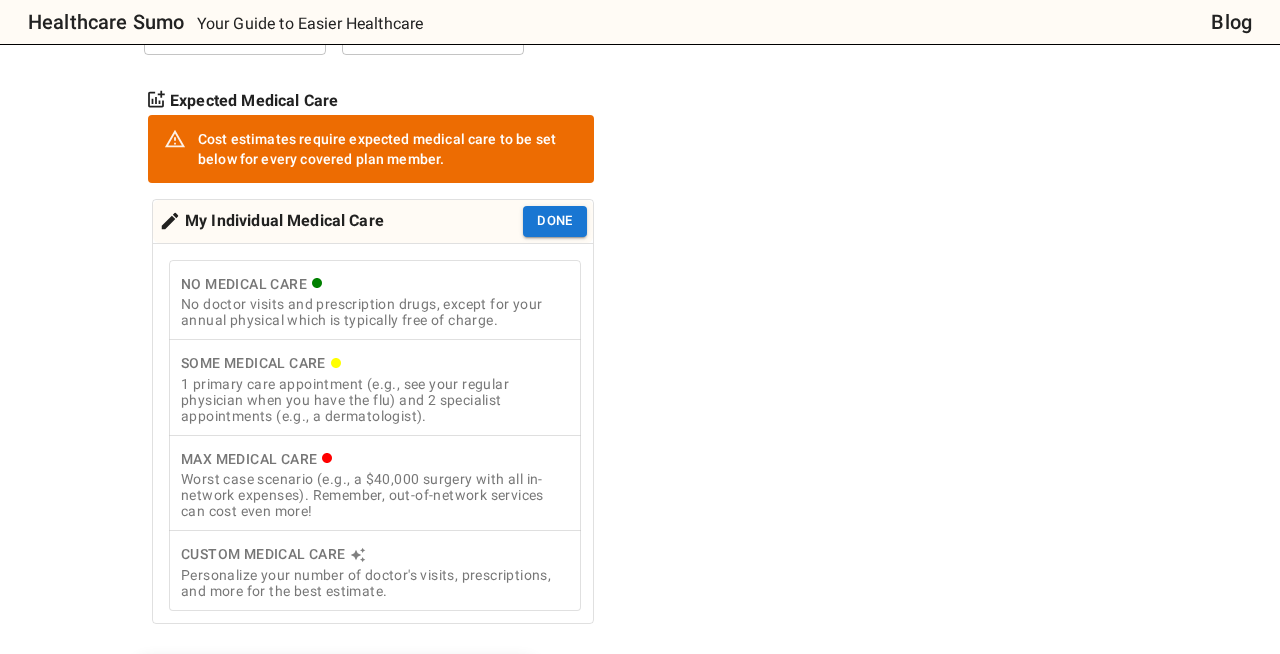 click on "1 primary care appointment (e.g., see your regular physician when you have the flu) and 2 specialist appointments (e.g., a dermatologist)." at bounding box center [375, 400] 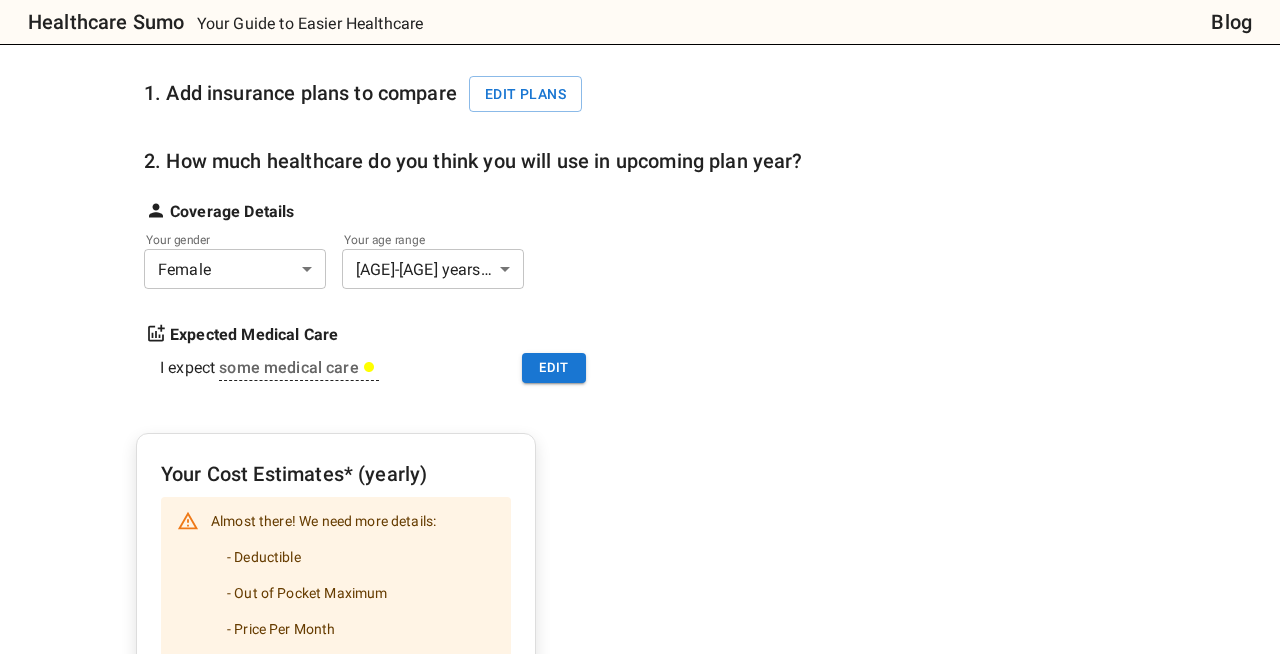 scroll, scrollTop: 0, scrollLeft: 0, axis: both 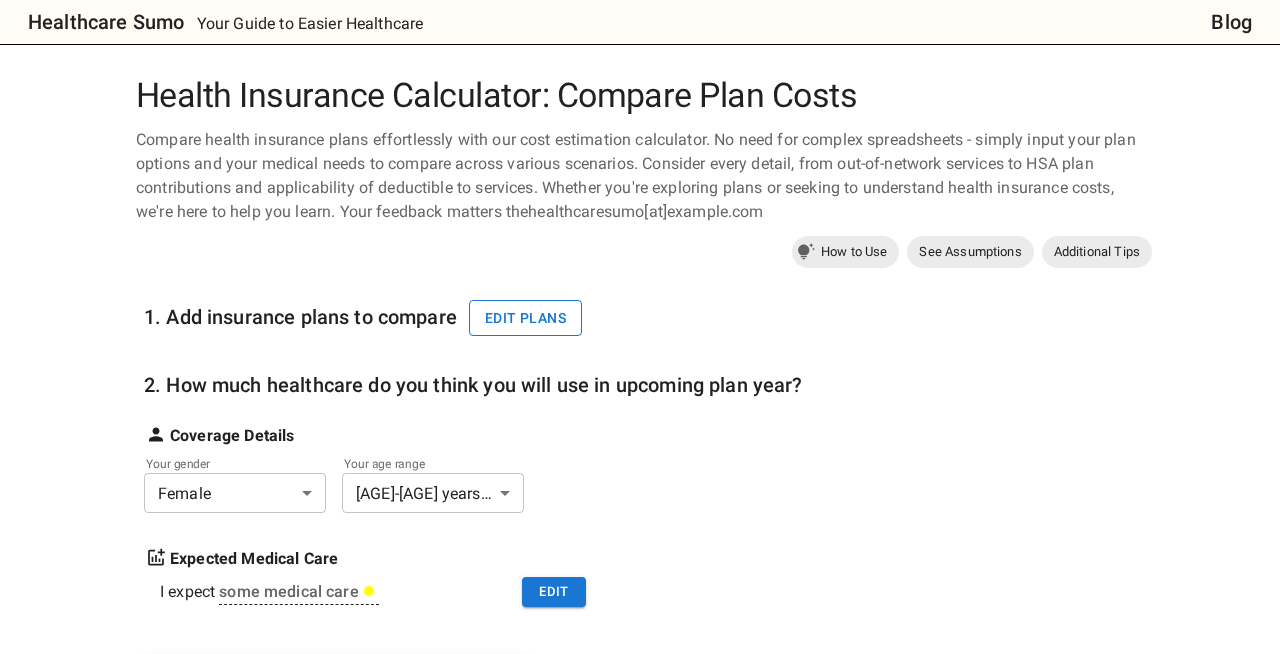 click on "Edit plans" at bounding box center (525, 318) 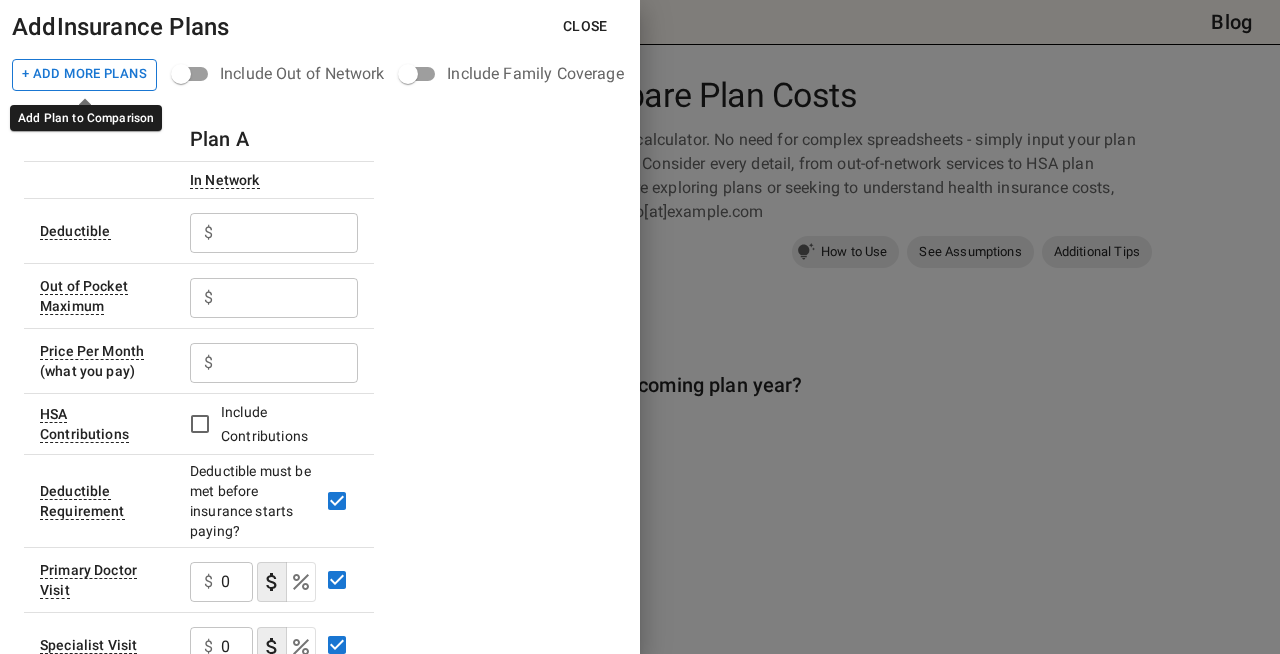 click on "+ Add More Plans" at bounding box center [84, 75] 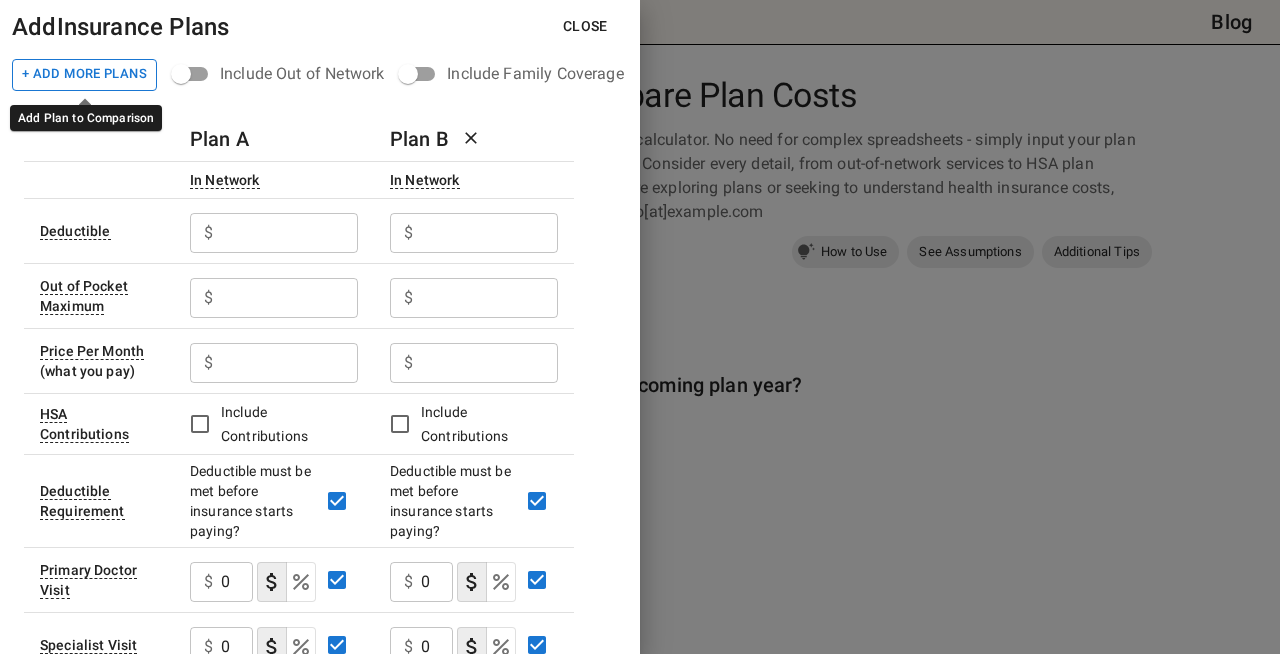 click on "+ Add More Plans" at bounding box center (84, 75) 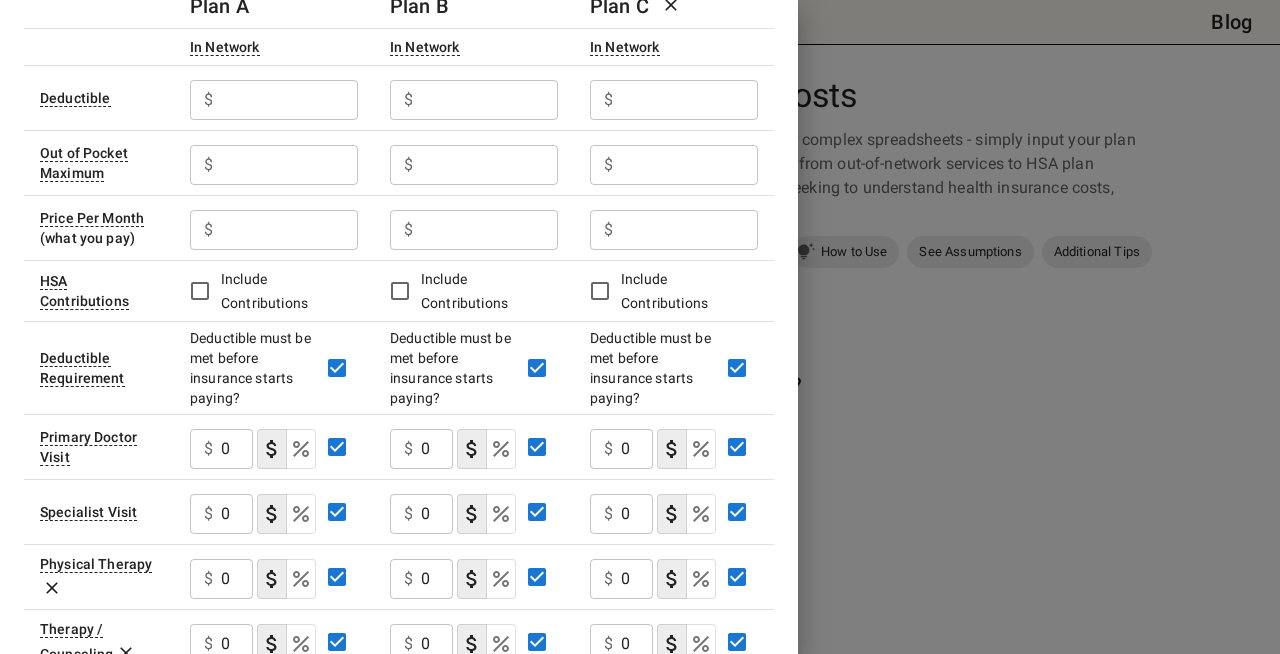 scroll, scrollTop: 0, scrollLeft: 0, axis: both 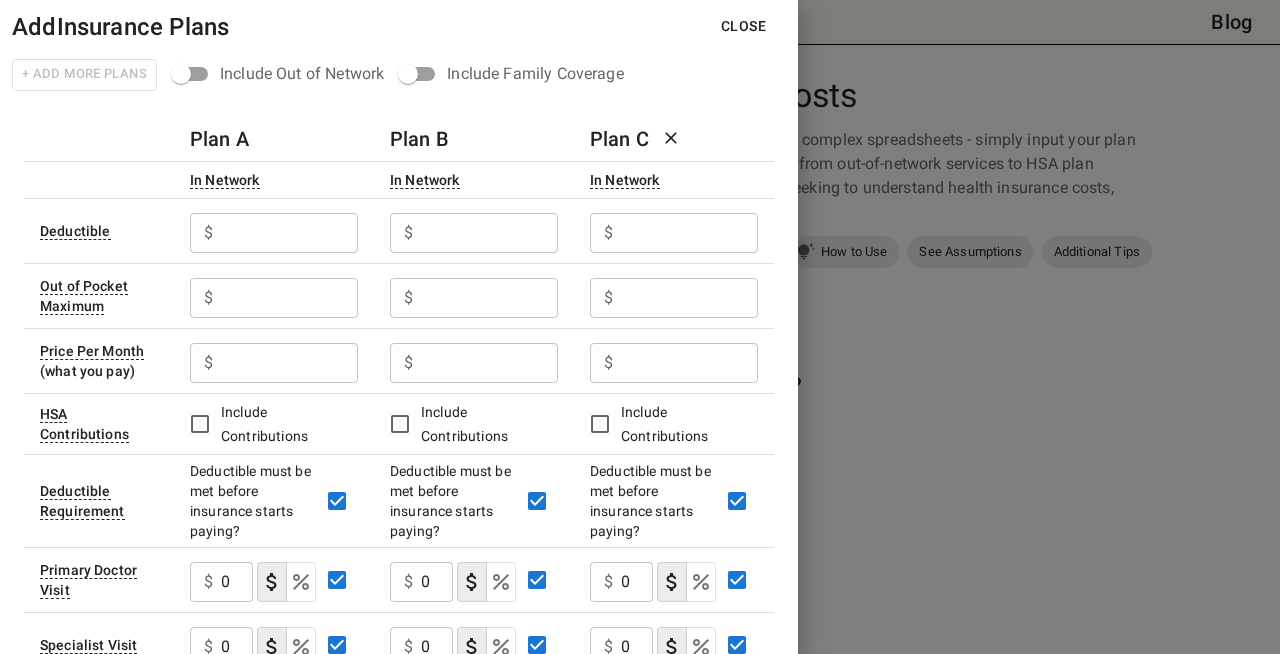 click at bounding box center [289, 233] 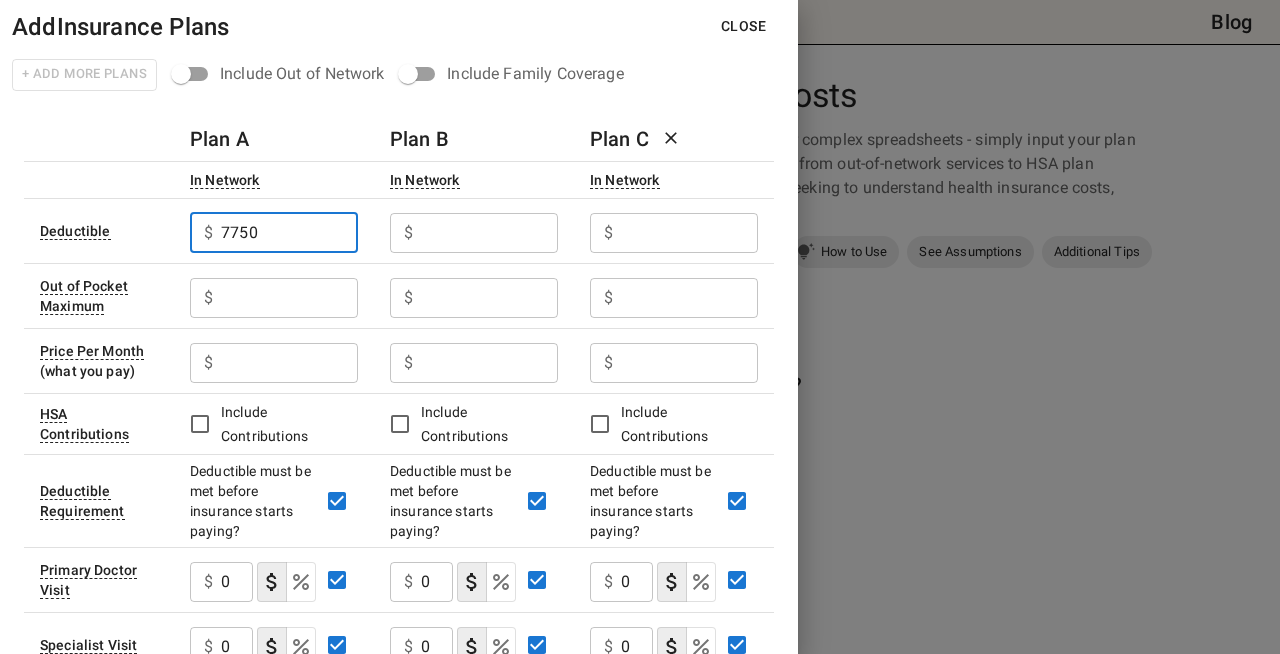 type on "7750" 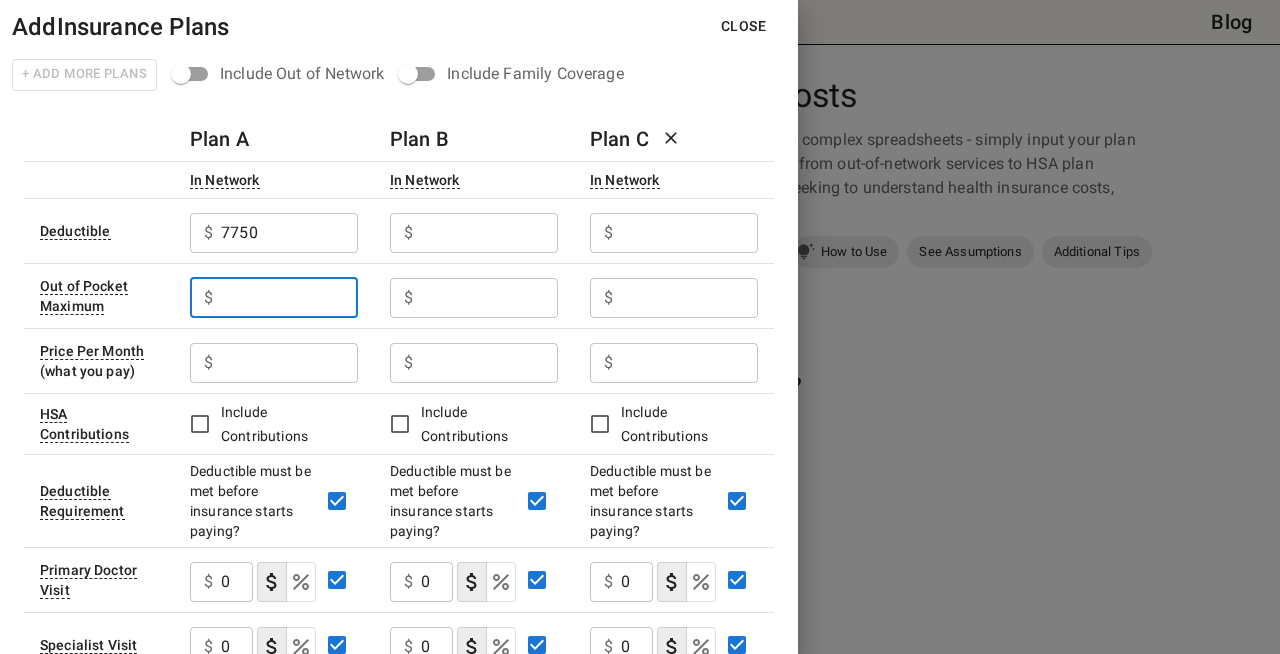 click at bounding box center [289, 298] 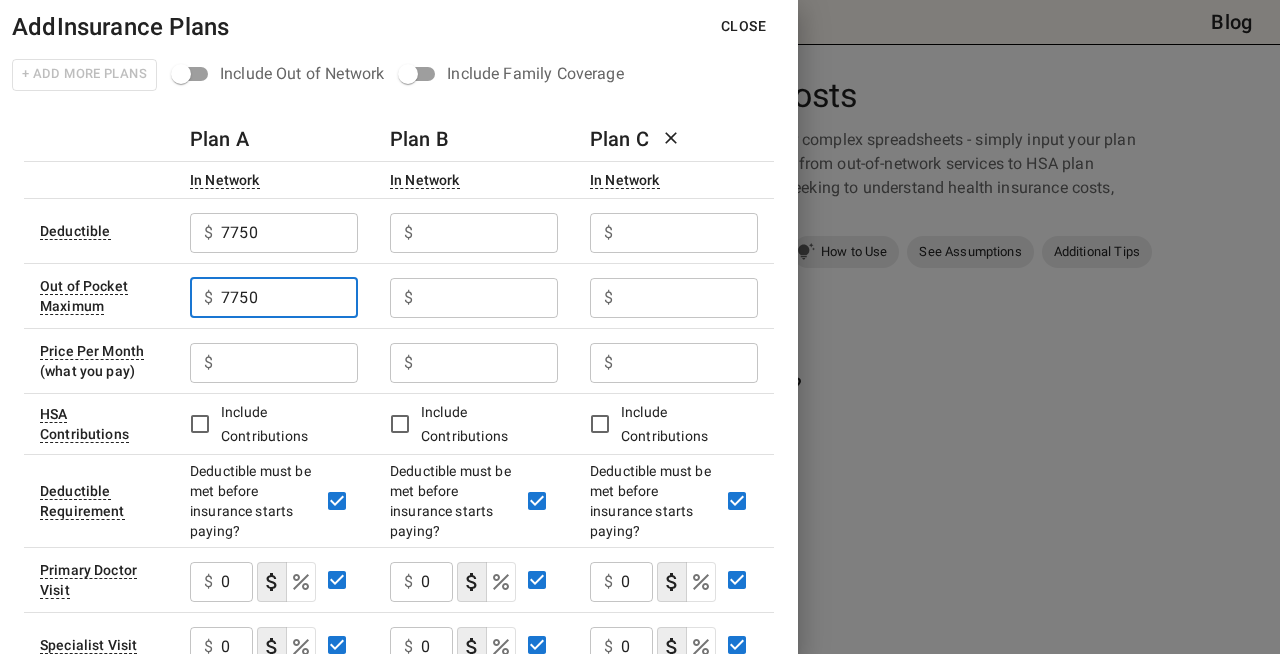 type on "7750" 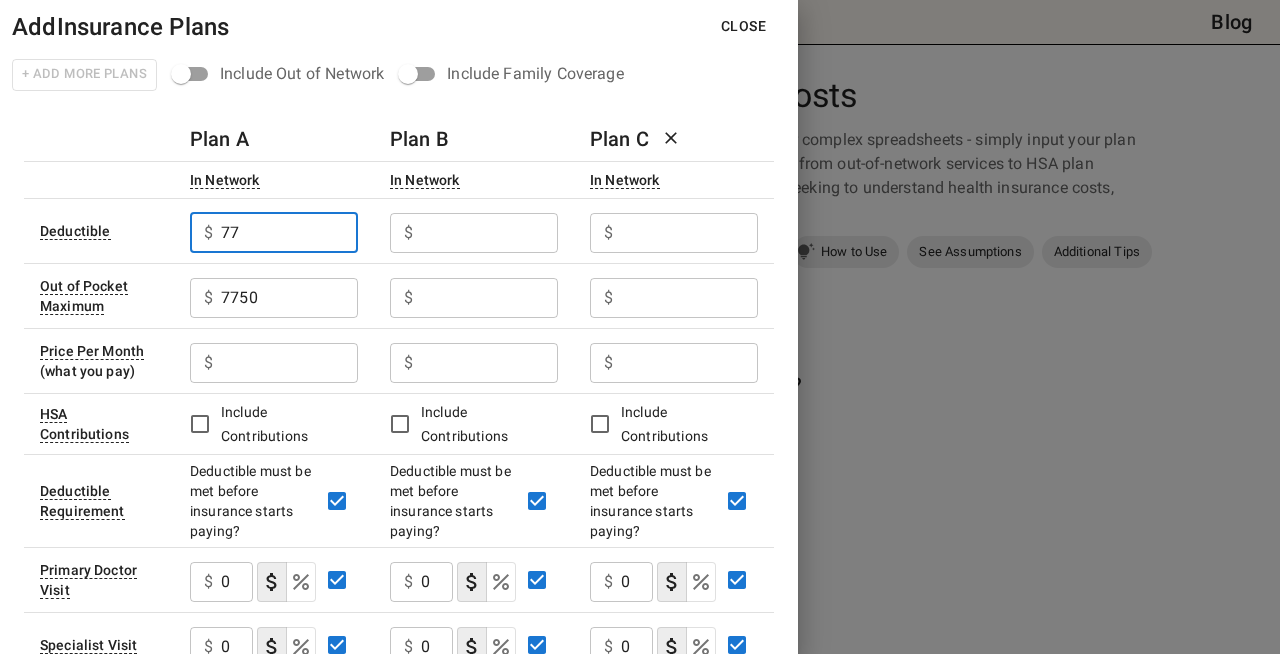 type on "7" 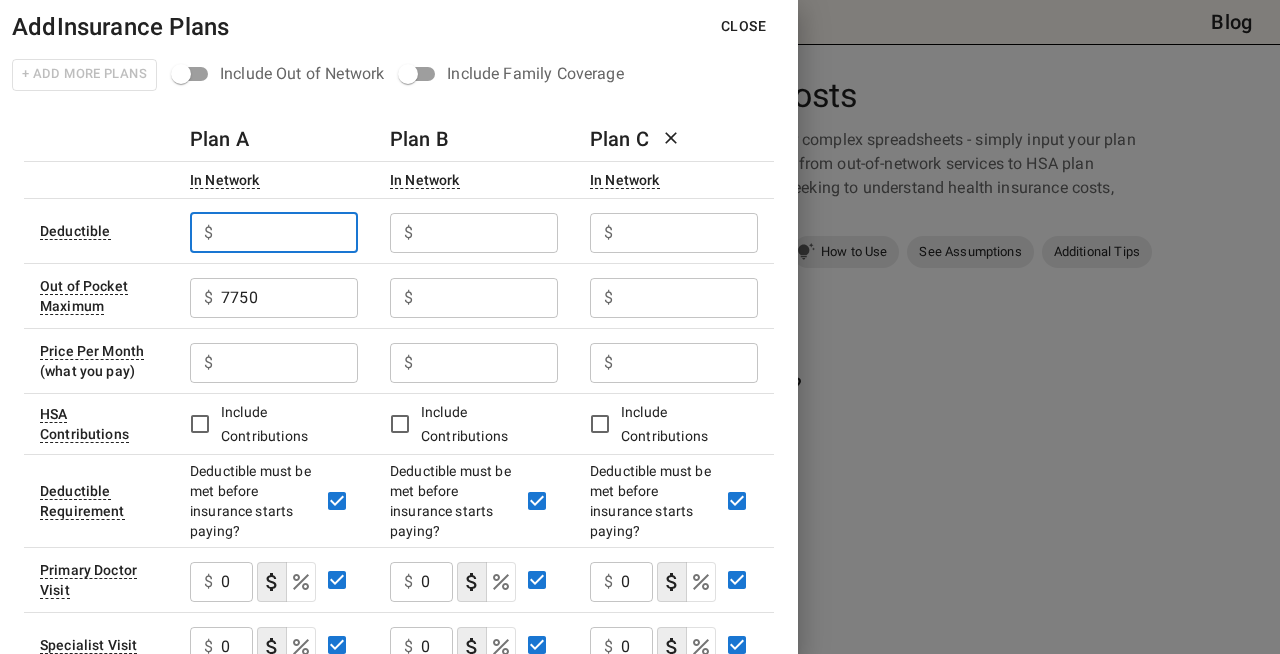 type 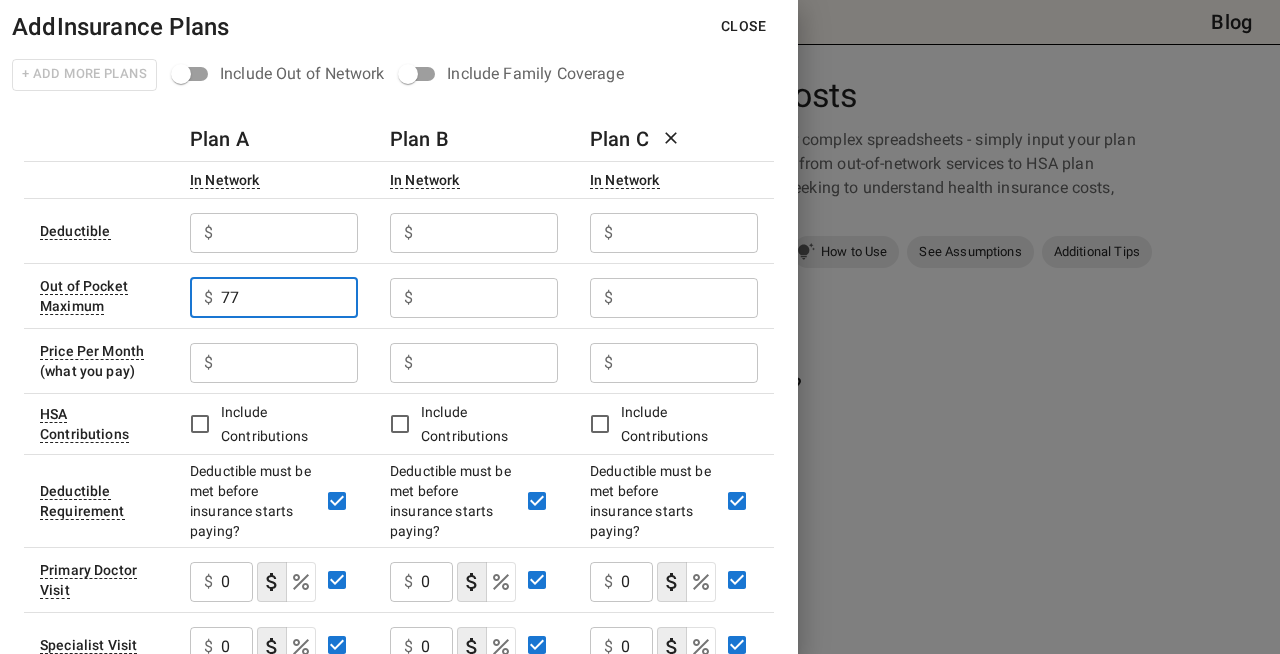 type on "7" 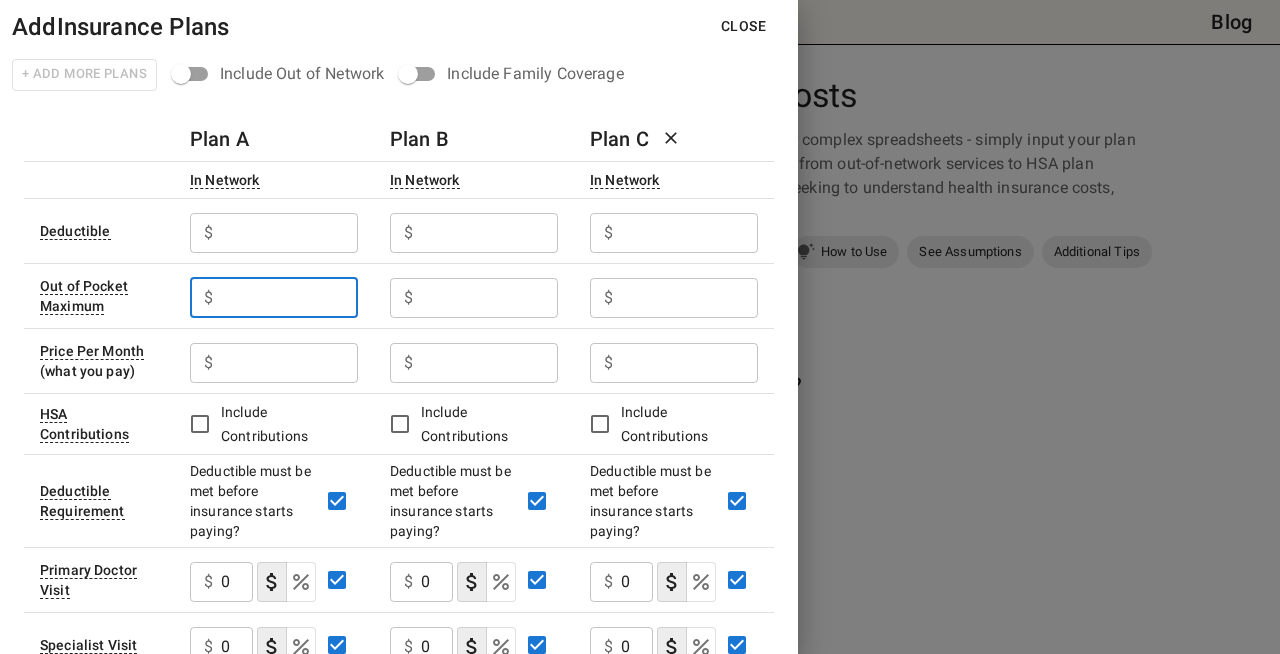 type 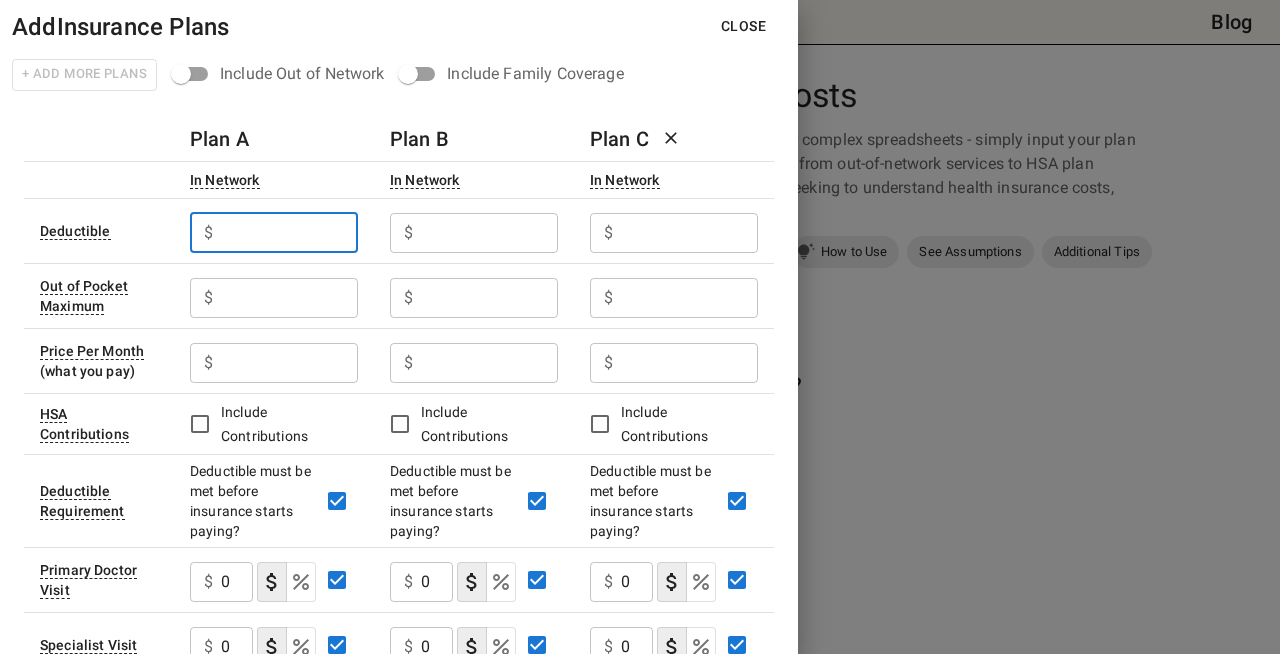 click at bounding box center (289, 233) 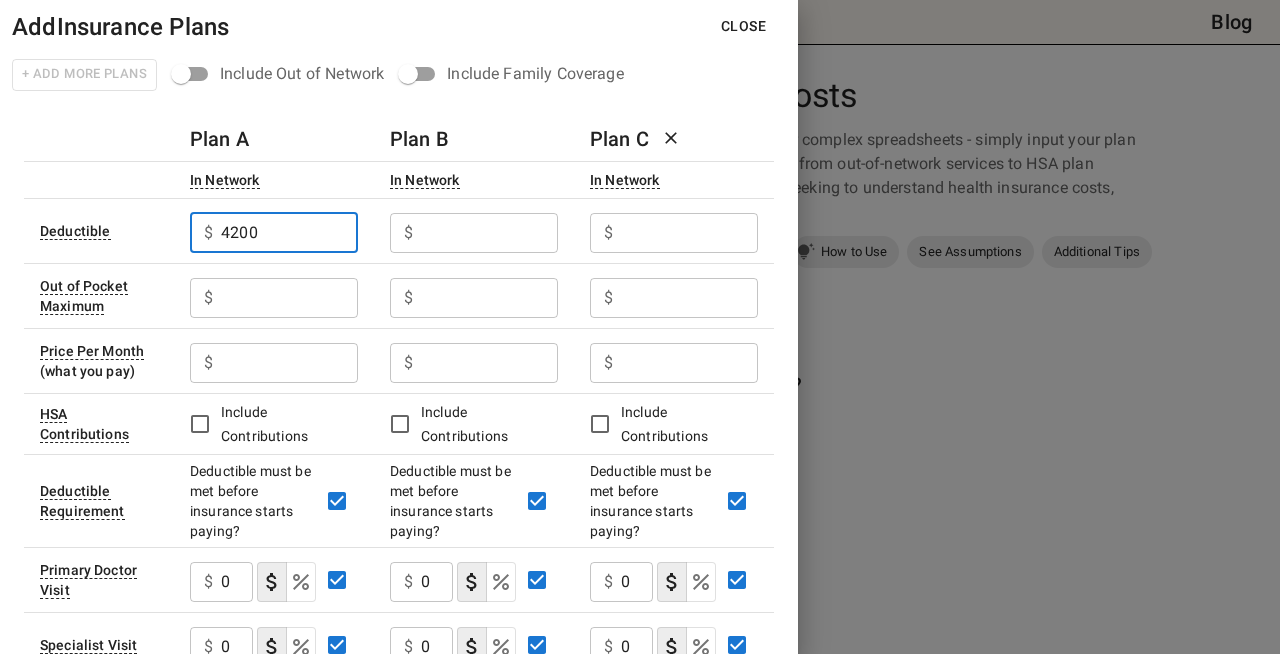 type on "4200" 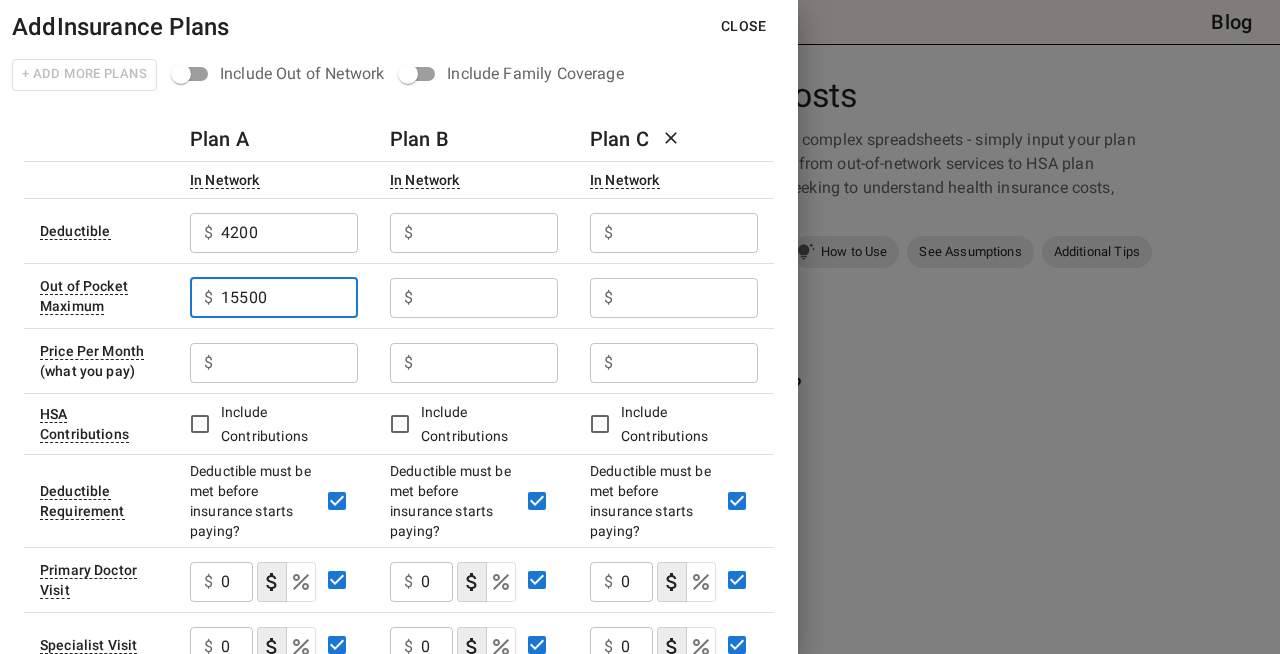 type on "15500" 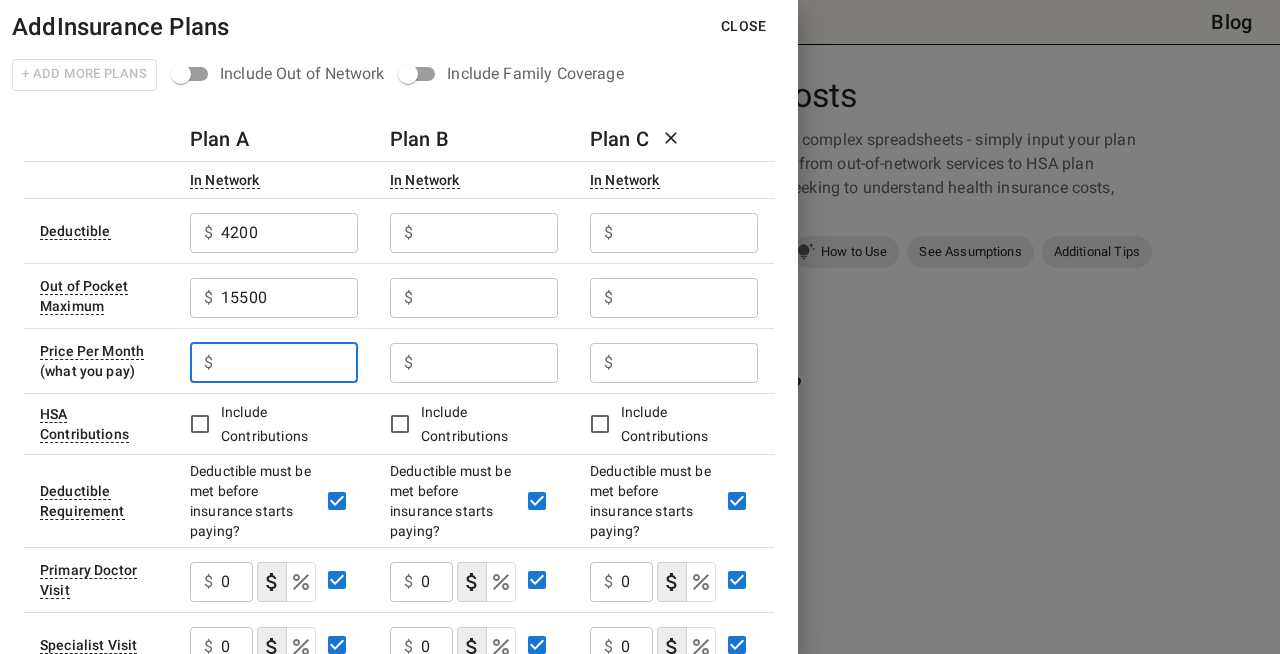click at bounding box center [289, 363] 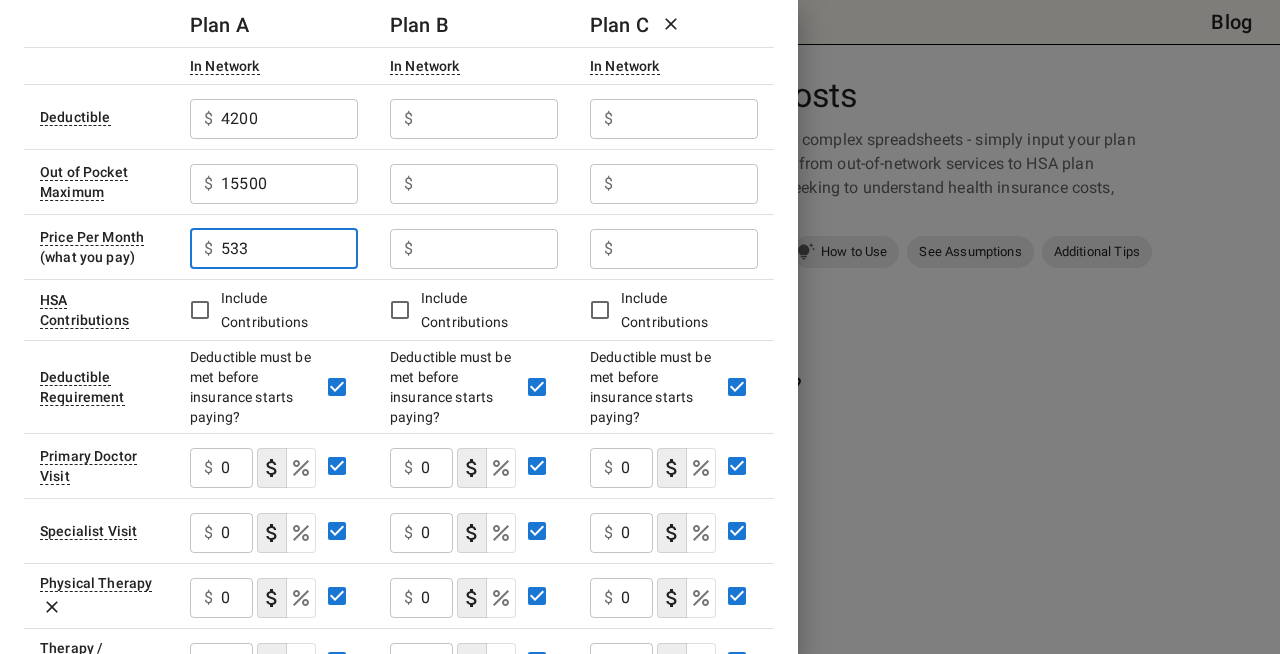 scroll, scrollTop: 117, scrollLeft: 0, axis: vertical 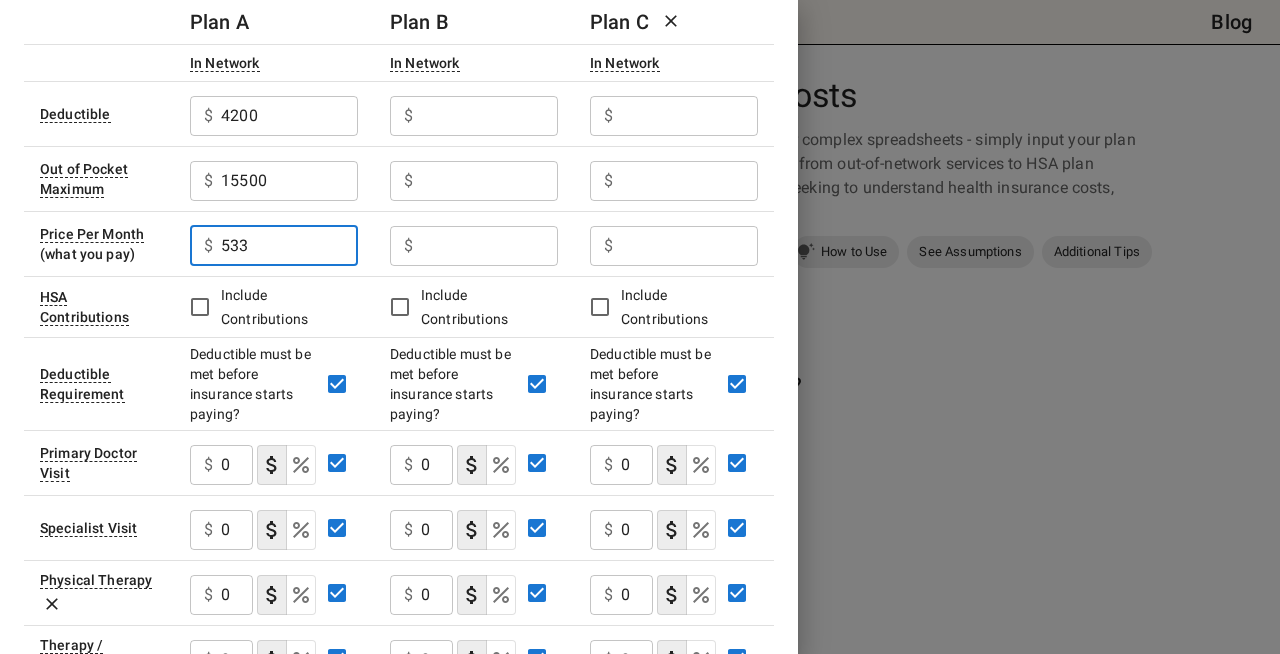 type on "533" 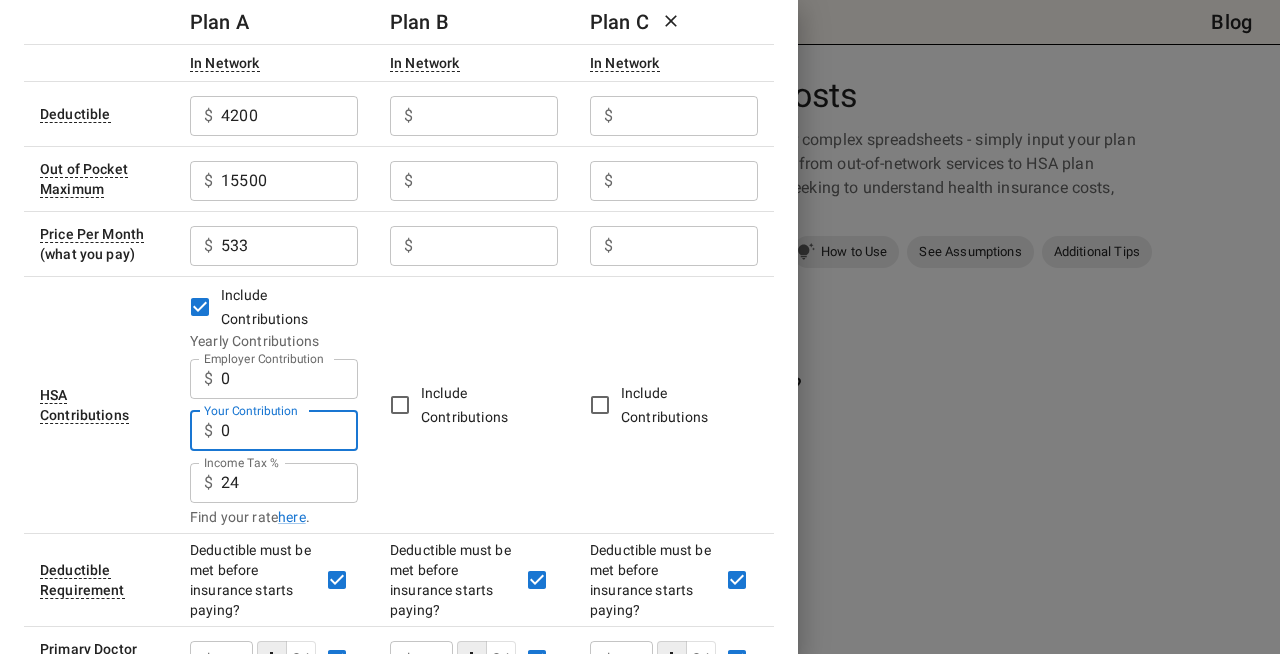 click on "0" at bounding box center [289, 431] 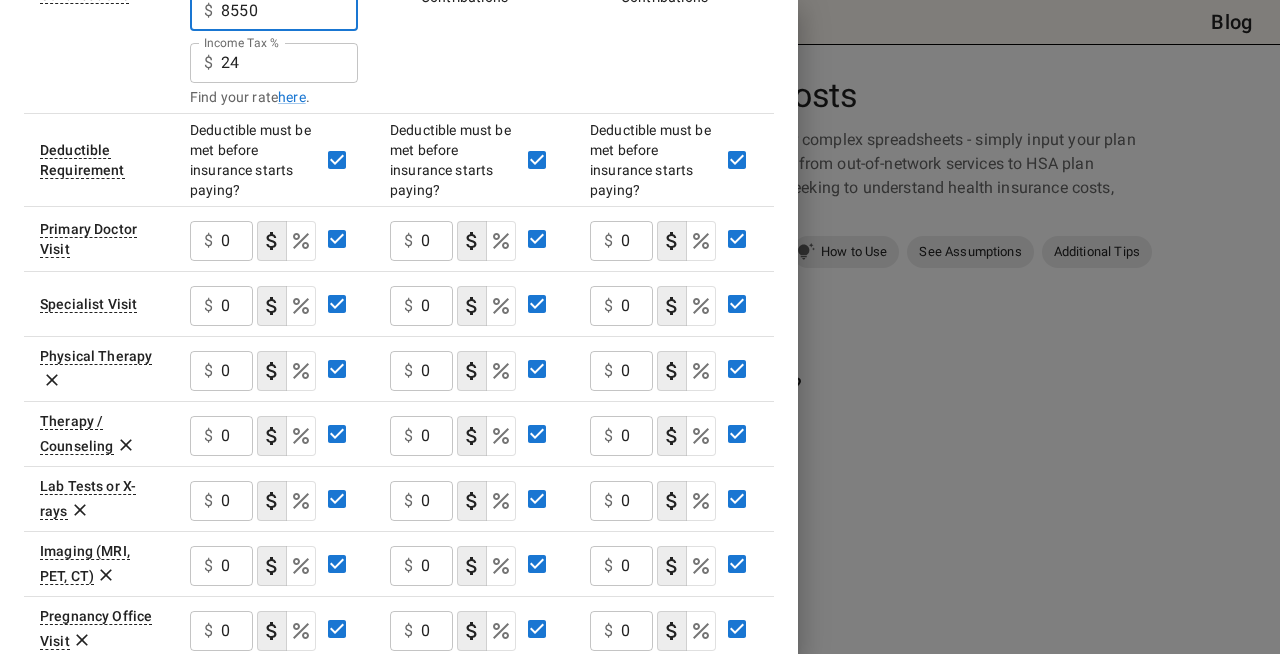 scroll, scrollTop: 558, scrollLeft: 0, axis: vertical 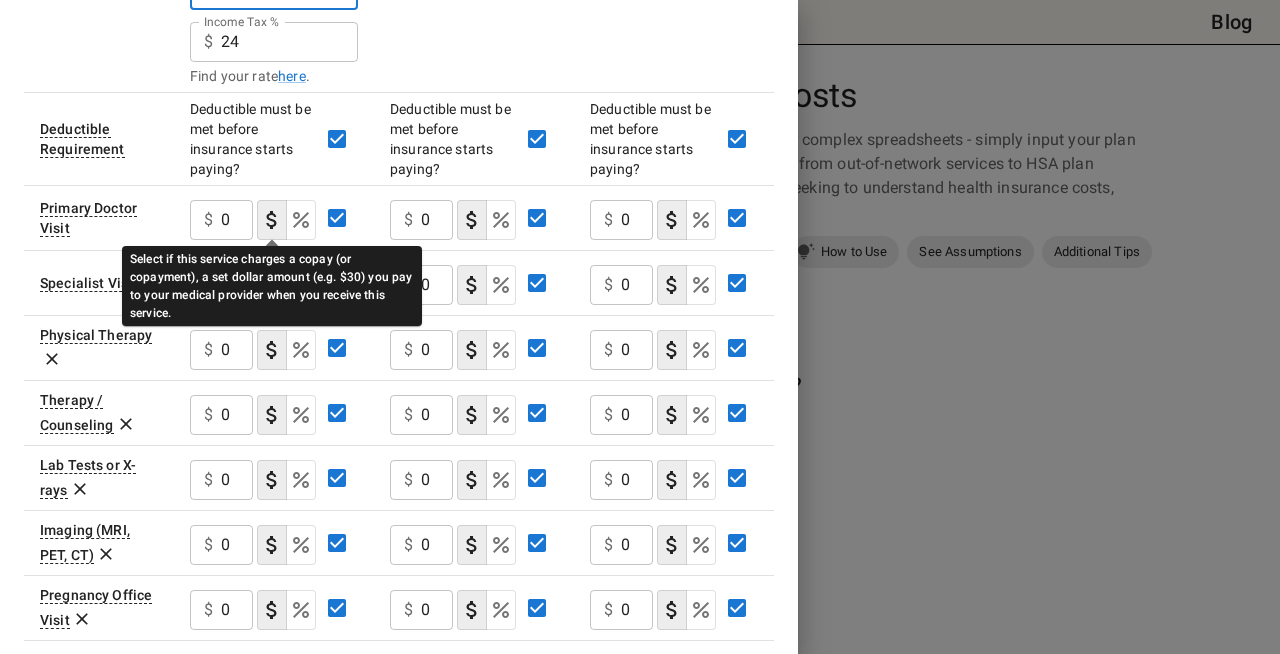 type on "8550" 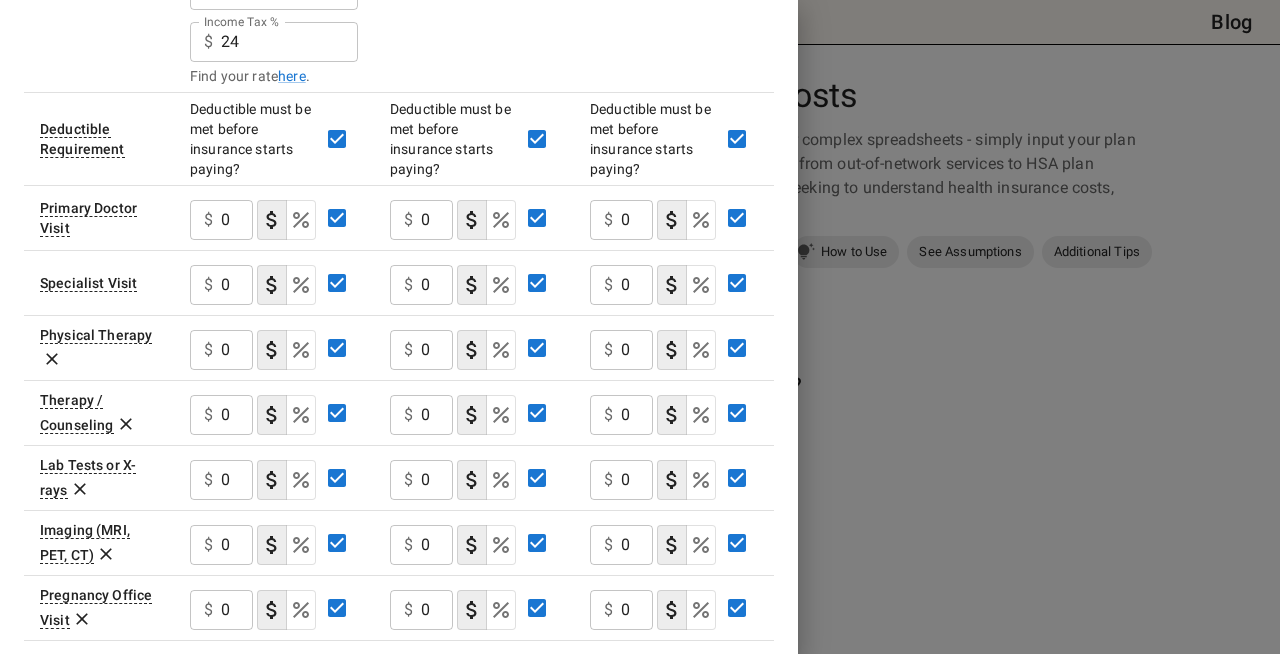 click on "0" at bounding box center (237, 220) 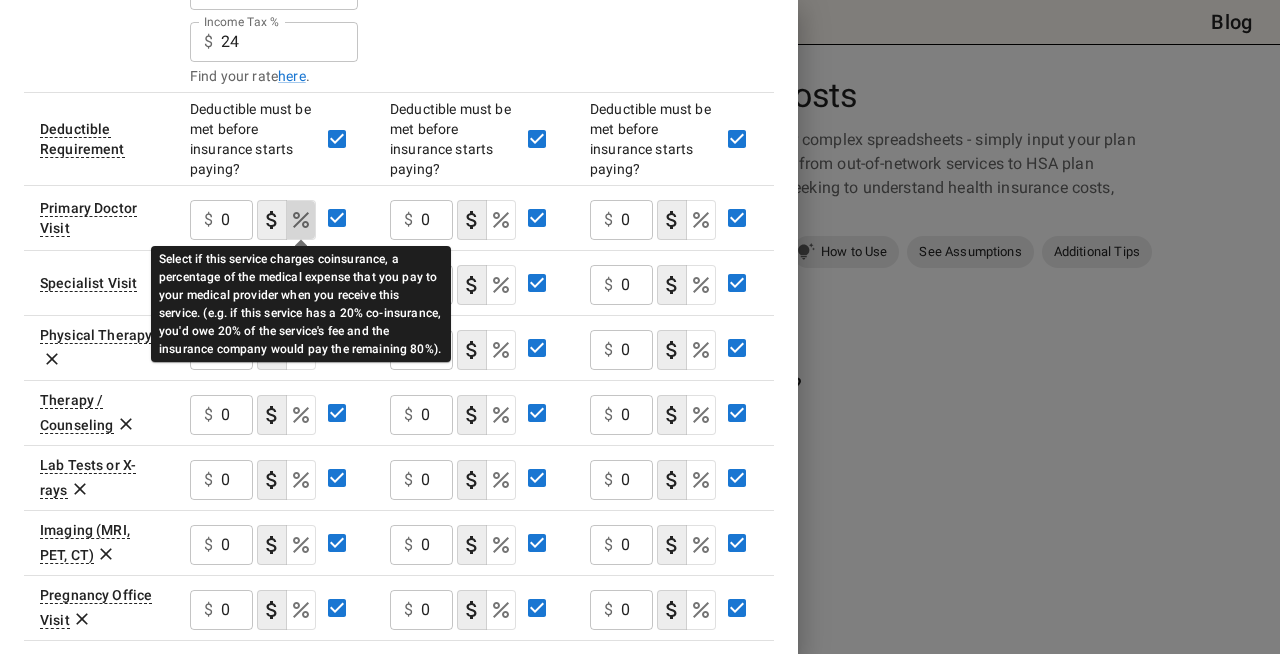 click 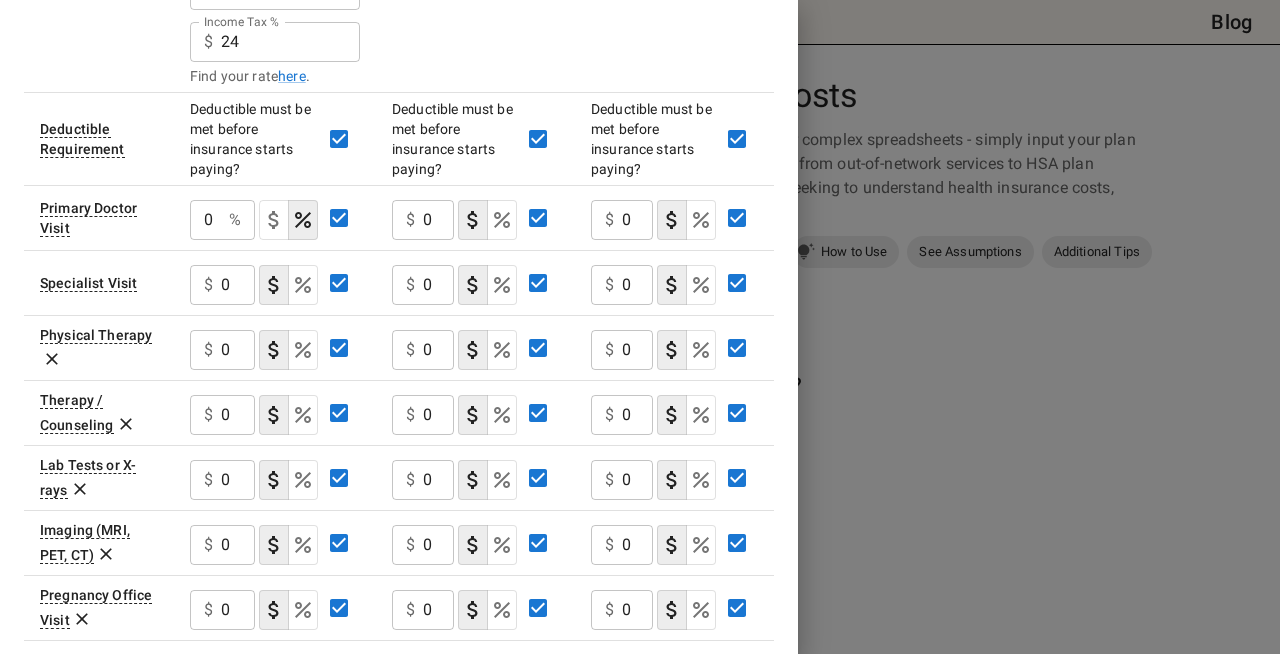 click on "0" at bounding box center (205, 220) 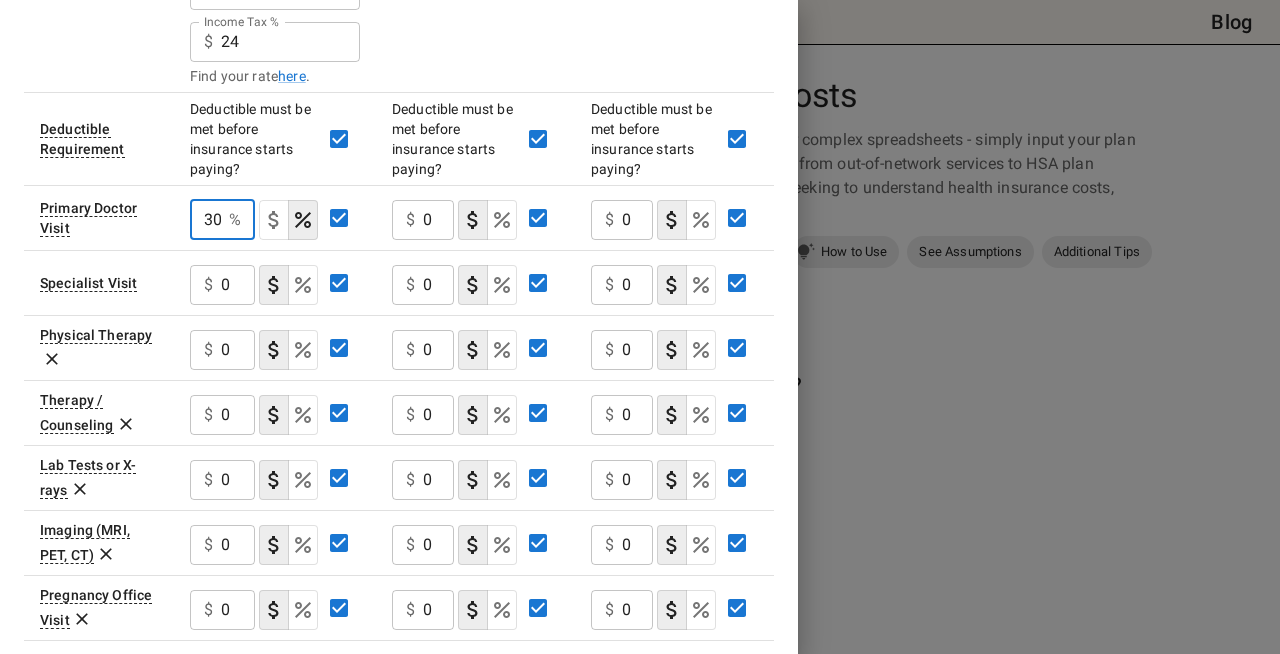 scroll, scrollTop: 0, scrollLeft: 1, axis: horizontal 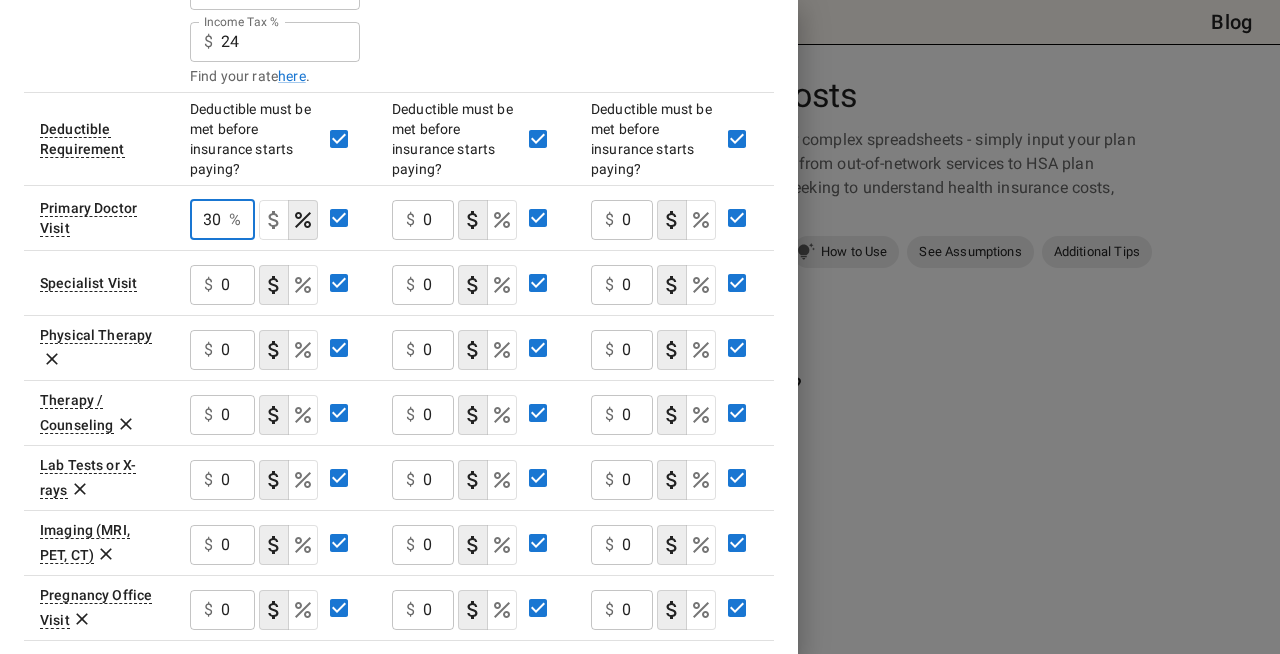type on "30" 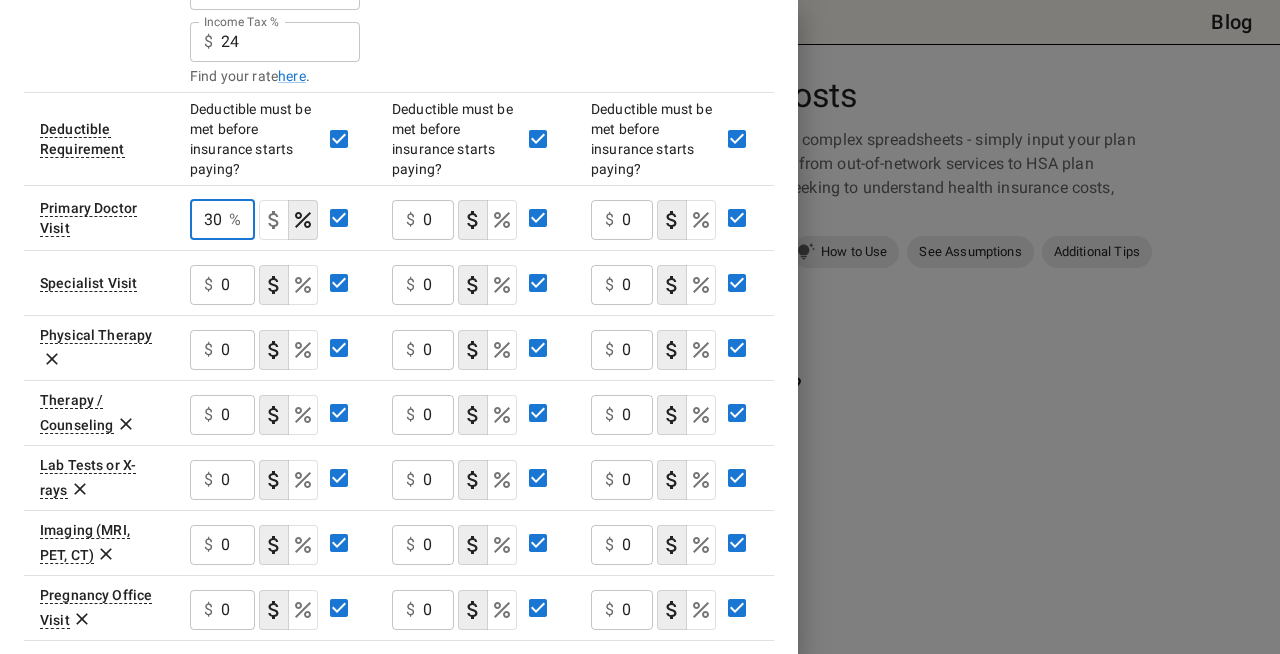 click on "0" at bounding box center [438, 220] 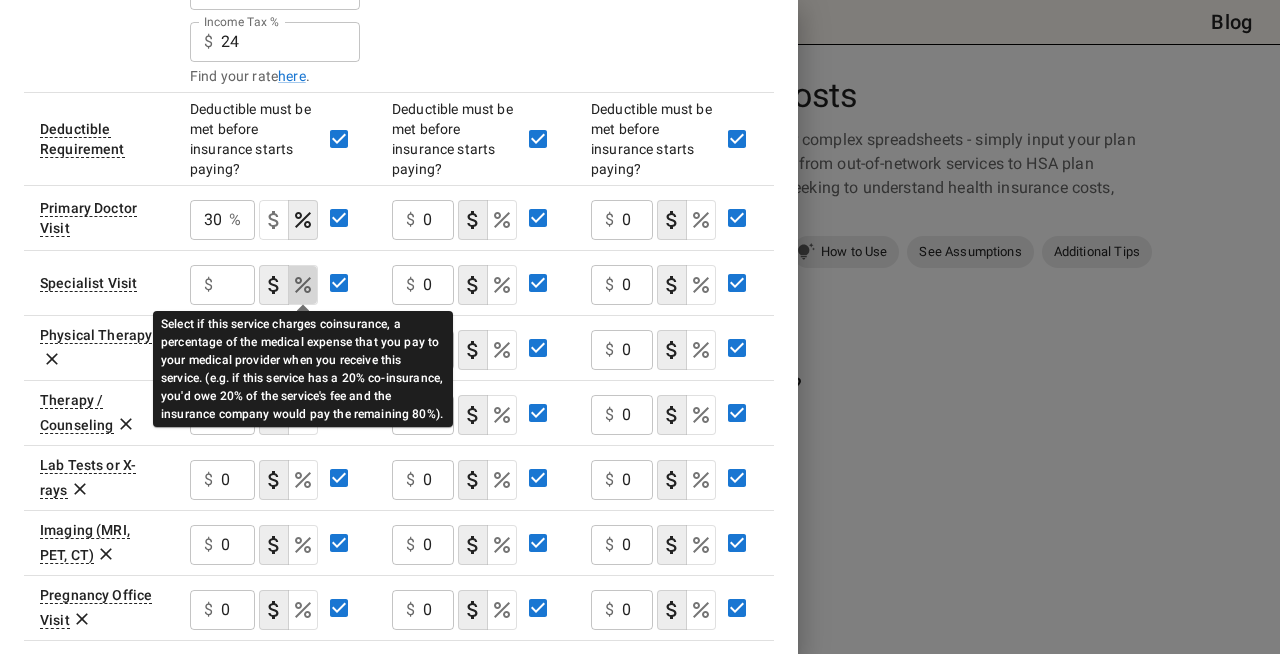 click 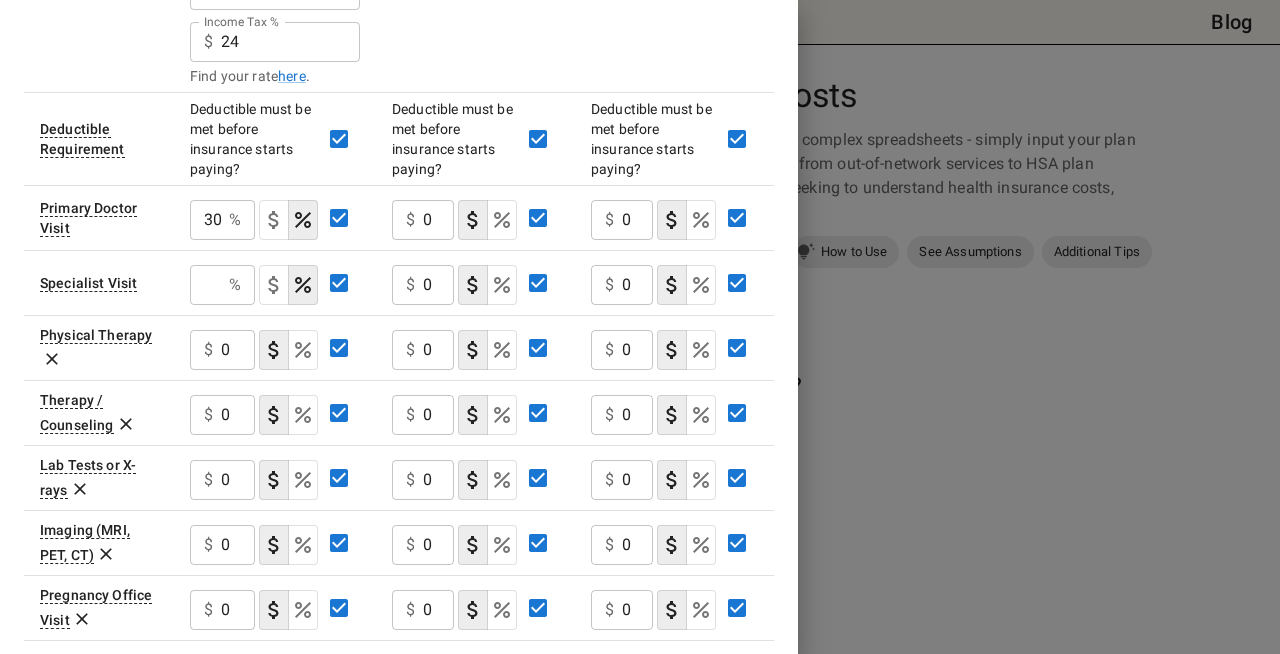 click on "%" at bounding box center (222, 285) 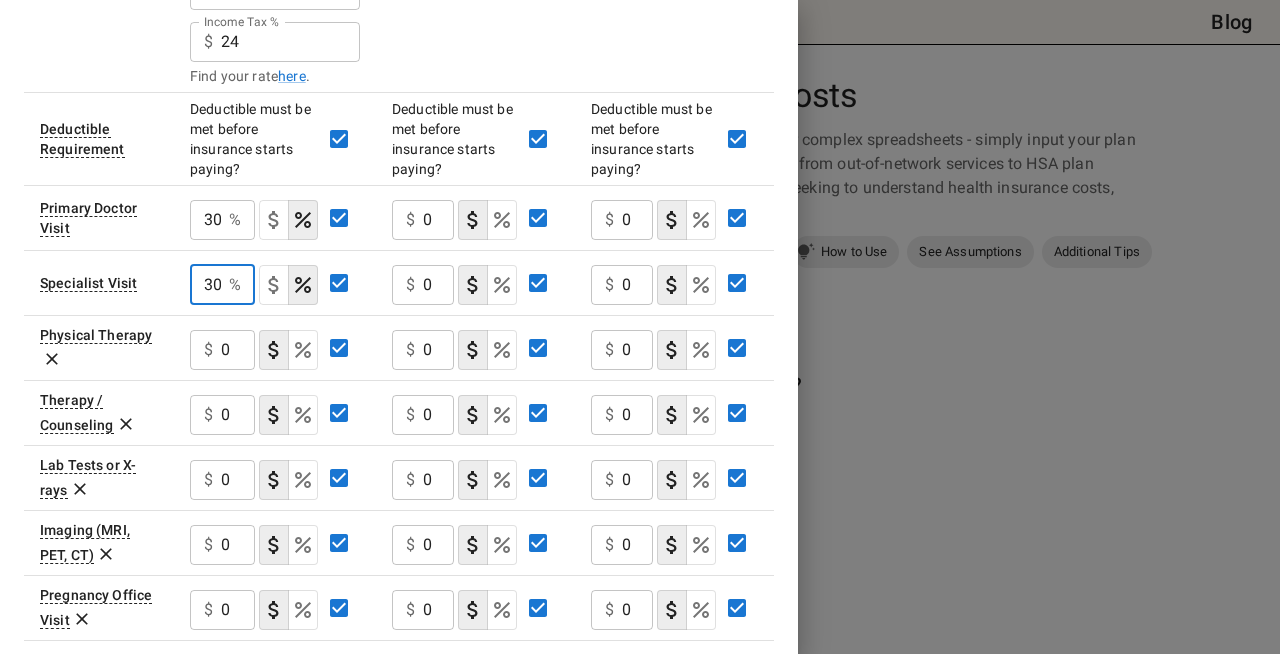 scroll, scrollTop: 0, scrollLeft: 1, axis: horizontal 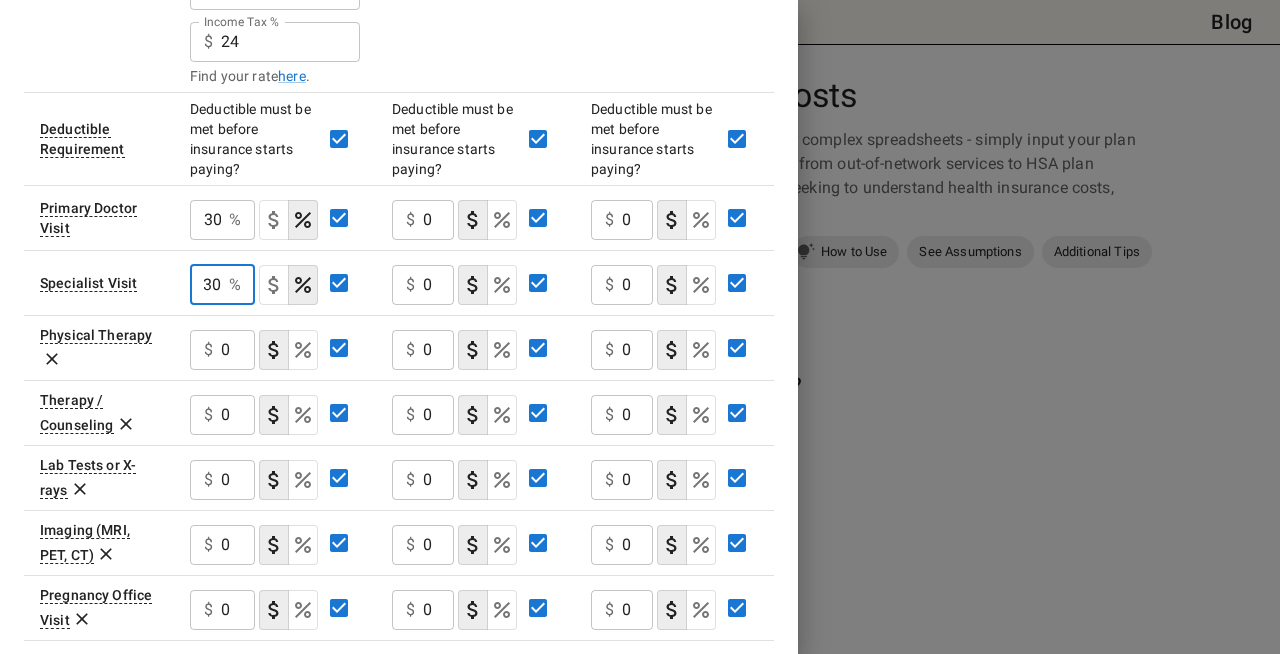 type on "30" 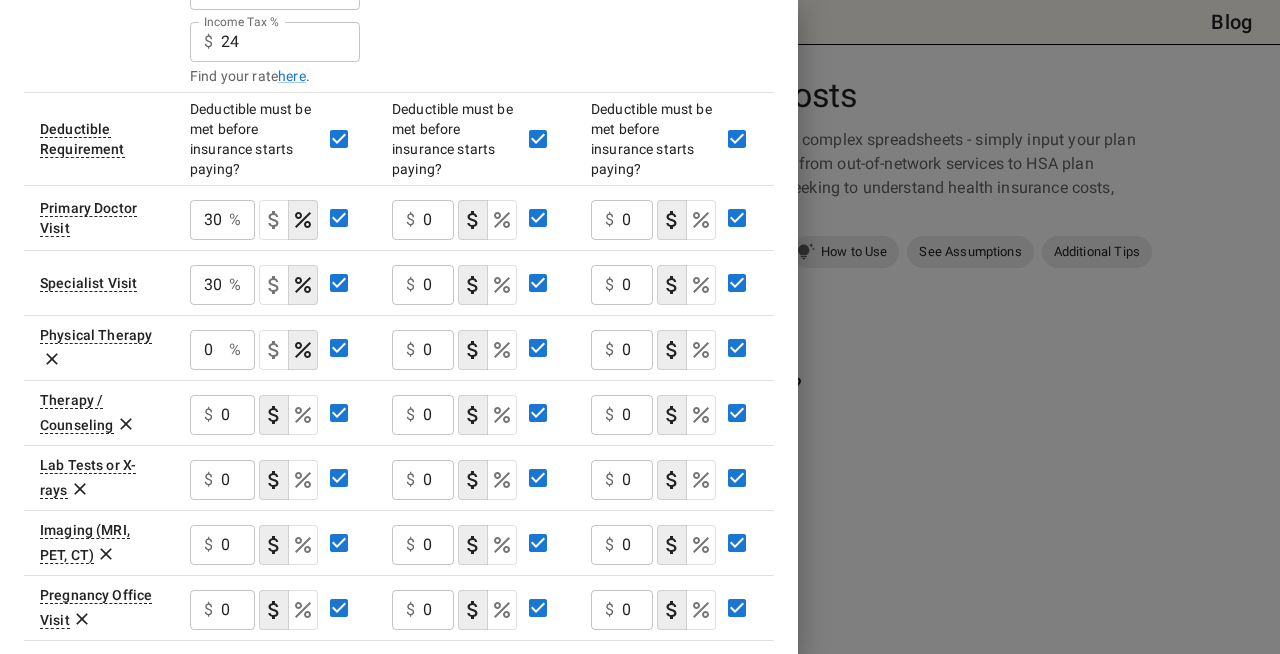 click on "0" at bounding box center (205, 220) 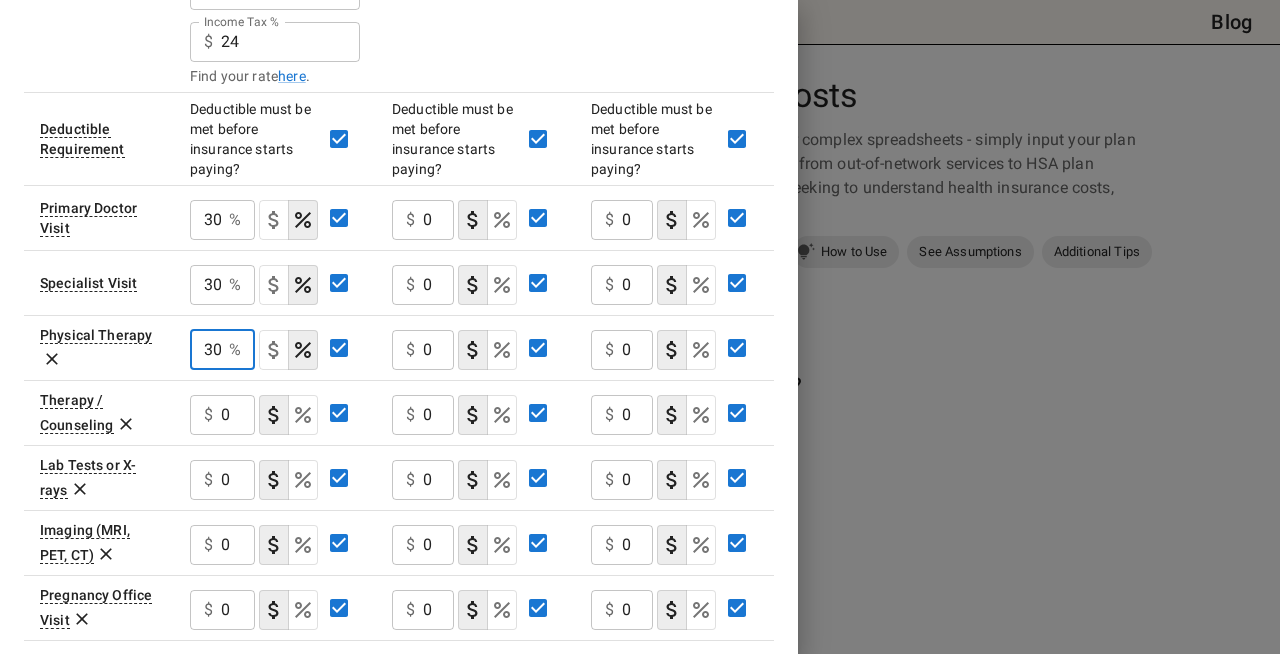 scroll, scrollTop: 0, scrollLeft: 1, axis: horizontal 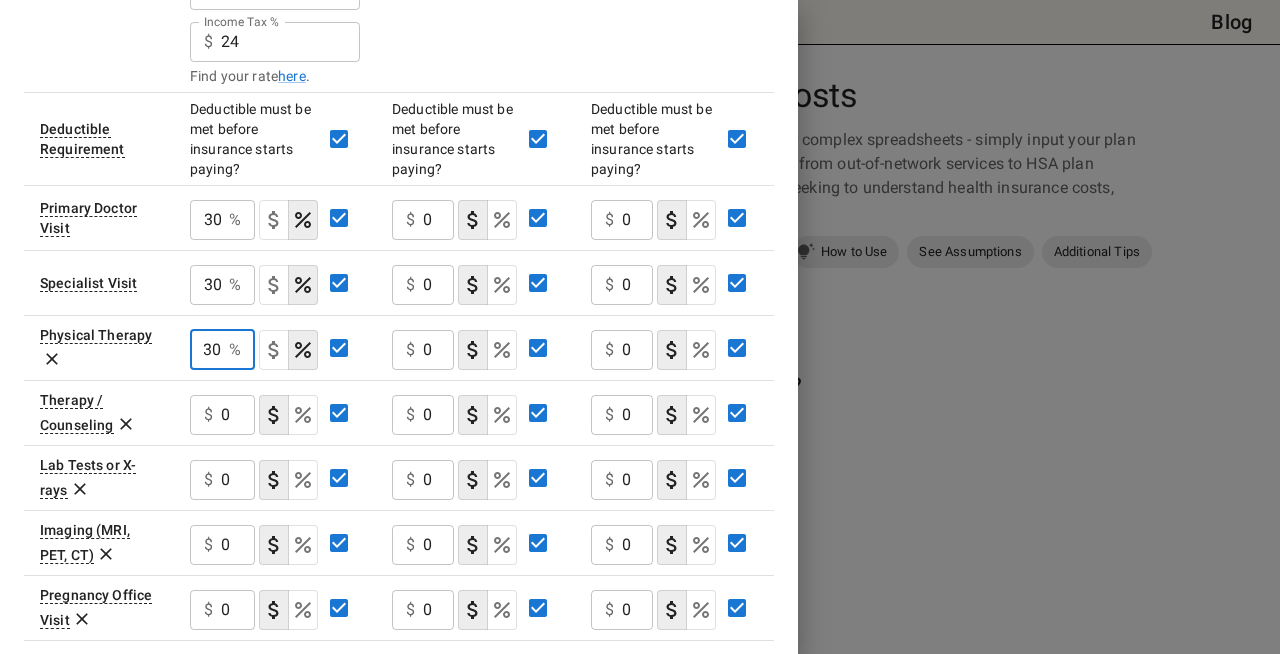 type on "30" 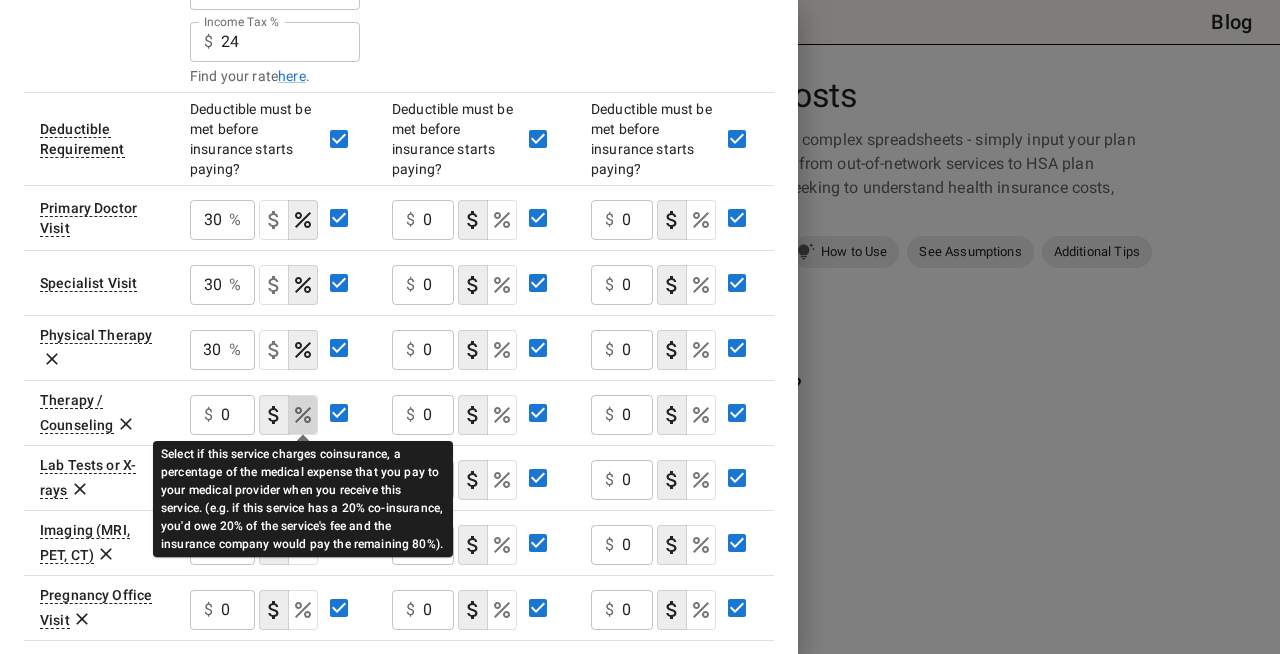 click 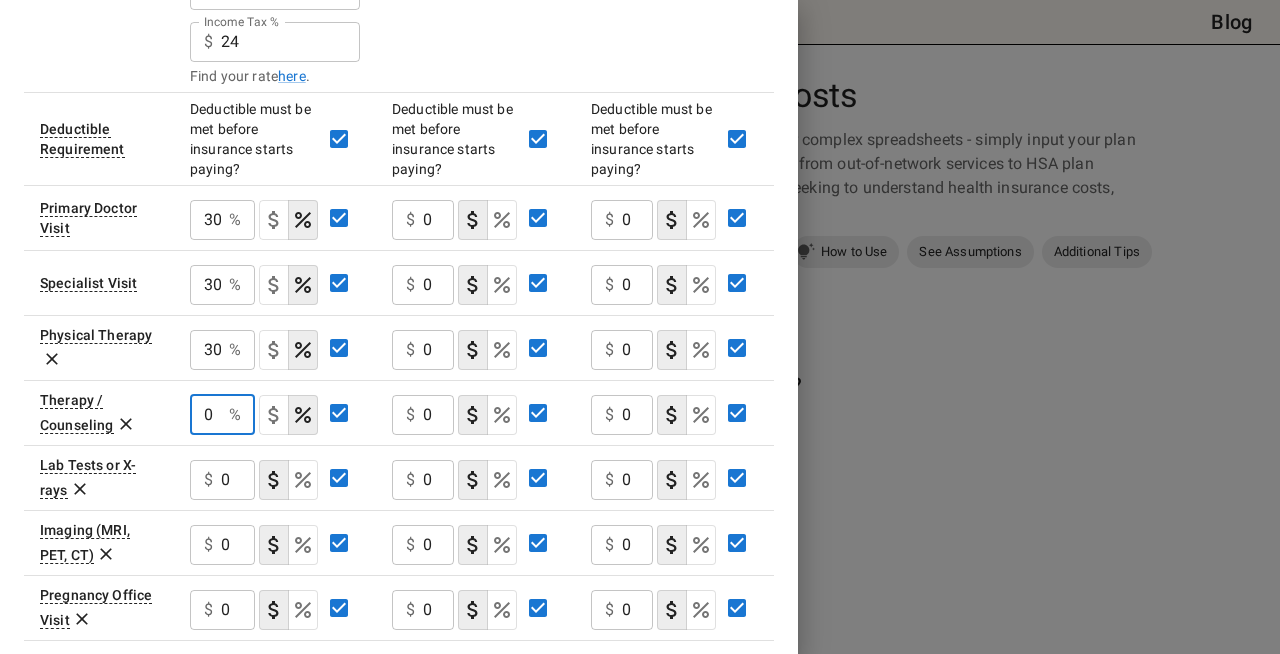click on "0" at bounding box center [205, 415] 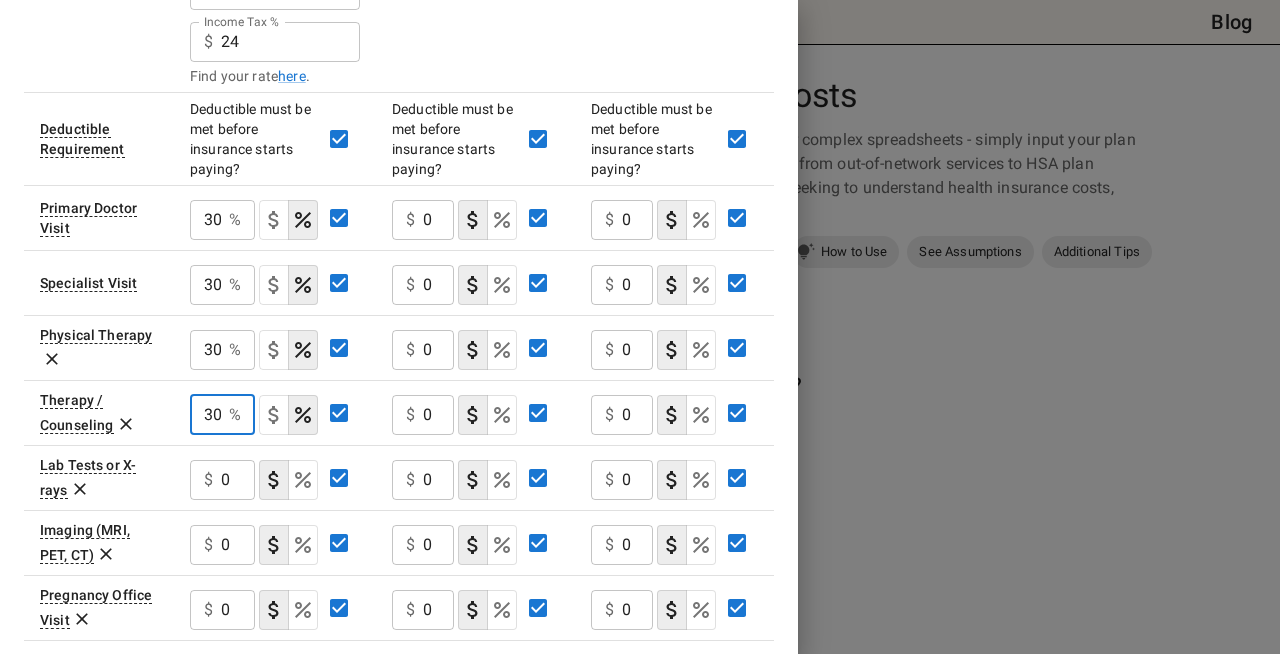 scroll, scrollTop: 0, scrollLeft: 1, axis: horizontal 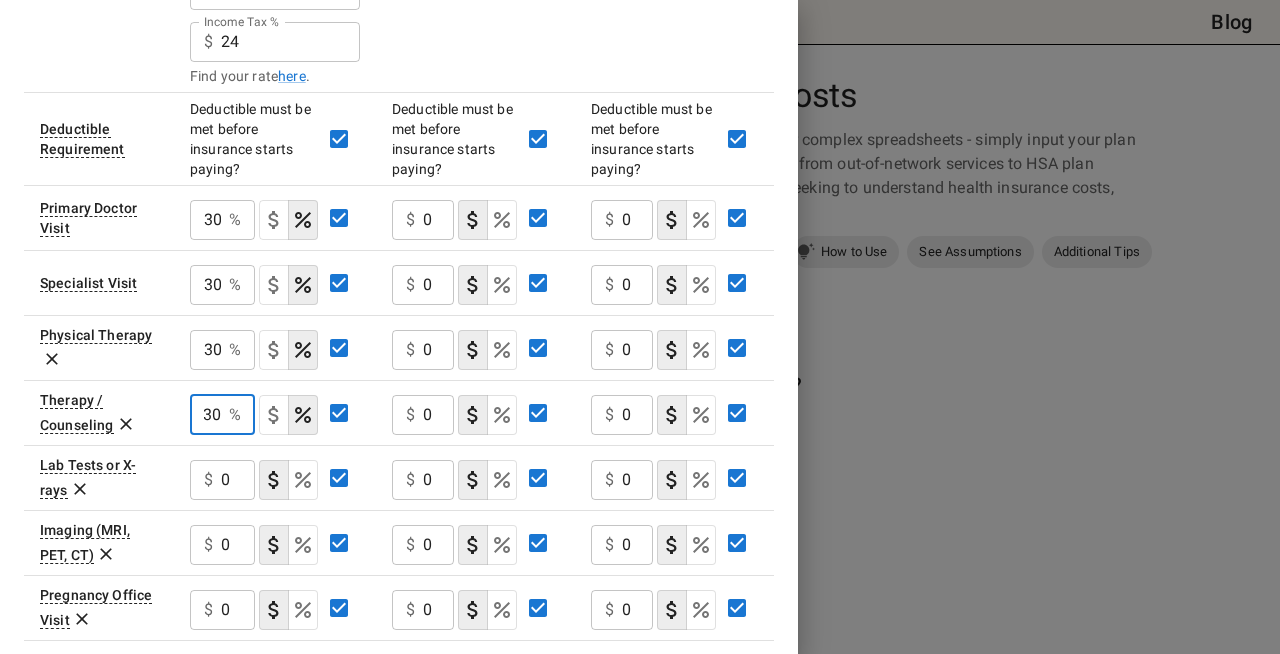 type on "30" 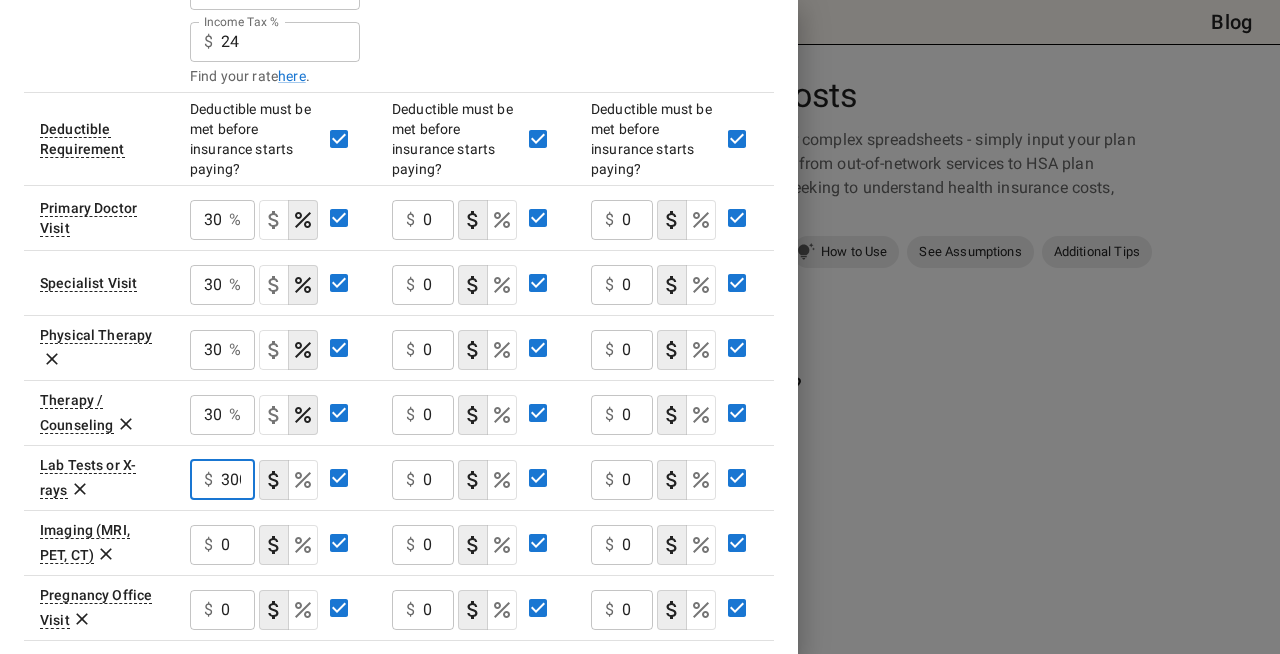 click 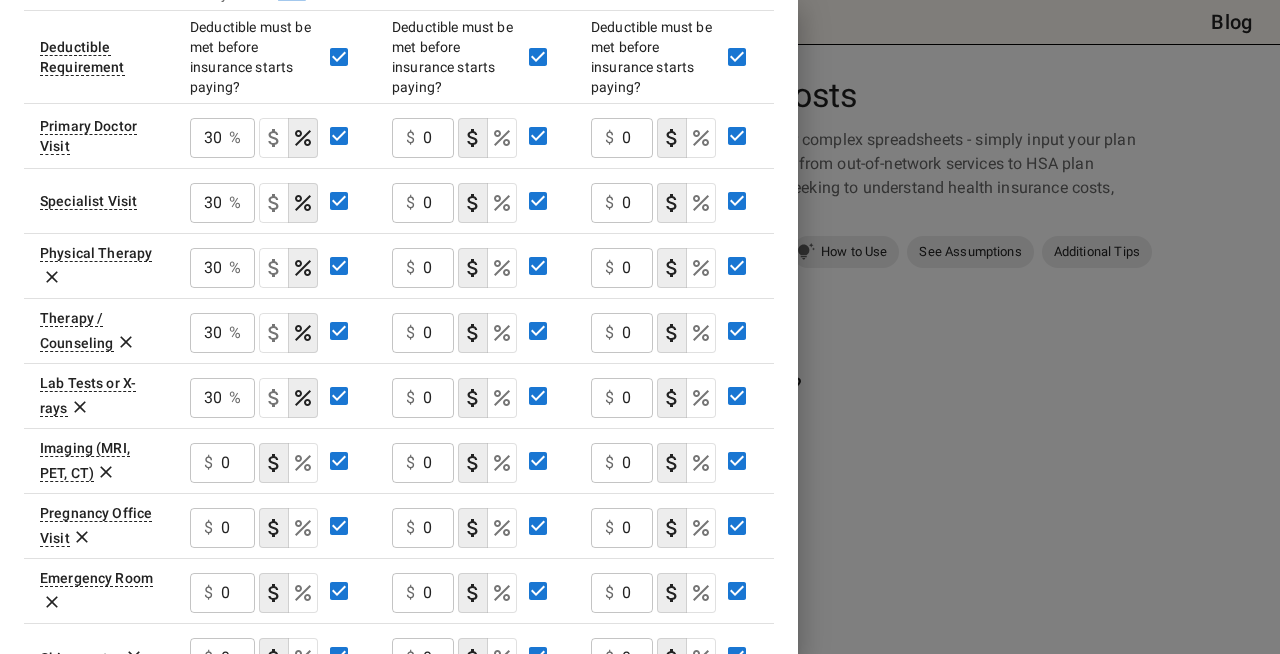 scroll, scrollTop: 644, scrollLeft: 0, axis: vertical 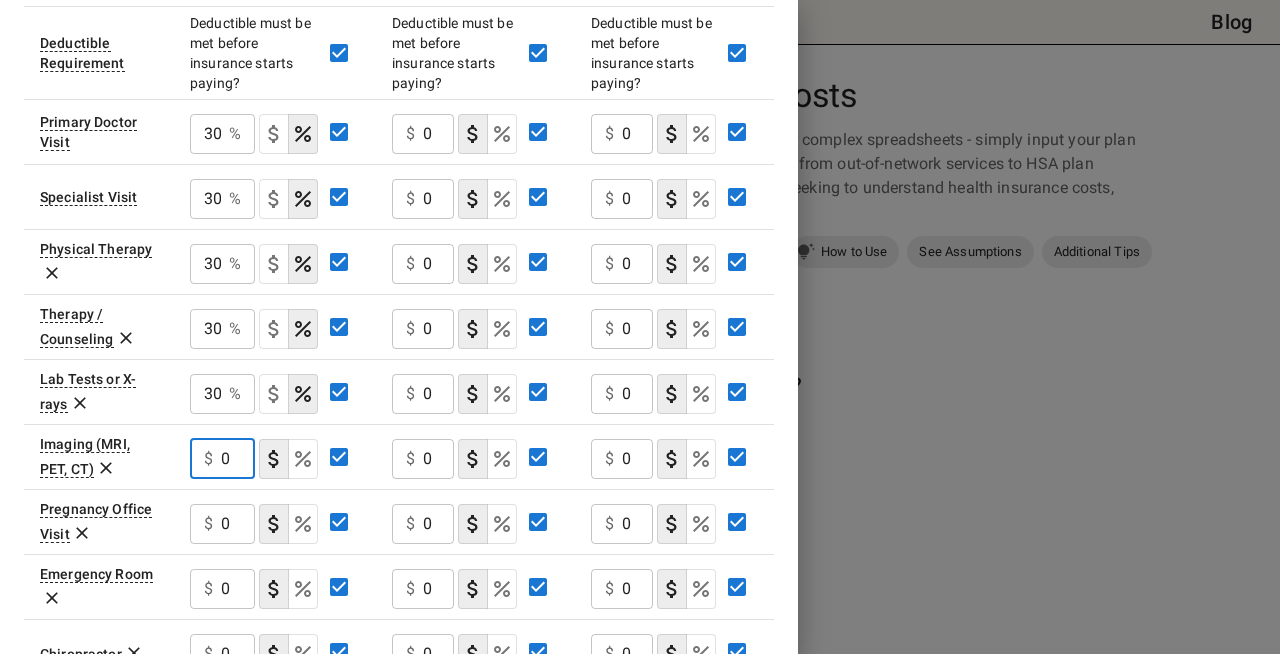click on "0" at bounding box center [238, 459] 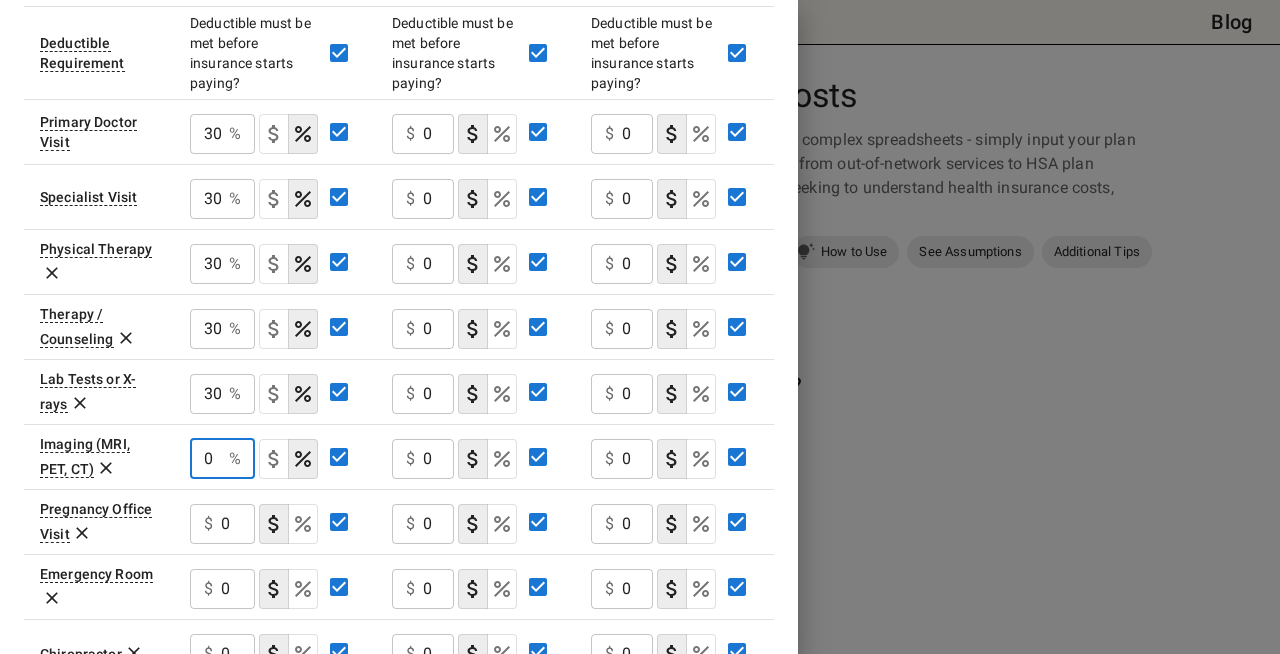 click on "0" at bounding box center [205, 459] 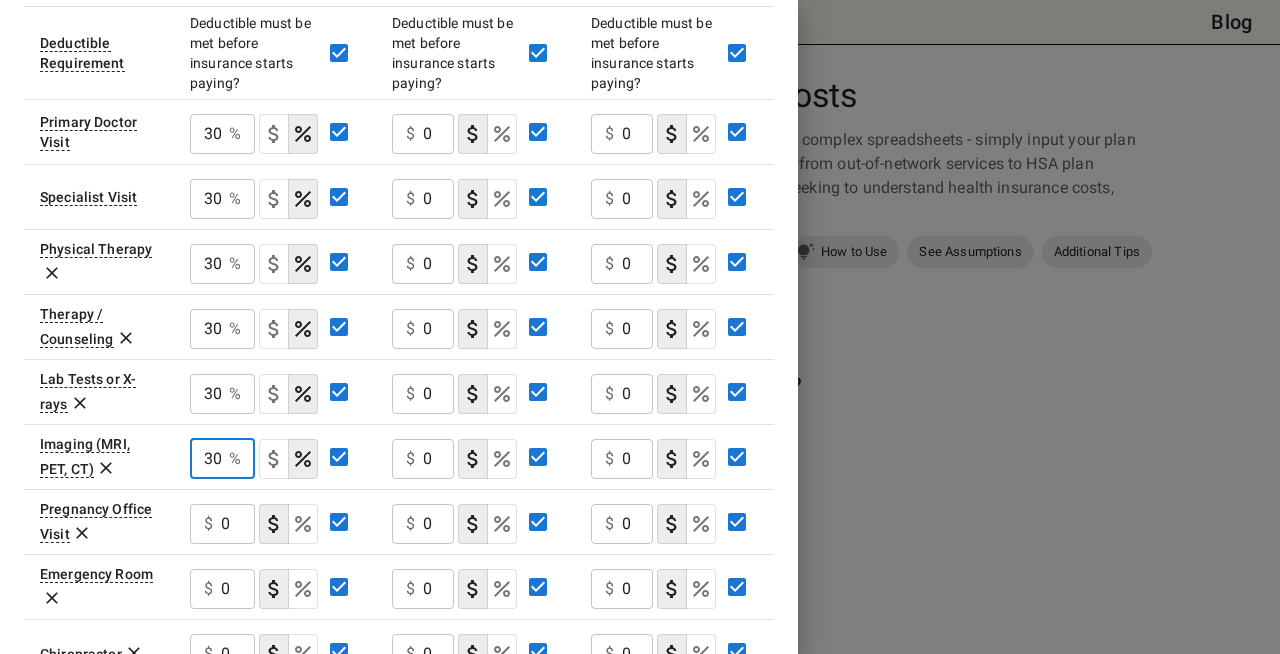 scroll, scrollTop: 0, scrollLeft: 1, axis: horizontal 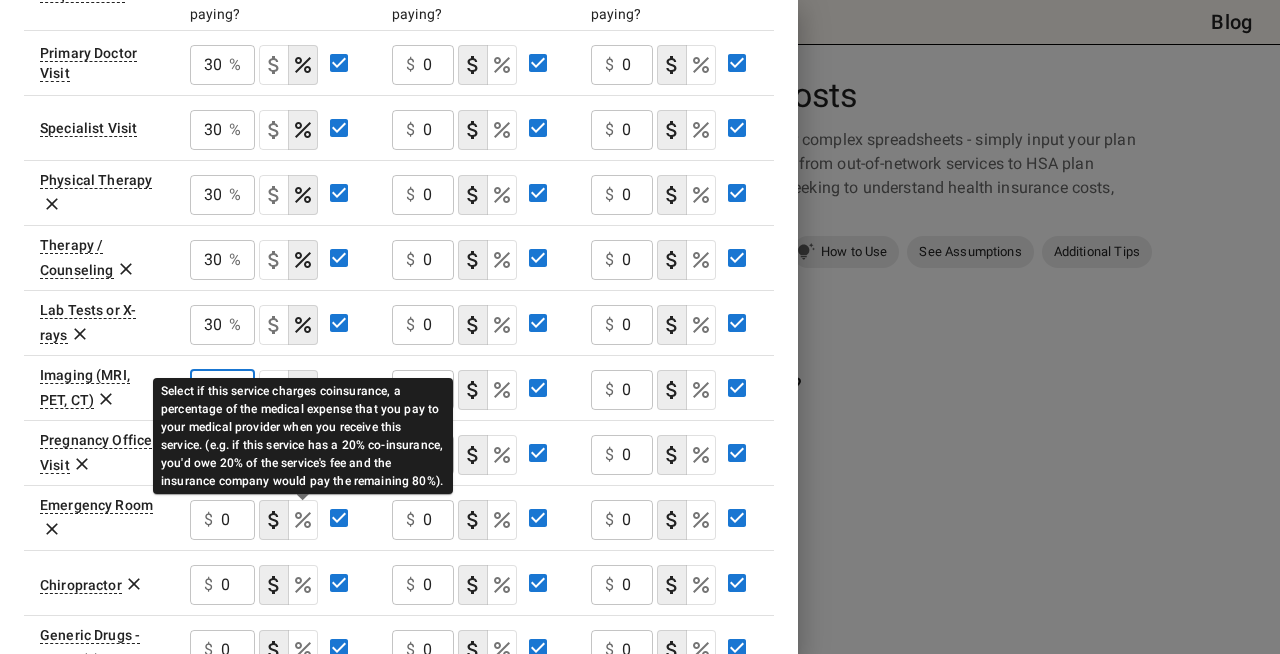 type on "30" 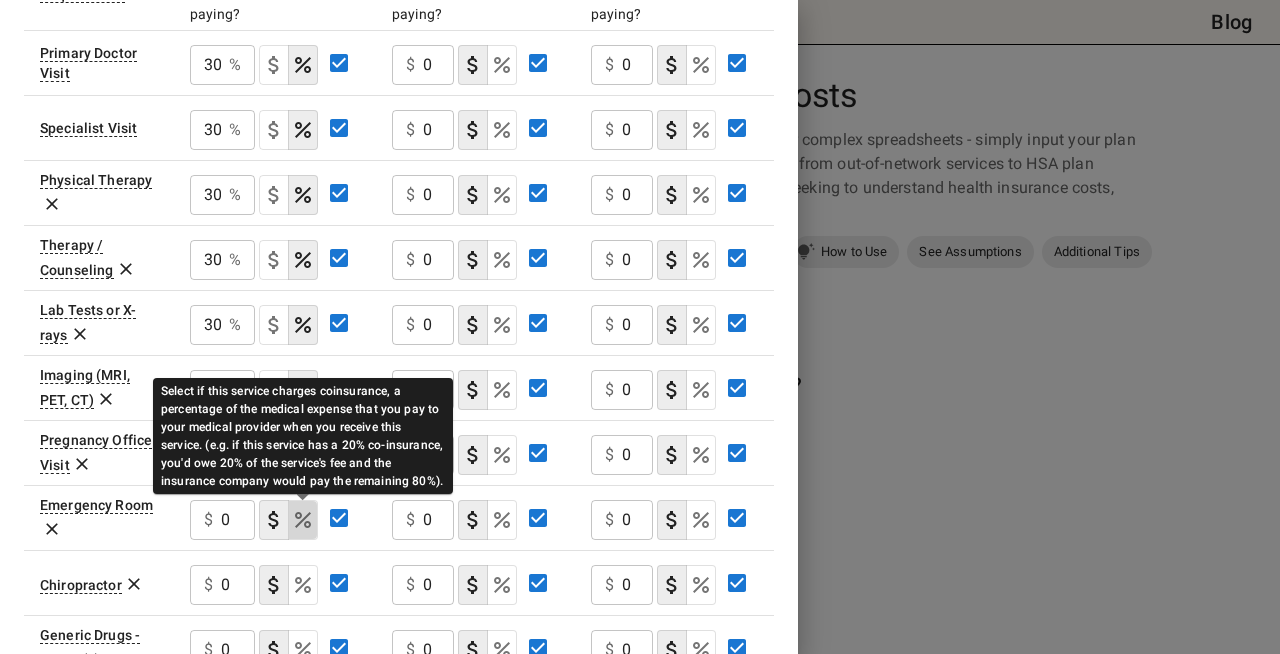 scroll, scrollTop: 0, scrollLeft: 0, axis: both 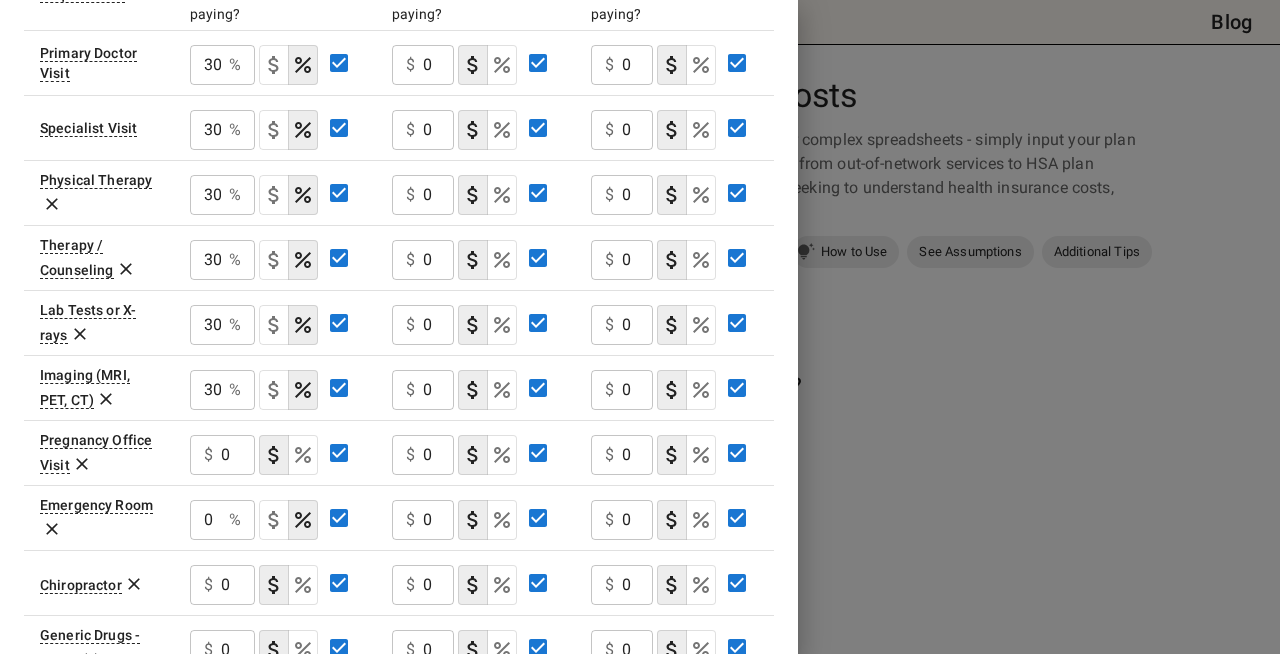 click on "0 % ​" at bounding box center (222, 520) 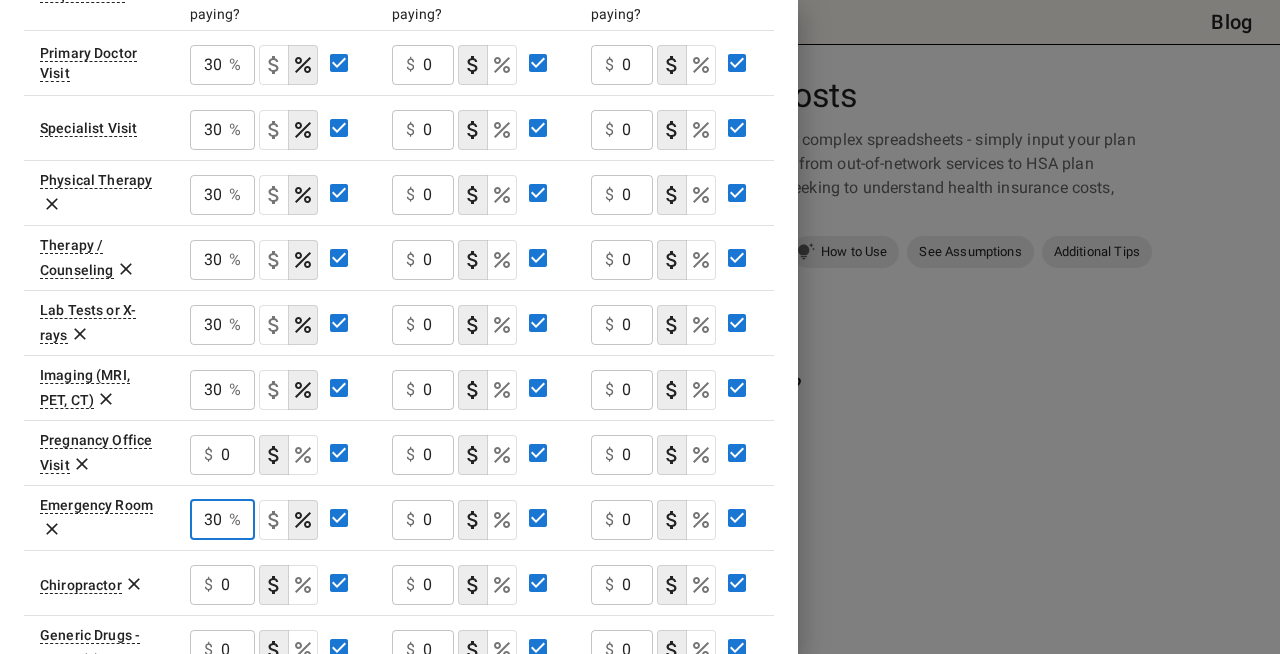 scroll, scrollTop: 0, scrollLeft: 1, axis: horizontal 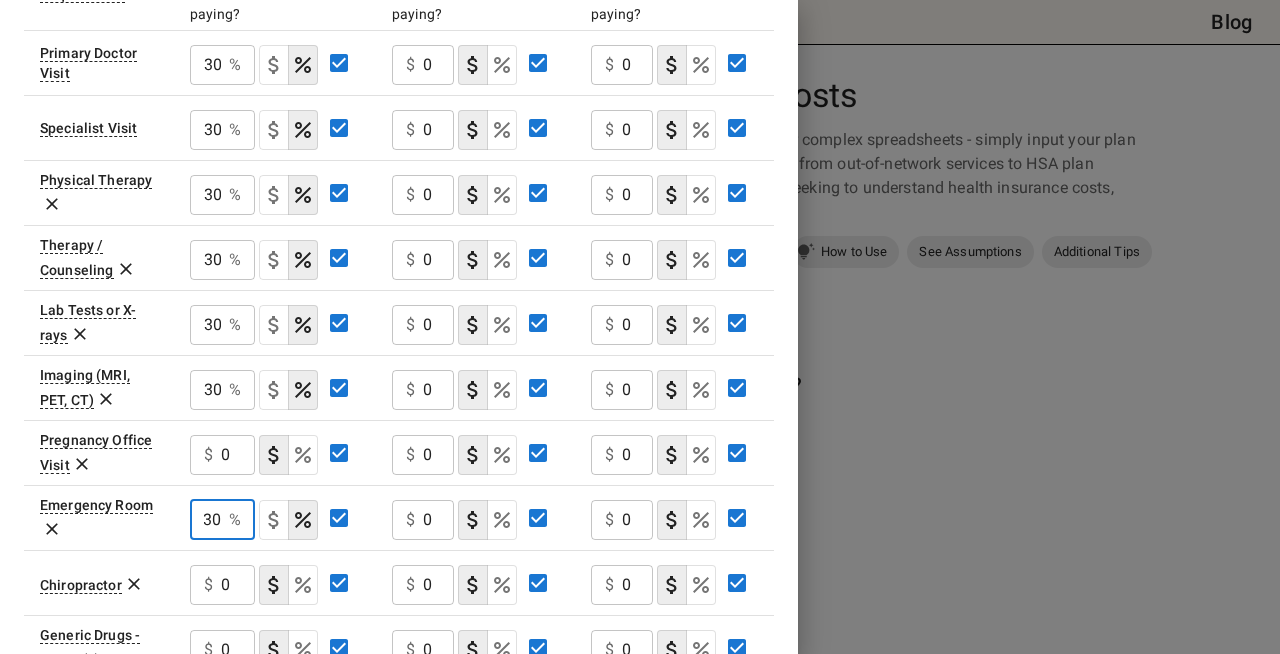 type on "30" 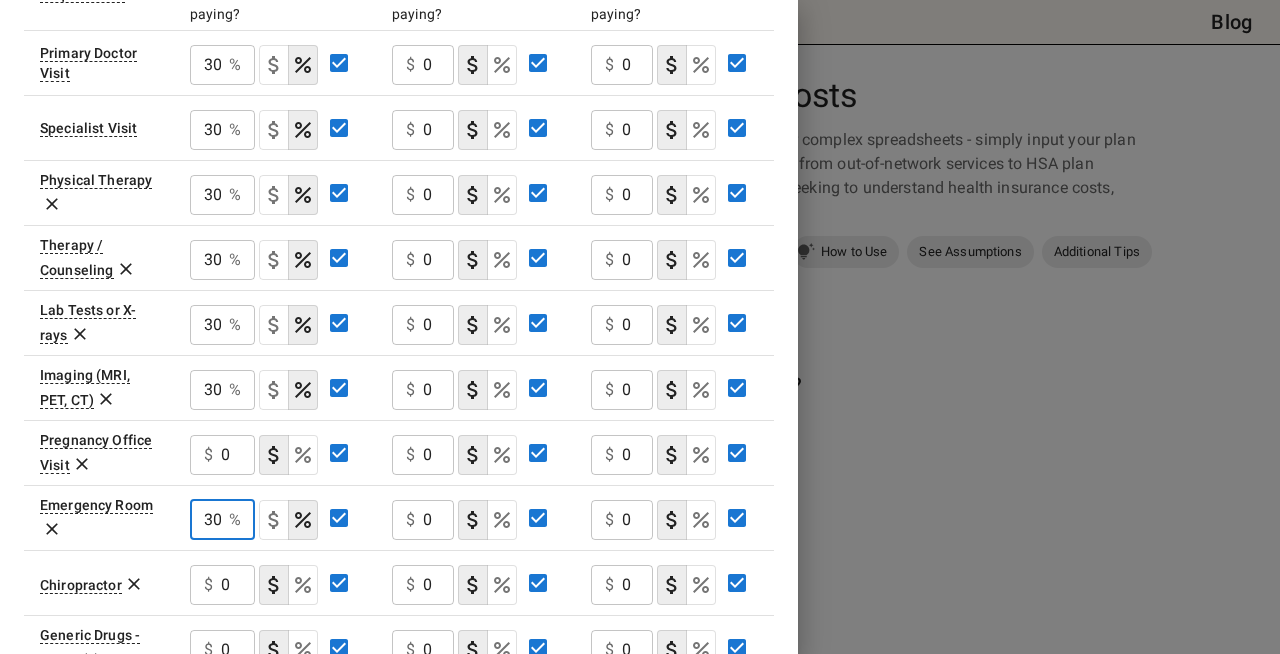 click on "0" at bounding box center [438, 65] 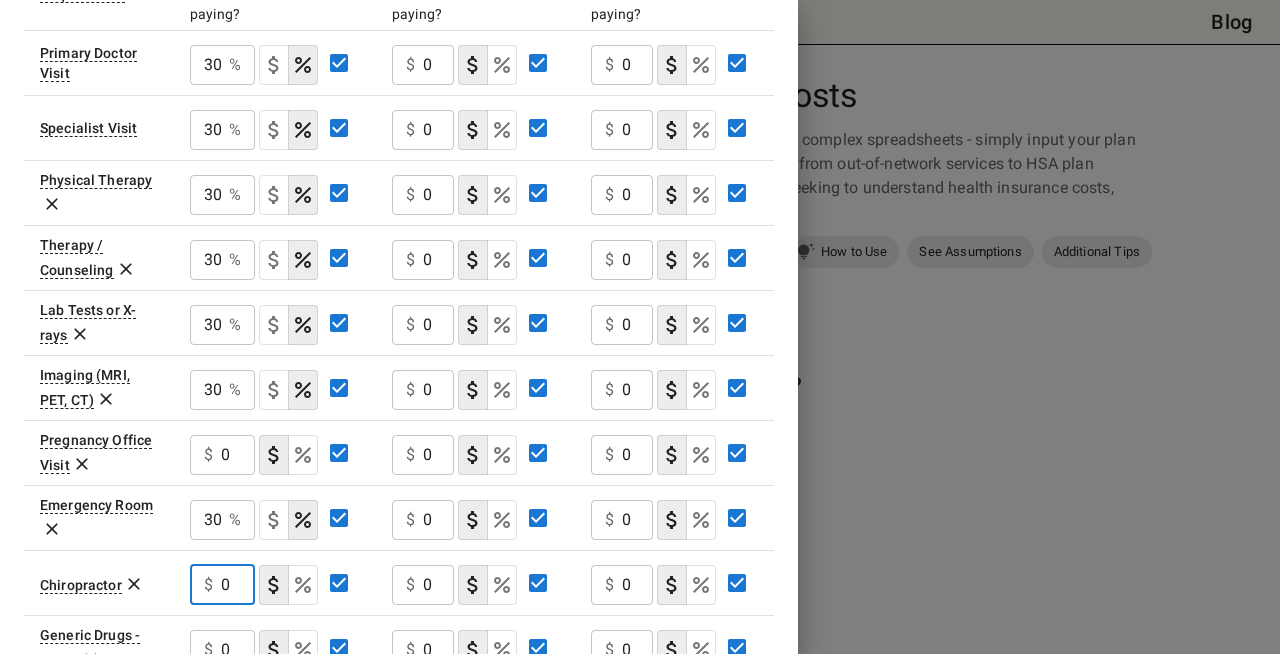 type on "3" 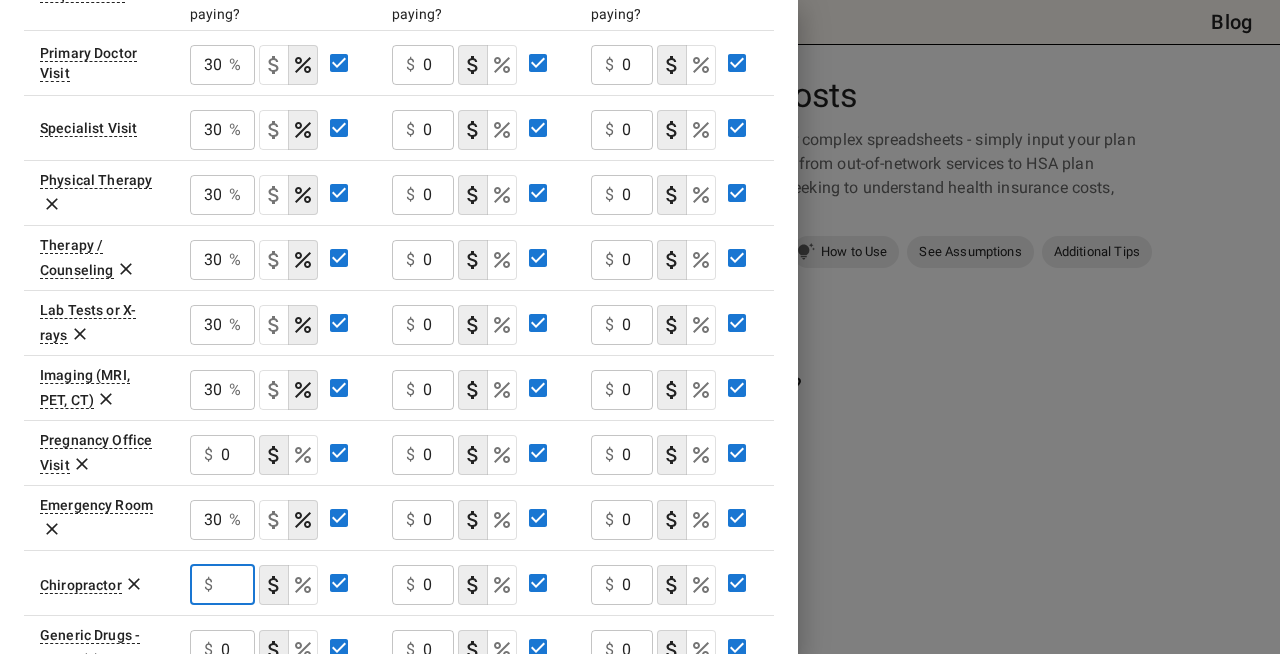 type on "0" 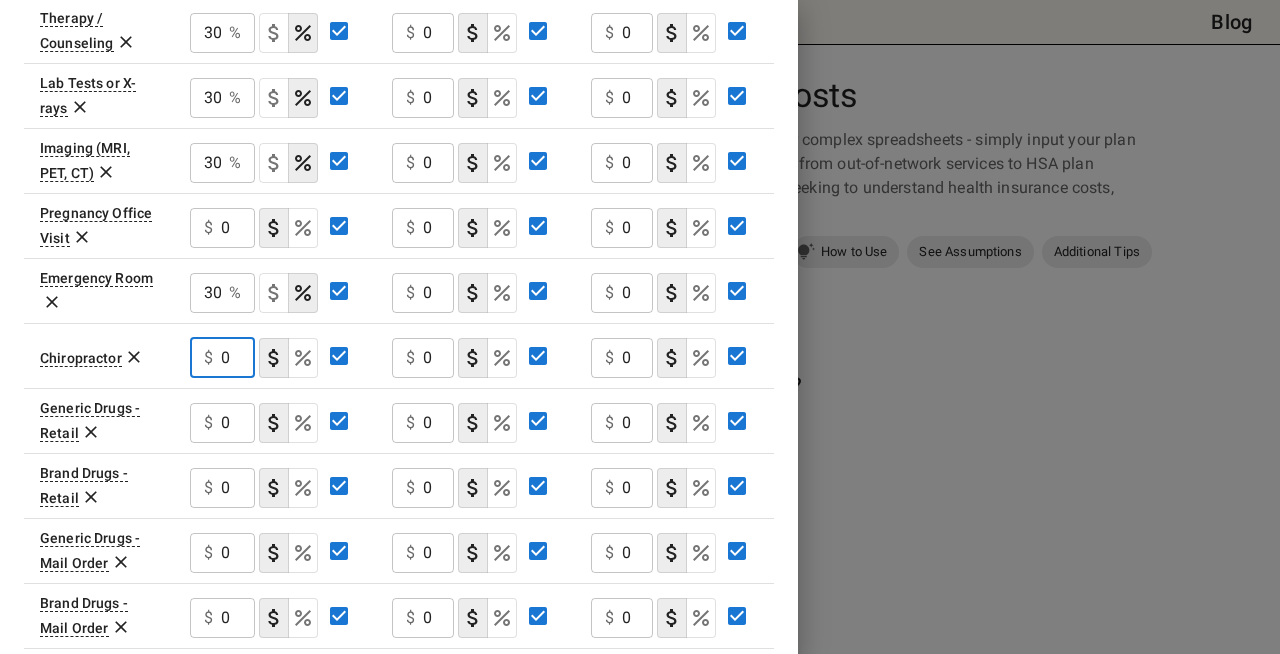 scroll, scrollTop: 970, scrollLeft: 0, axis: vertical 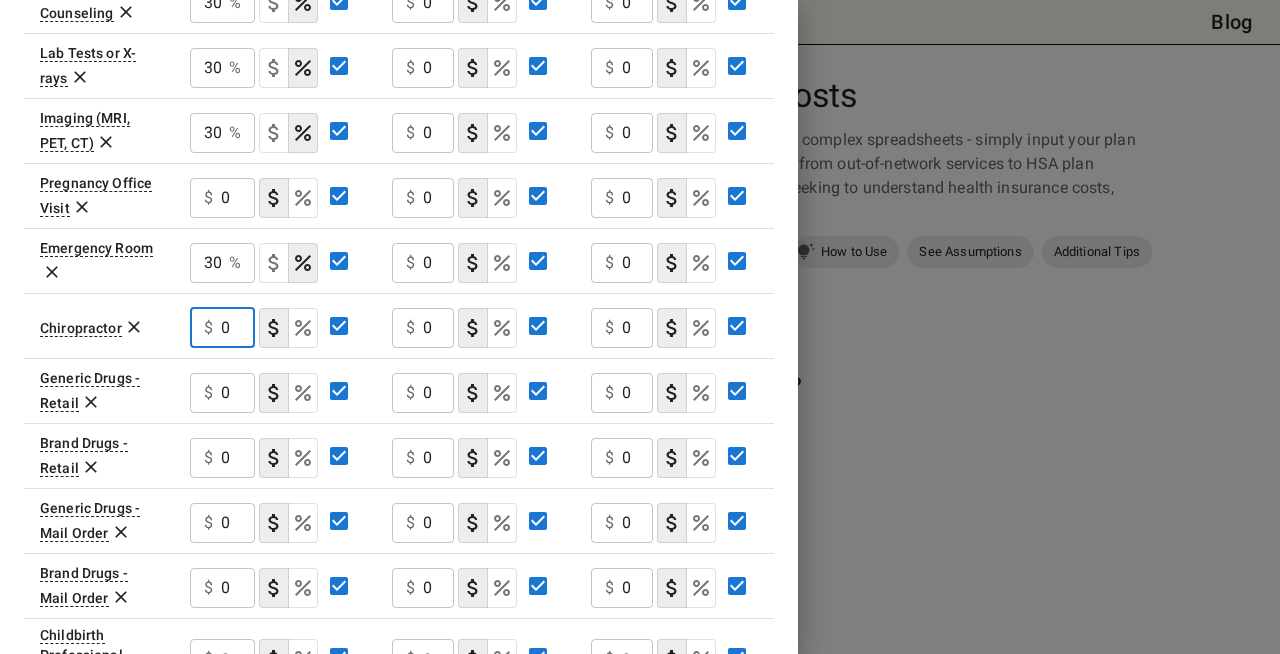 click on "0" at bounding box center [438, -192] 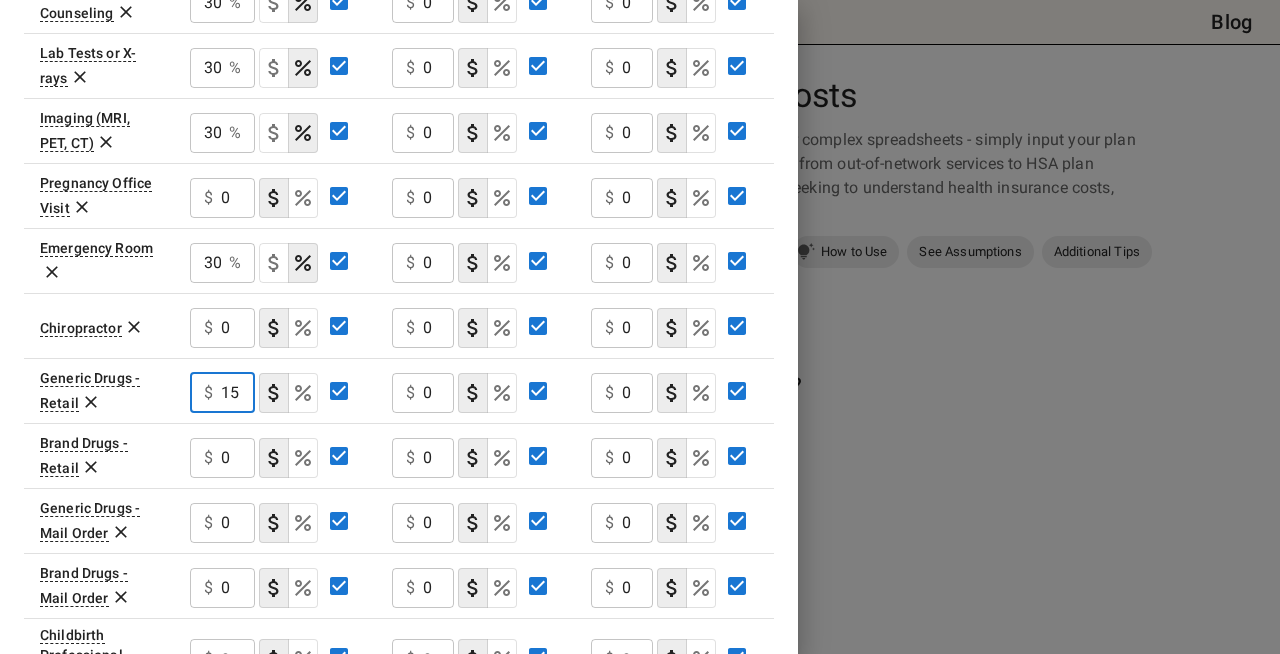 type on "15" 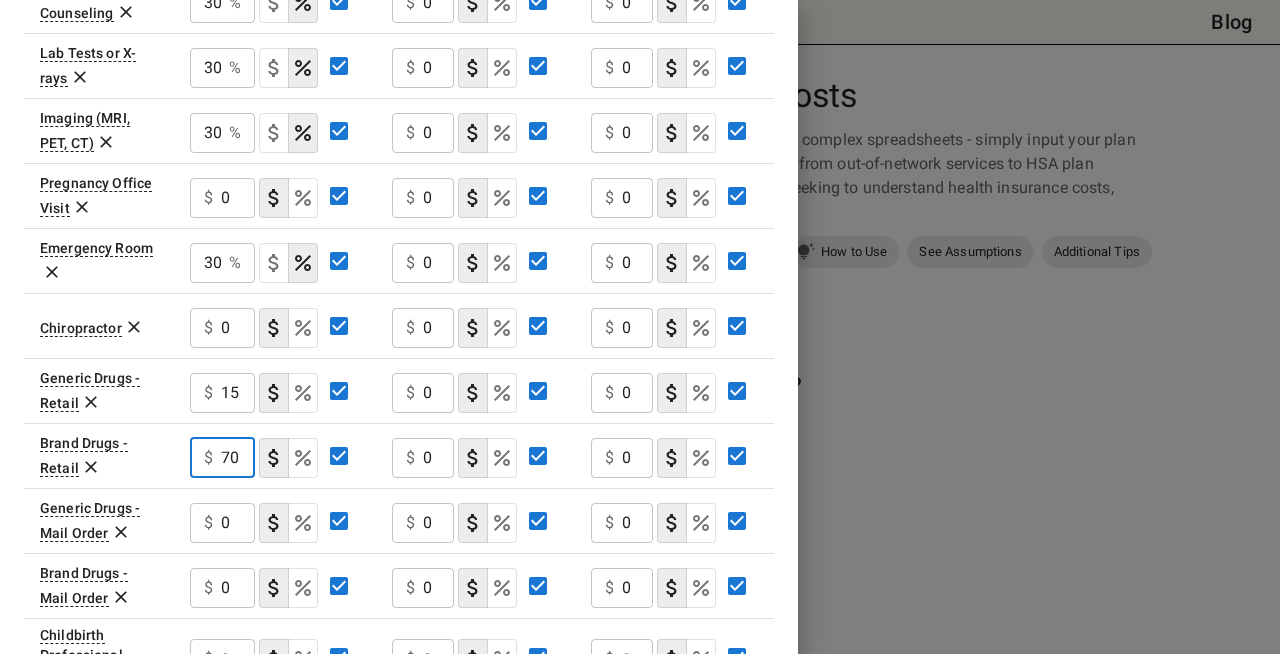 type on "70" 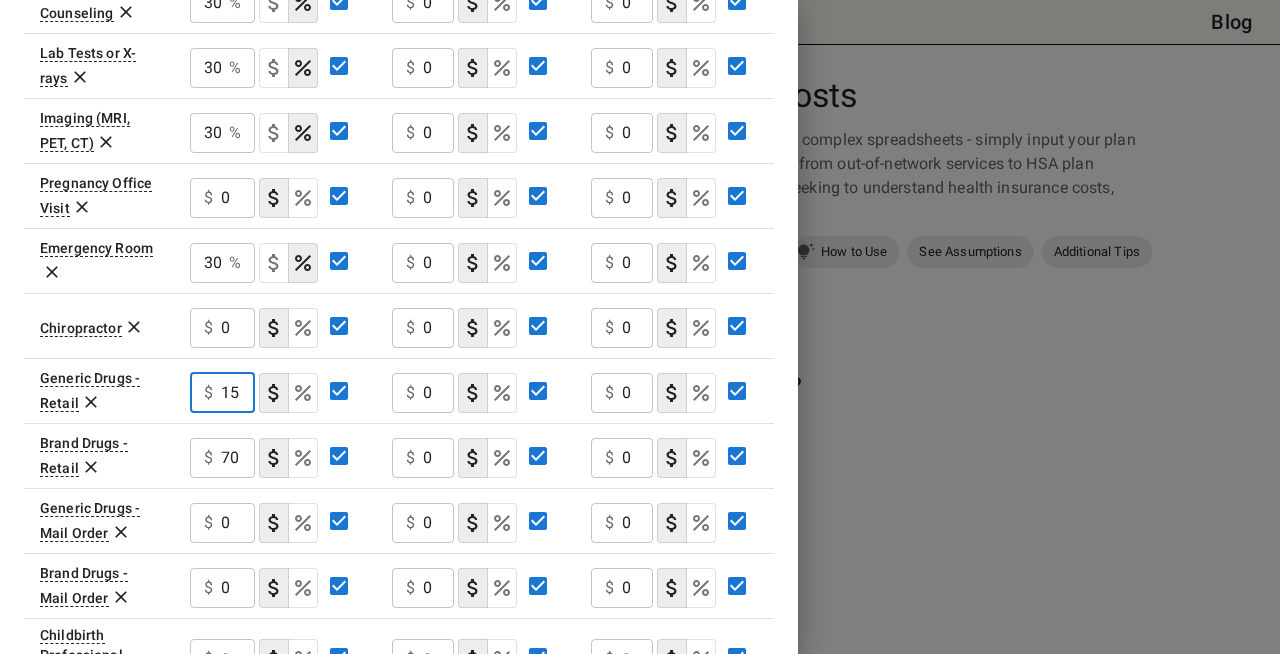 click on "15" at bounding box center (238, 393) 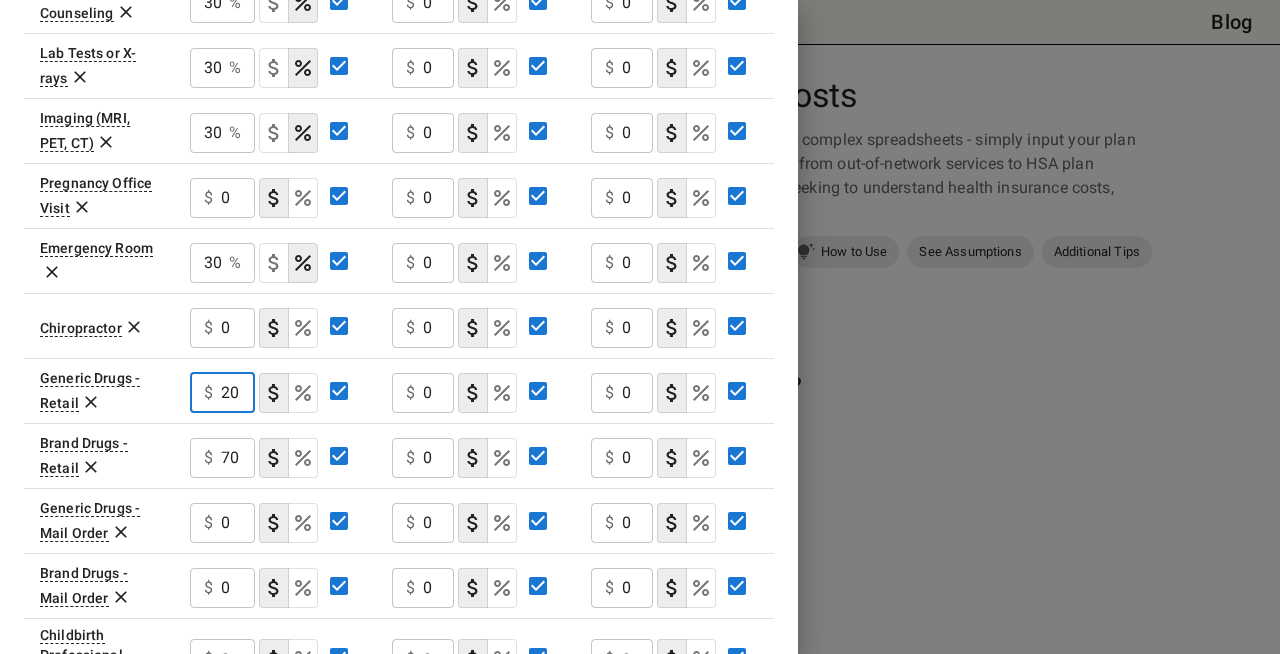type on "20" 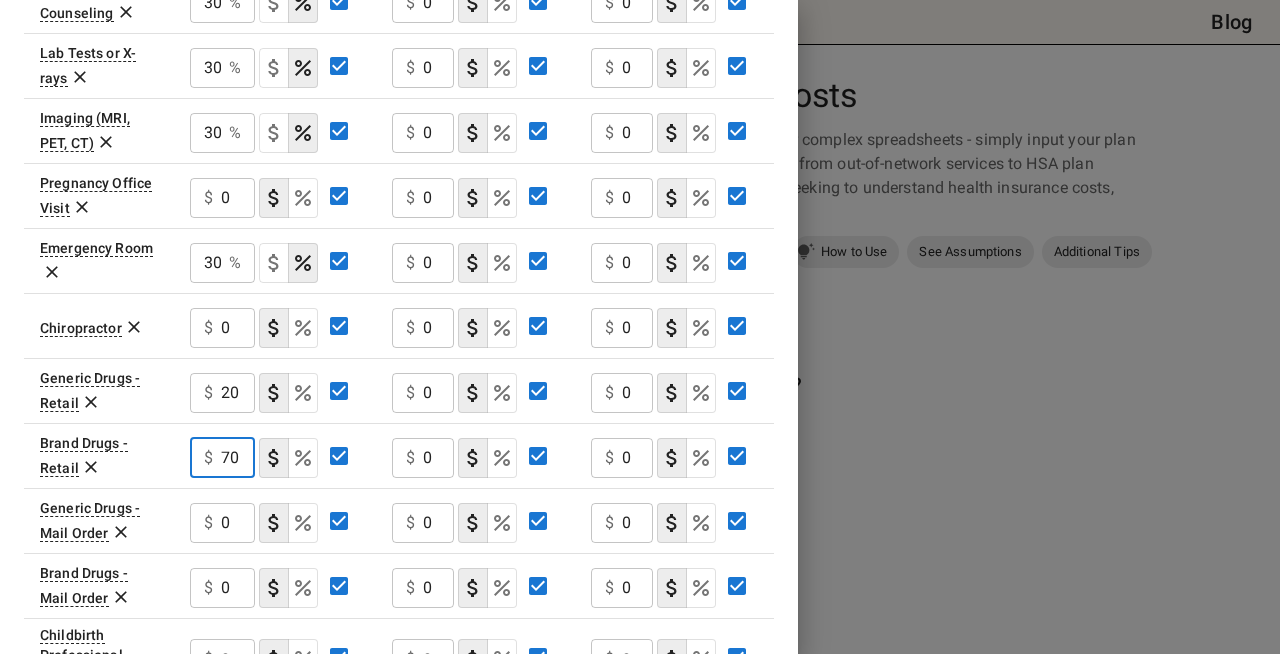 type on "7" 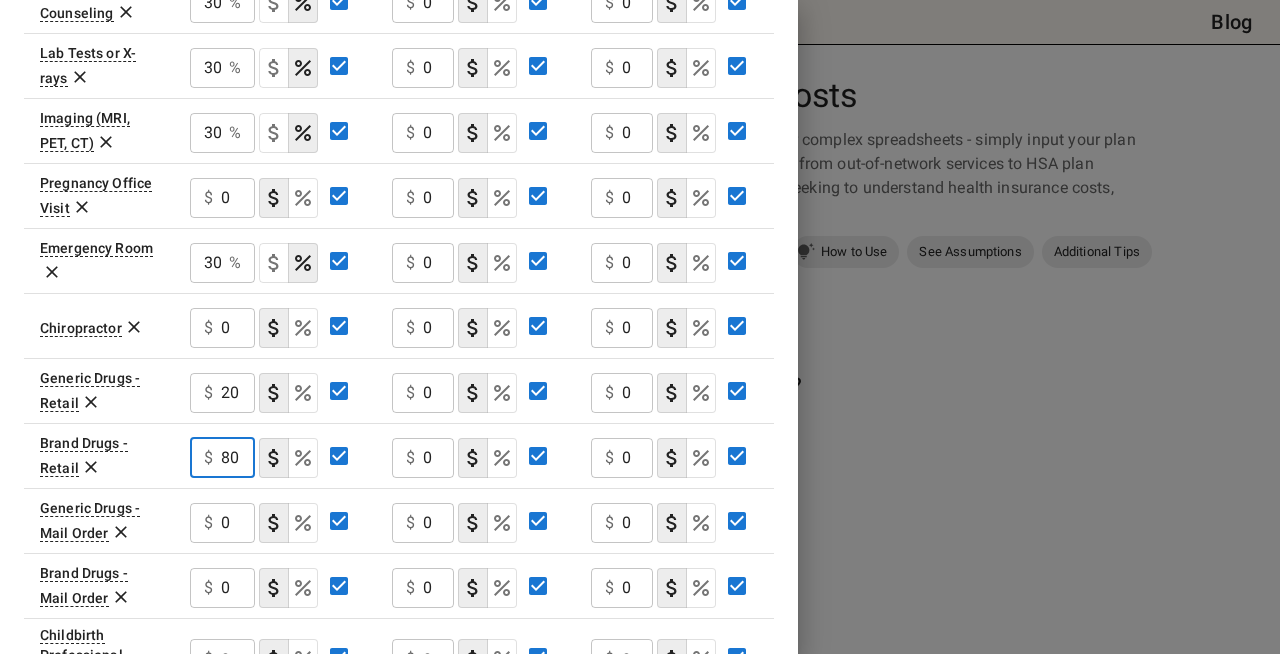 type on "80" 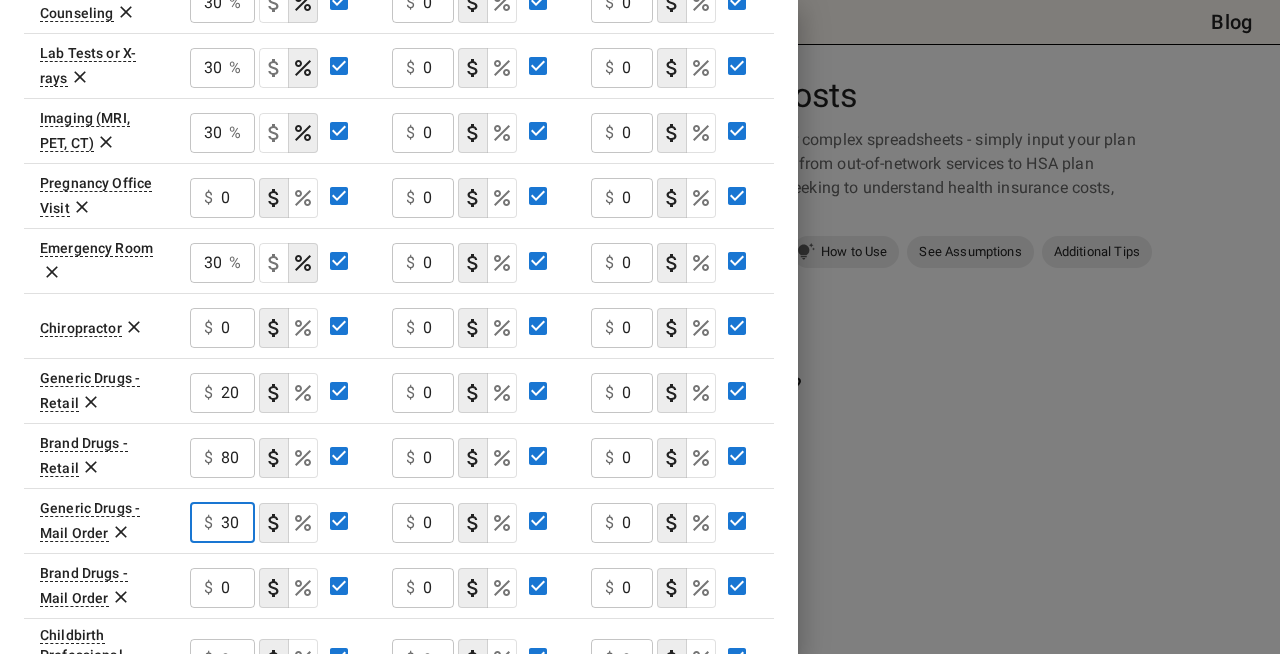 type on "30" 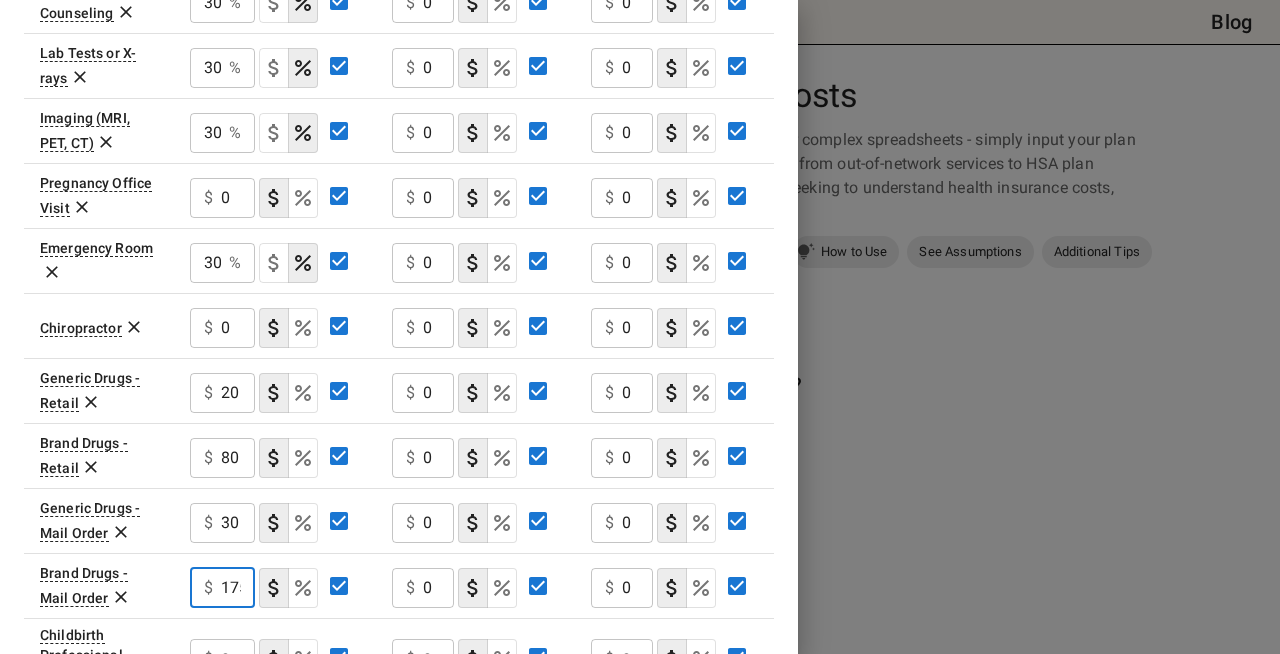 scroll, scrollTop: 0, scrollLeft: 7, axis: horizontal 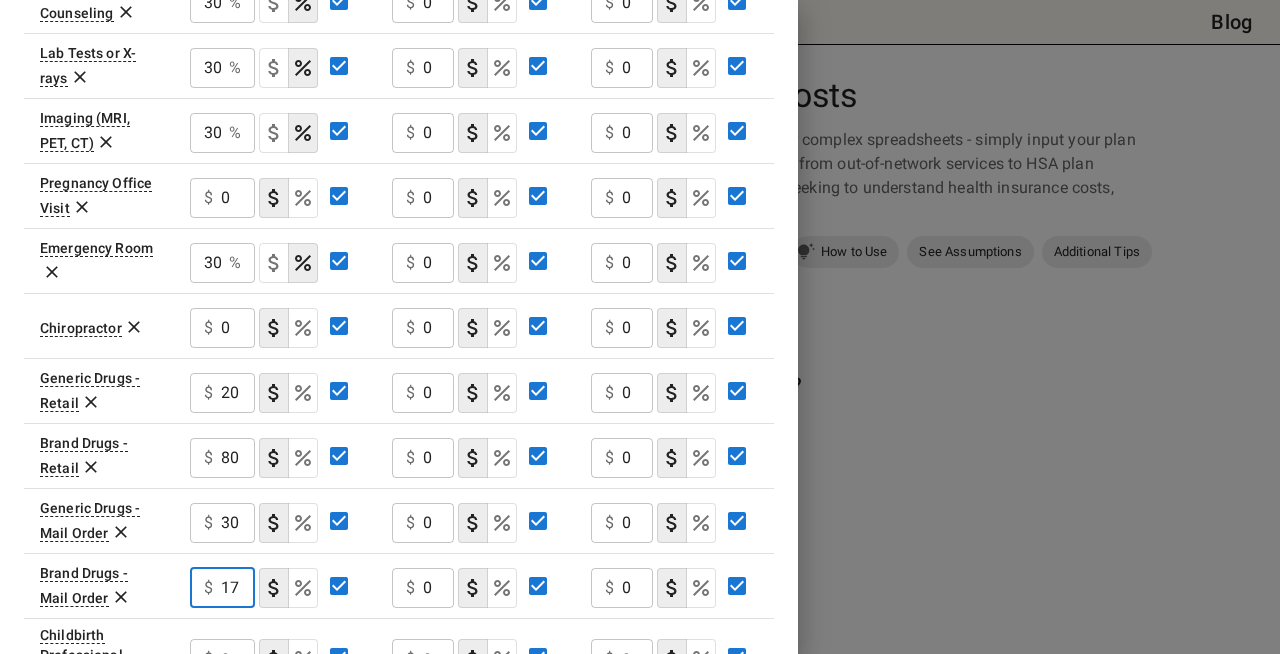type on "1" 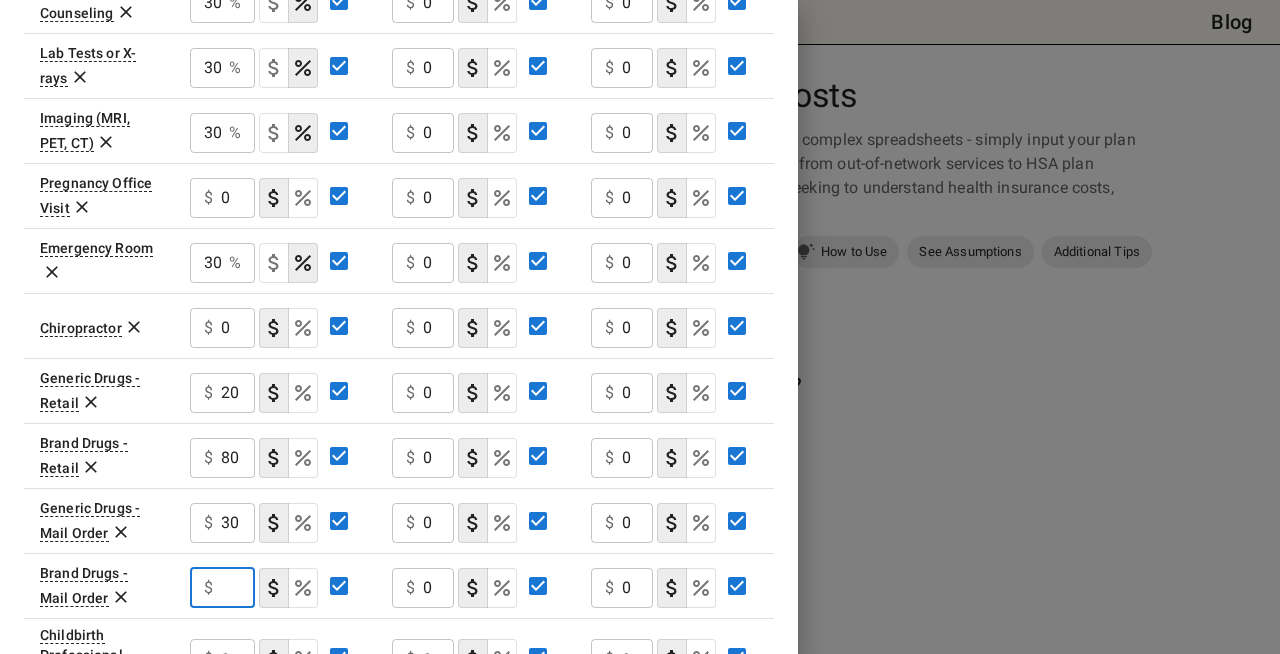 scroll, scrollTop: 0, scrollLeft: 0, axis: both 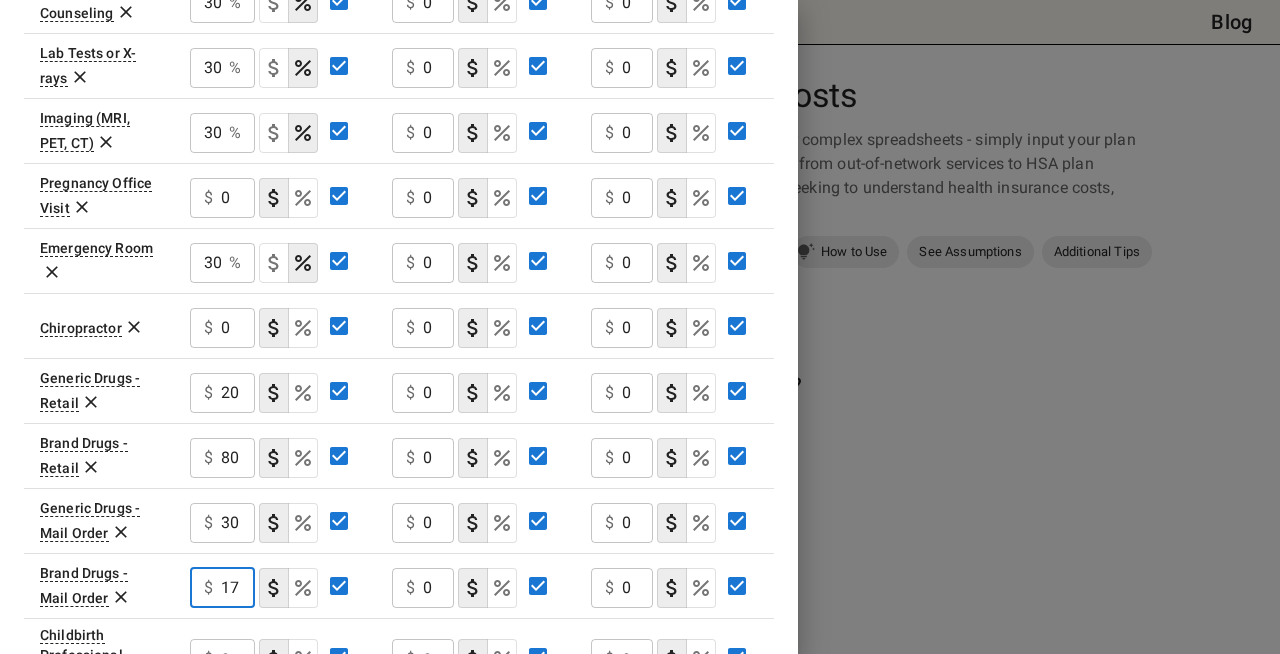 type on "175" 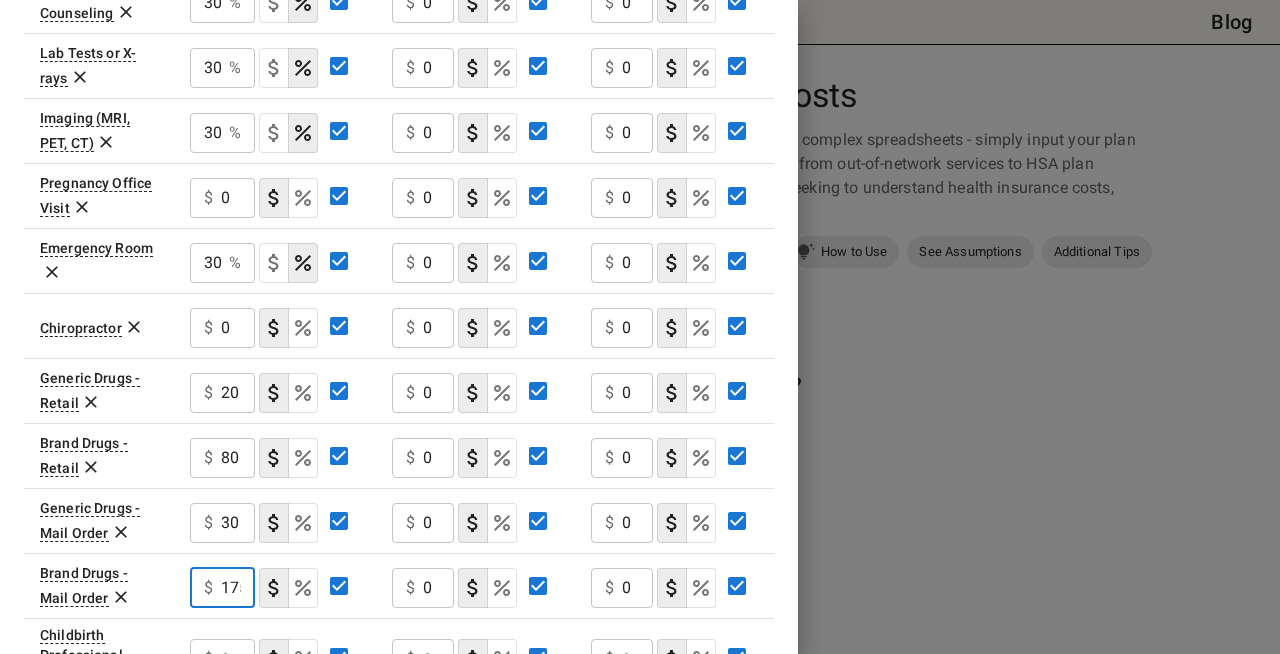 scroll, scrollTop: 0, scrollLeft: 7, axis: horizontal 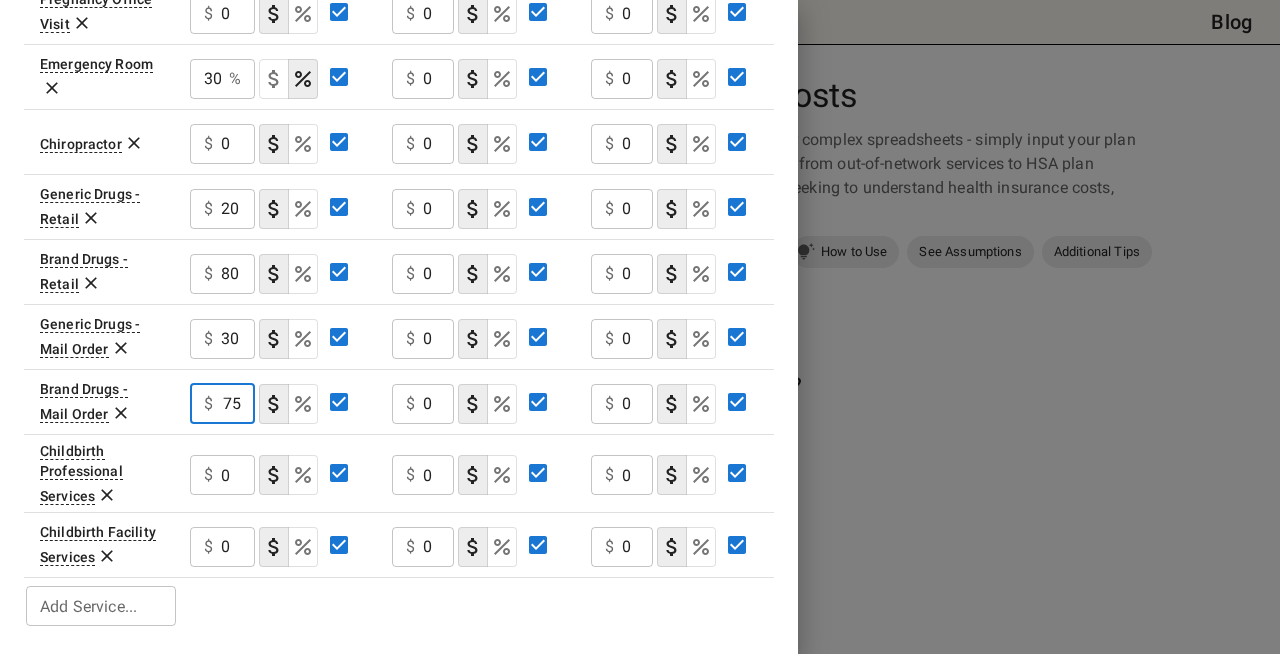 click on "0" at bounding box center (438, -376) 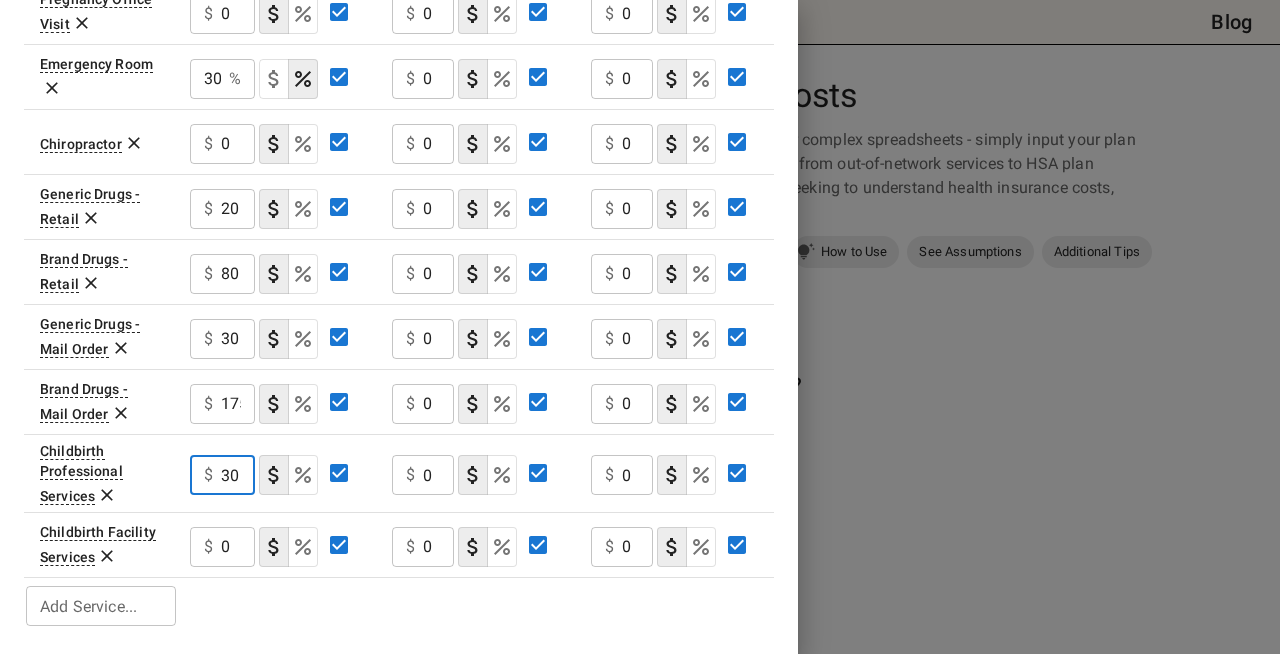 type on "30" 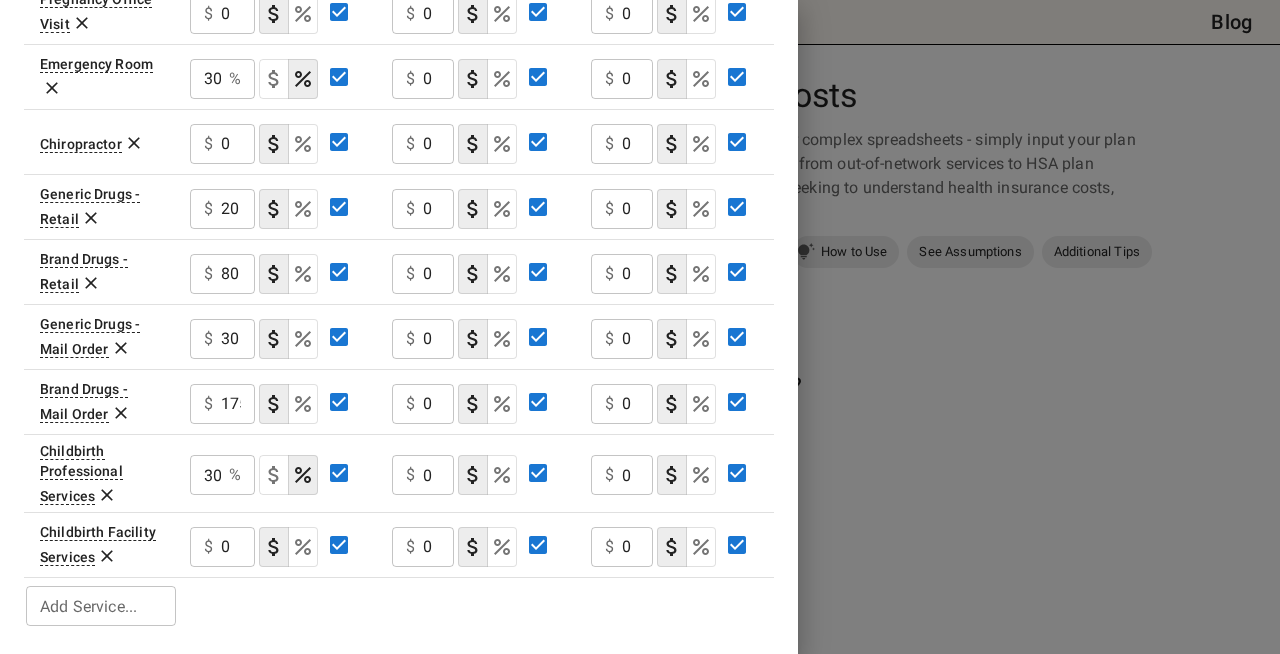 click on "0" at bounding box center (438, -376) 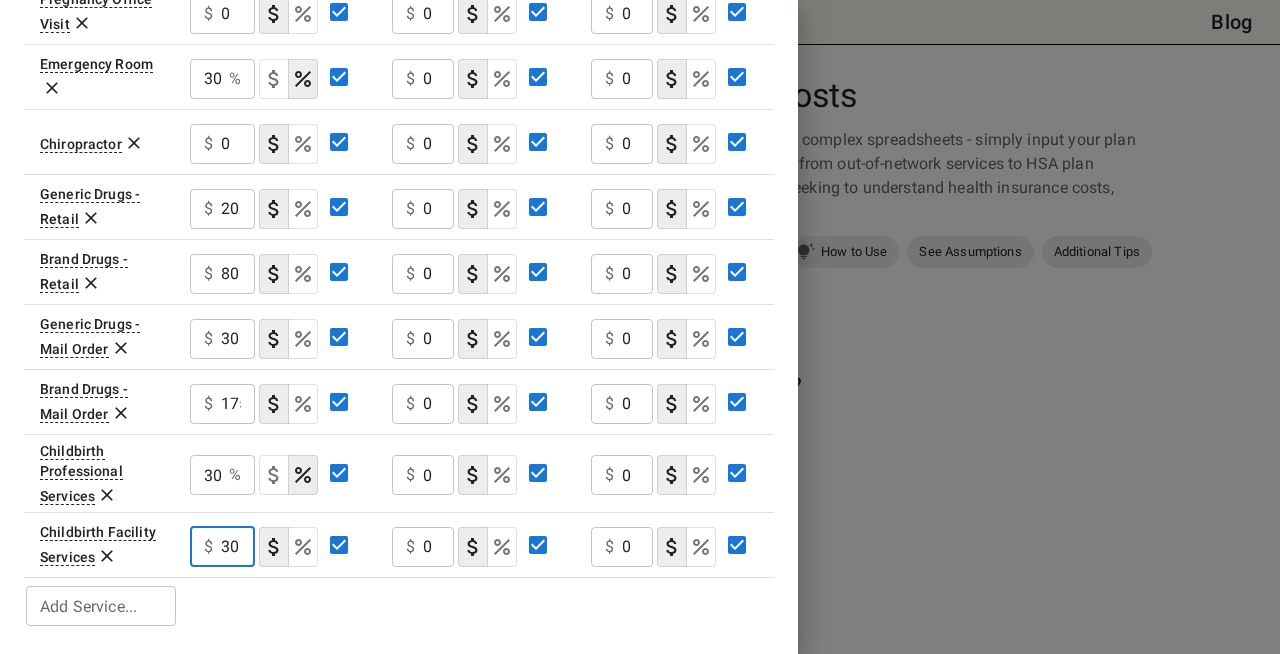 type on "30" 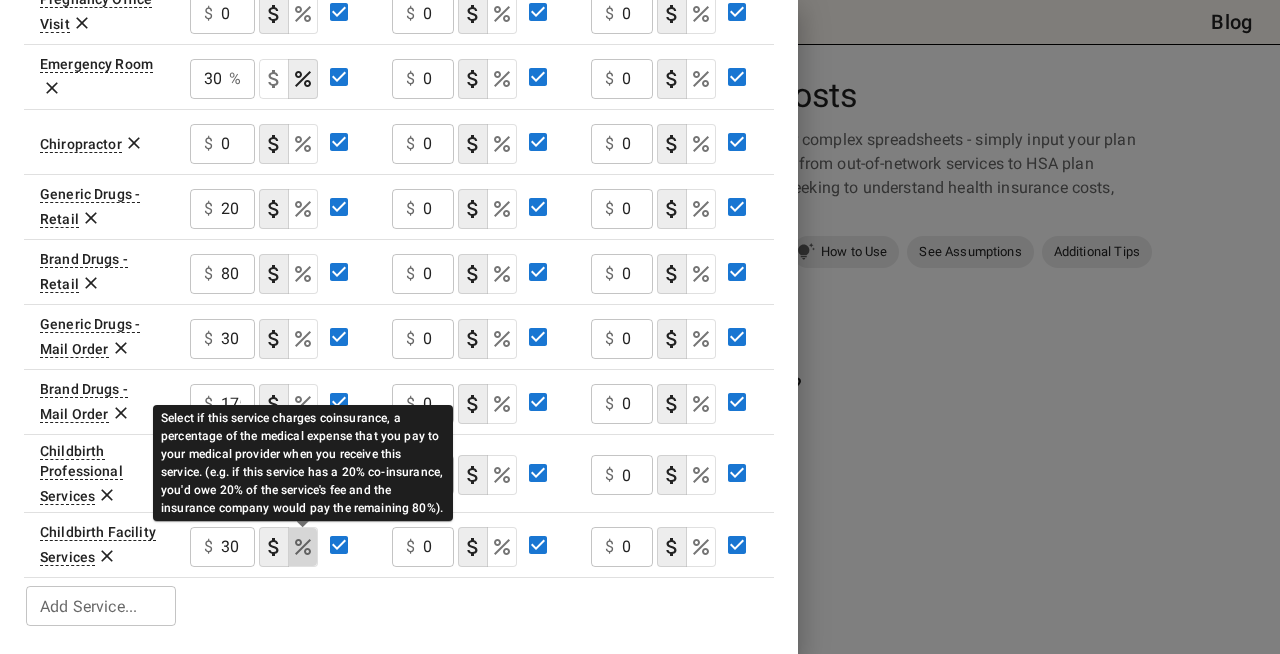 click 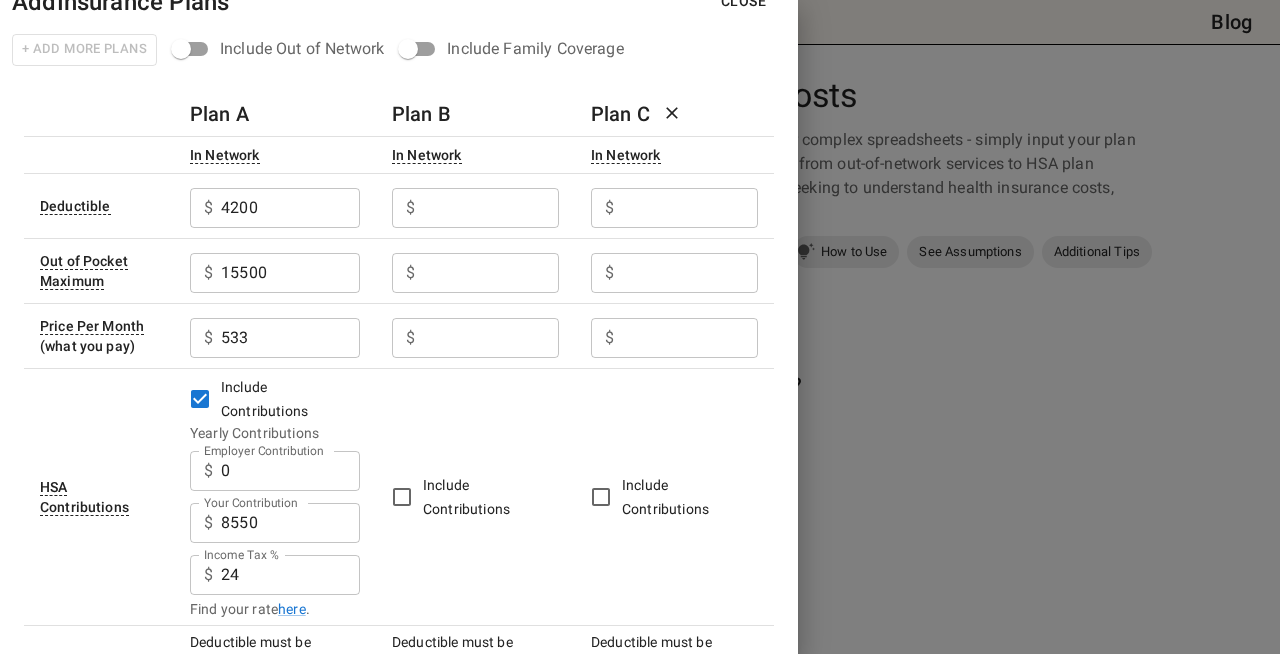 scroll, scrollTop: 0, scrollLeft: 0, axis: both 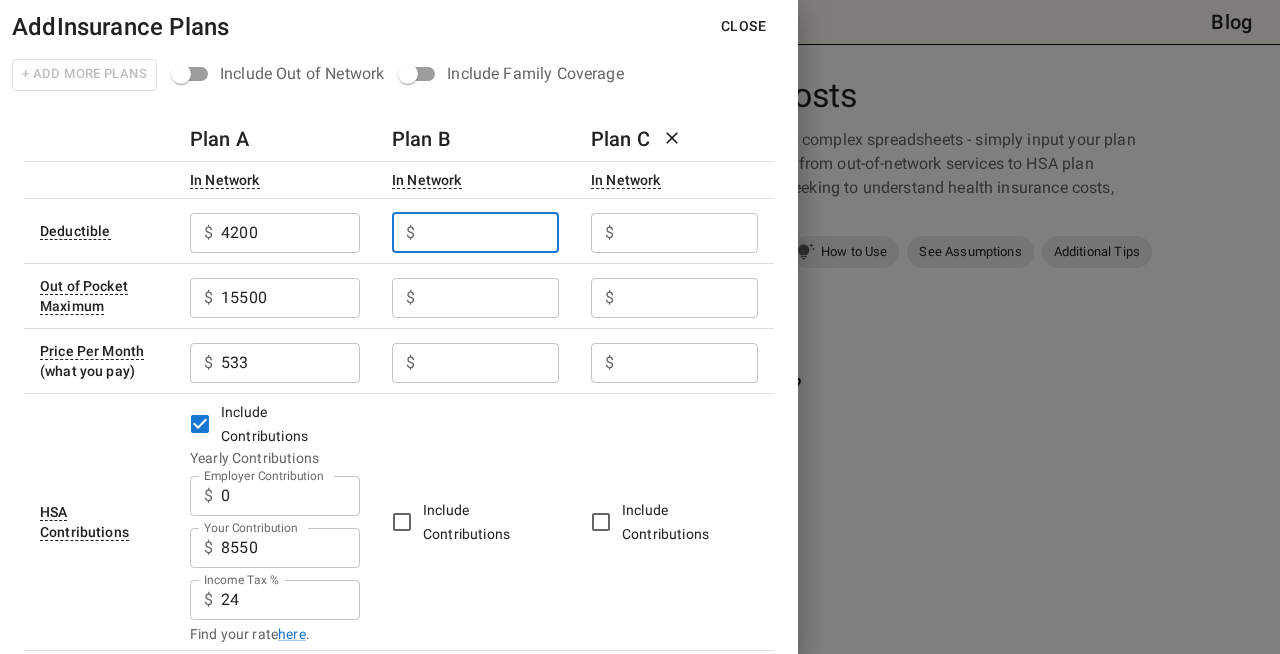 click on "Employer Contribution" at bounding box center [491, 233] 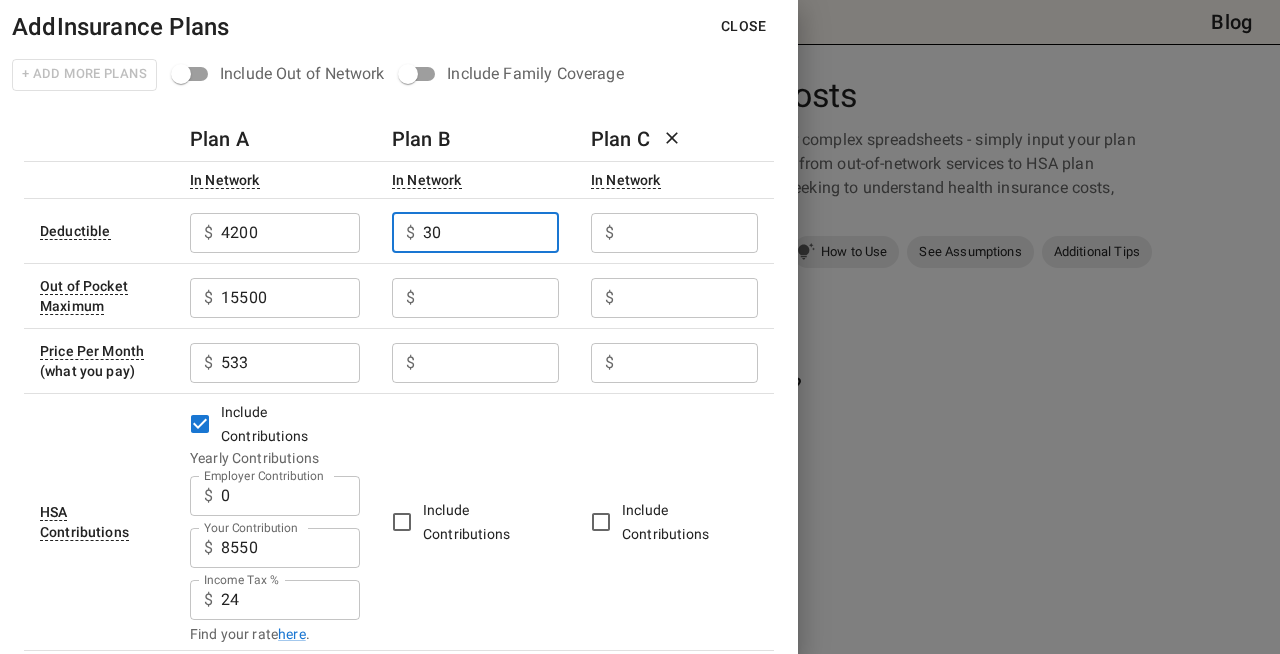 type on "3" 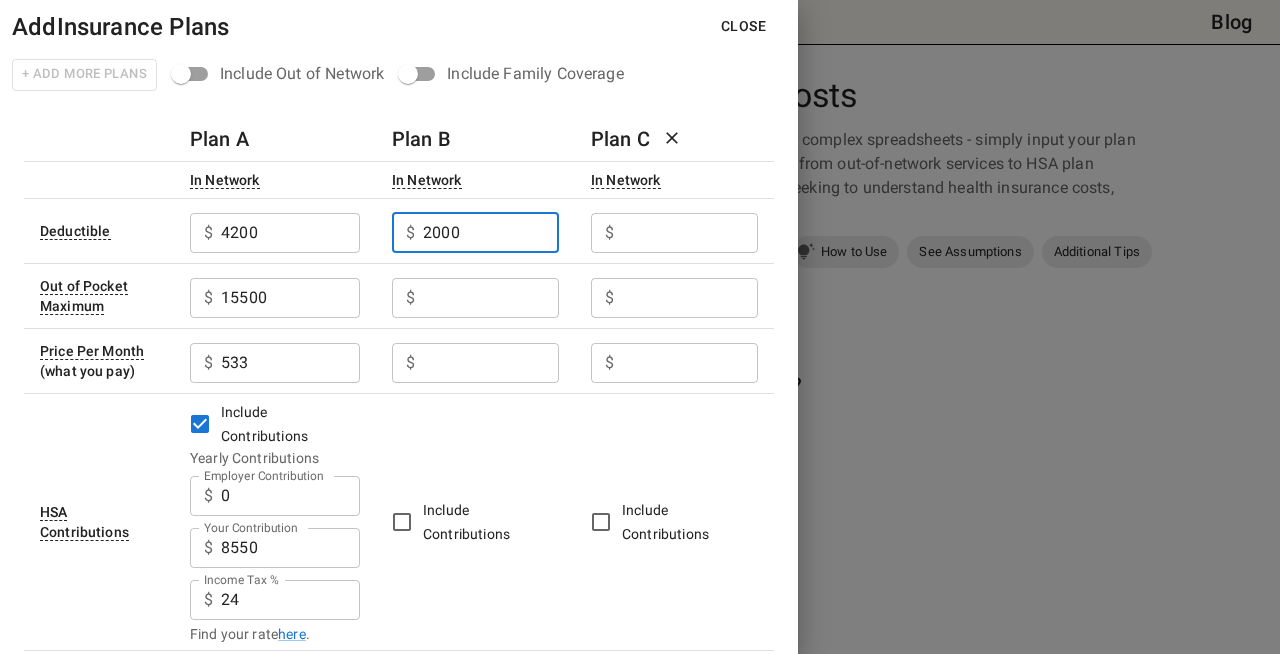 type on "2000" 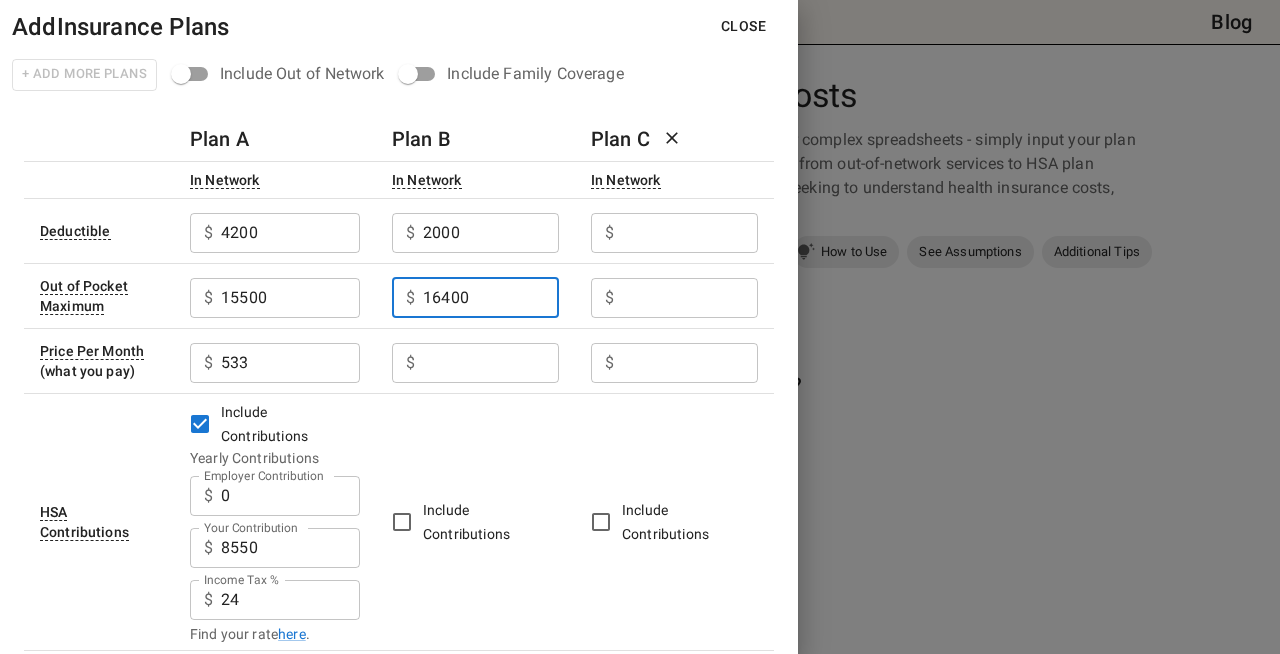 type on "16400" 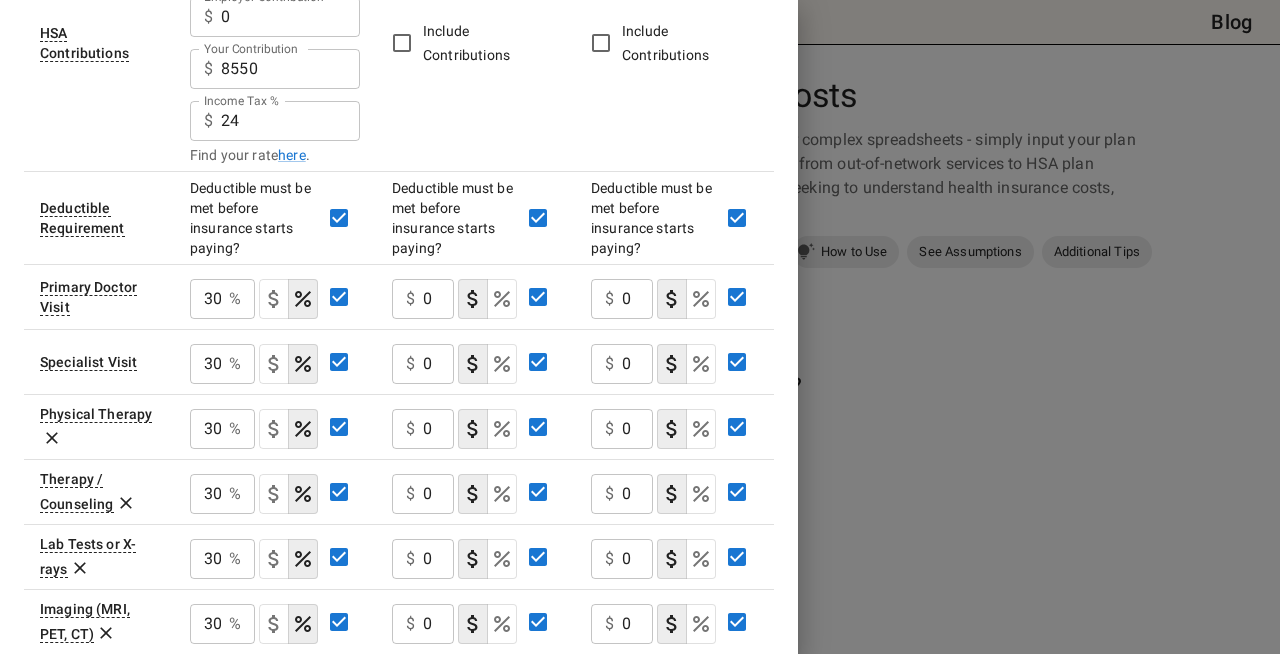 scroll, scrollTop: 501, scrollLeft: 0, axis: vertical 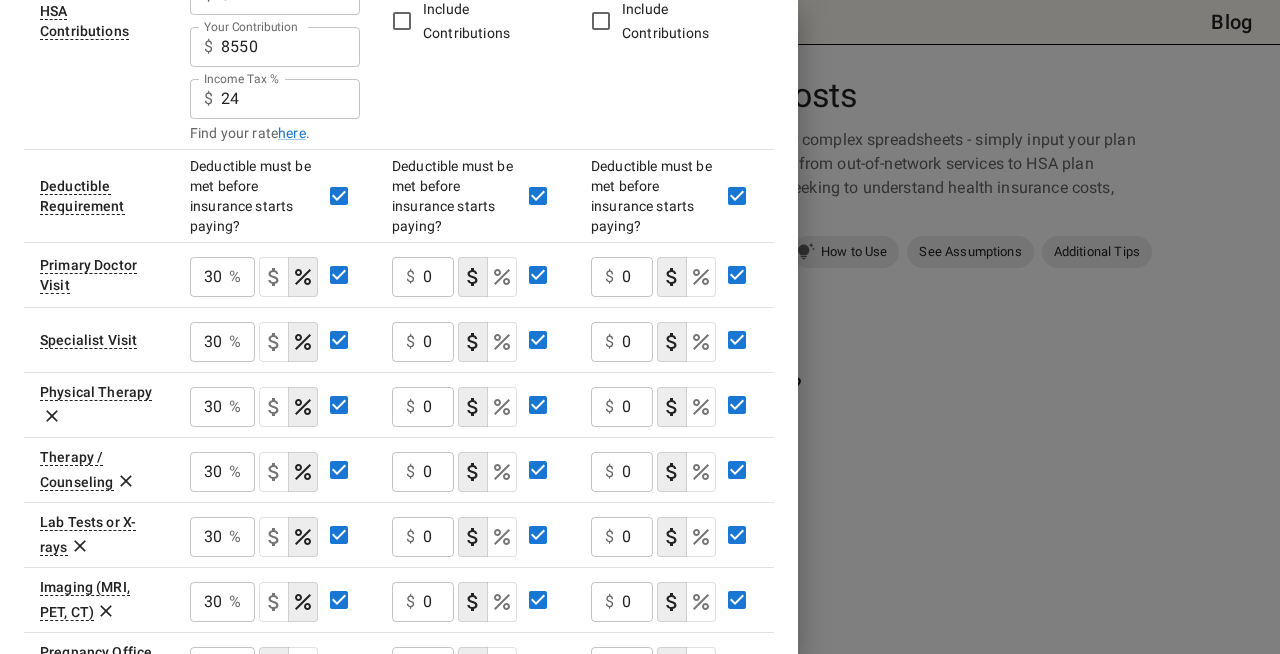 type on "860" 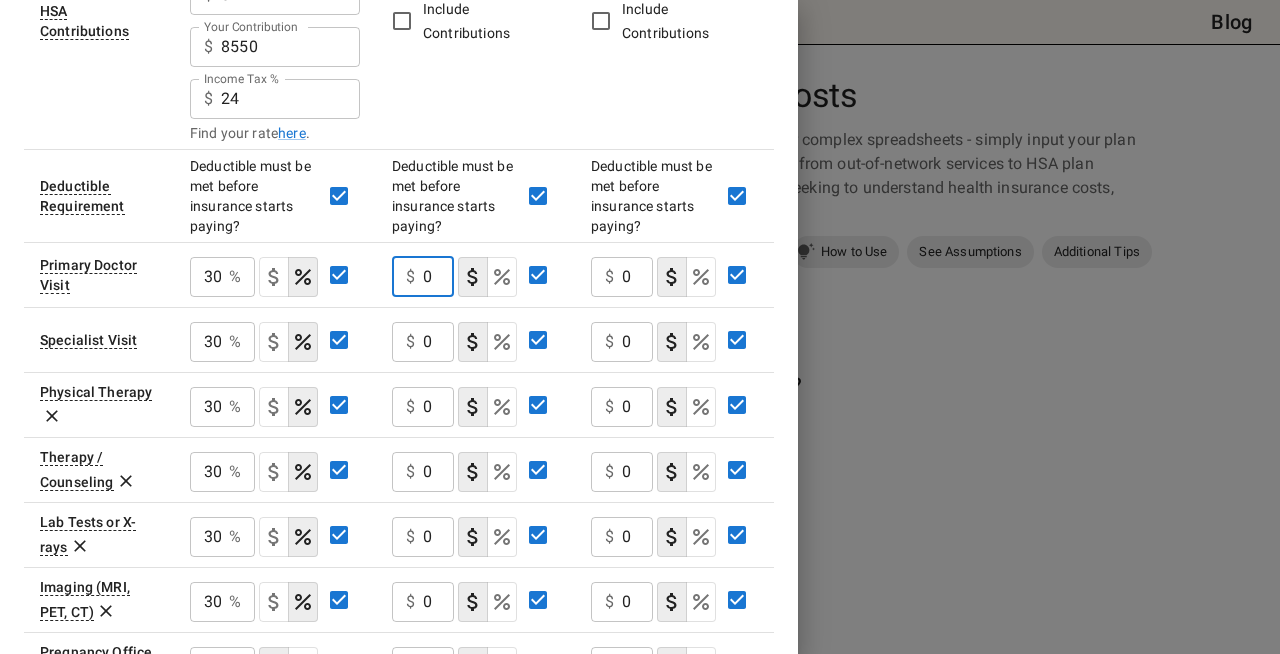 click on "0" at bounding box center (438, 277) 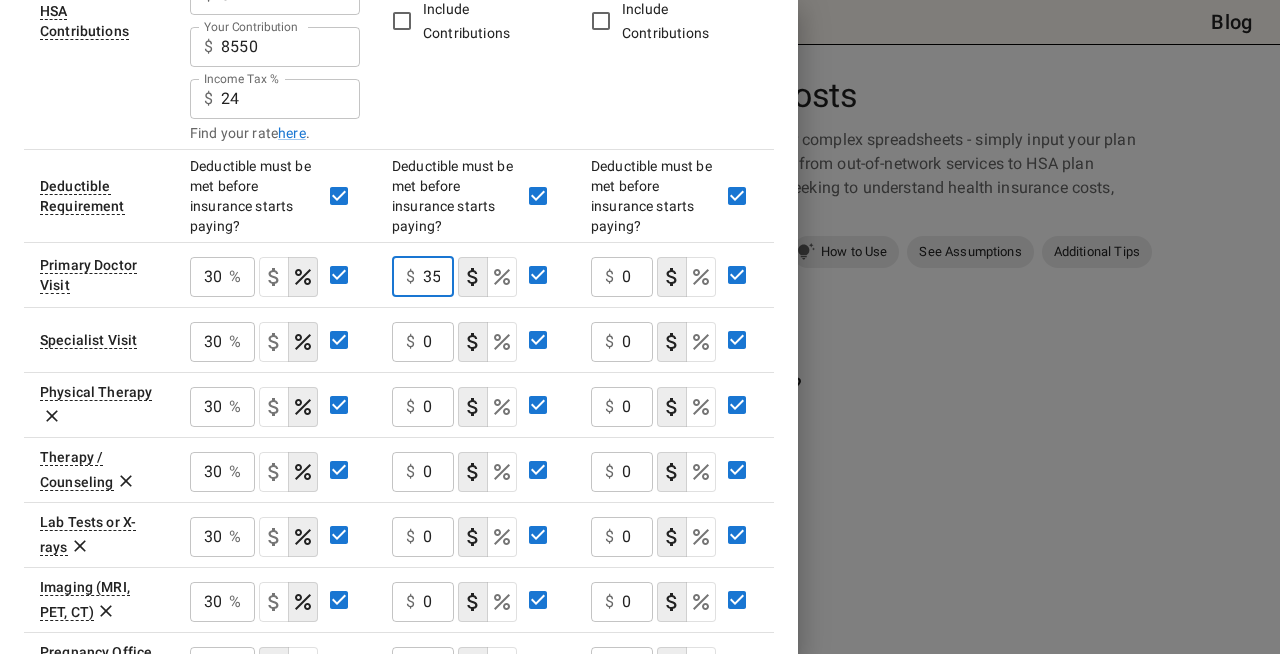 scroll, scrollTop: 0, scrollLeft: 1, axis: horizontal 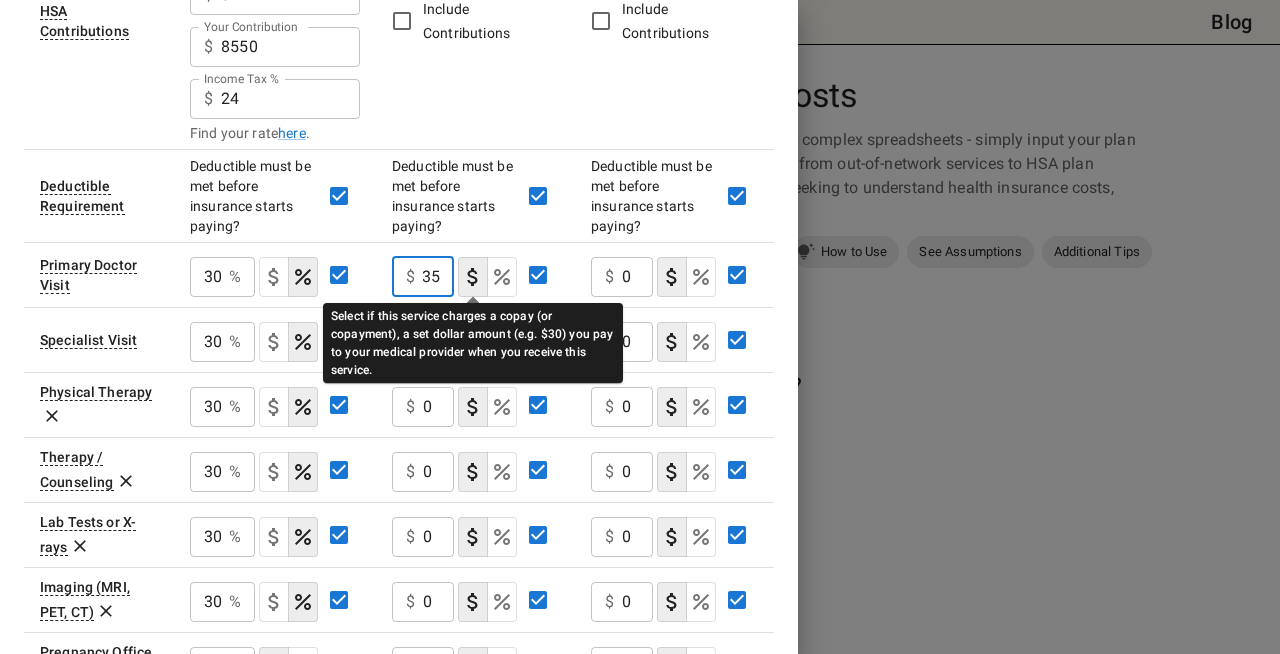 type on "35" 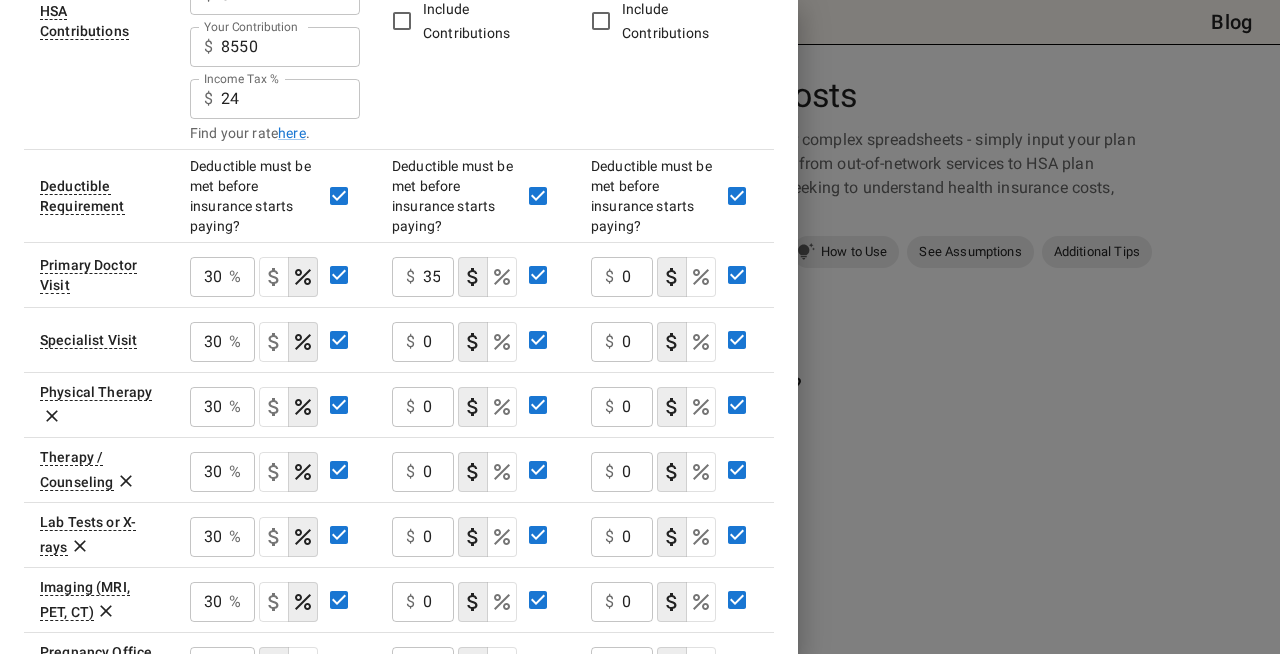 click on "0" at bounding box center [438, 277] 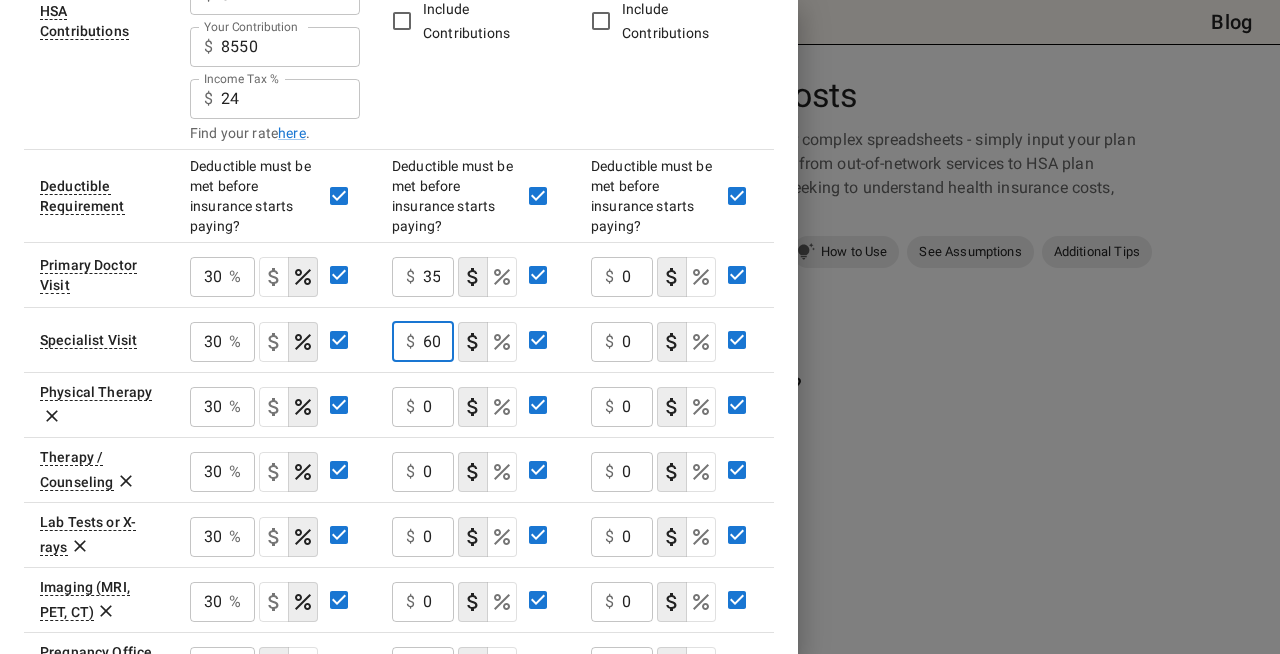 scroll, scrollTop: 0, scrollLeft: 1, axis: horizontal 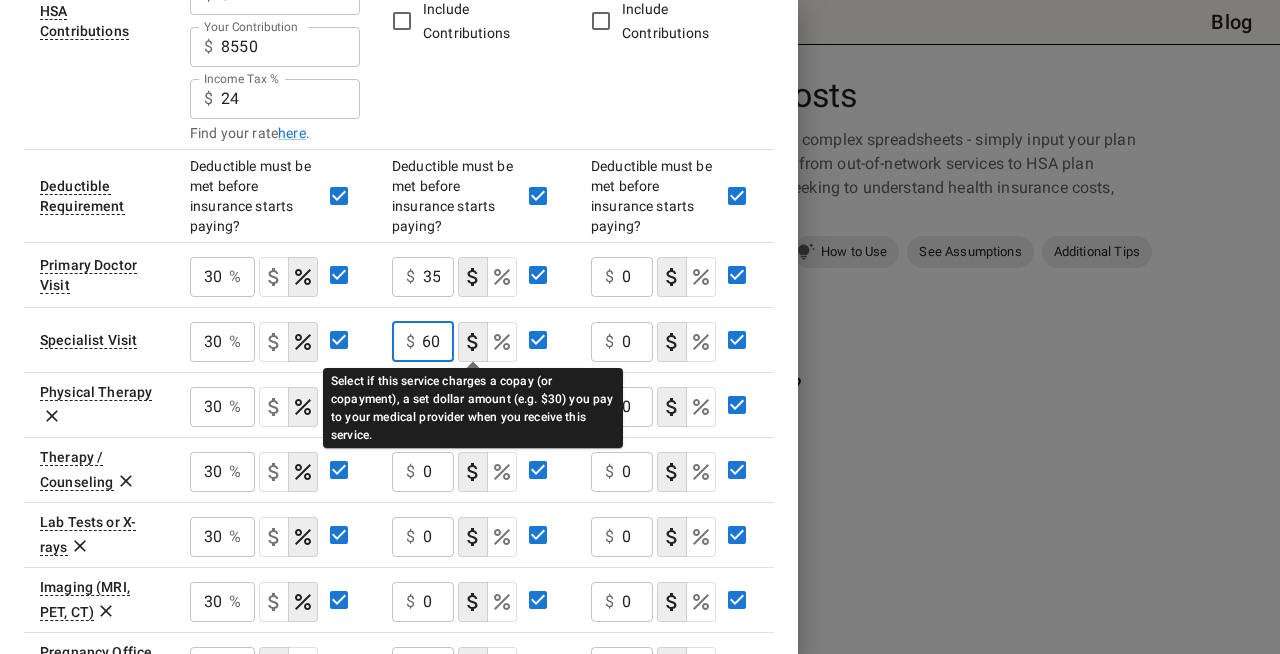 type on "60" 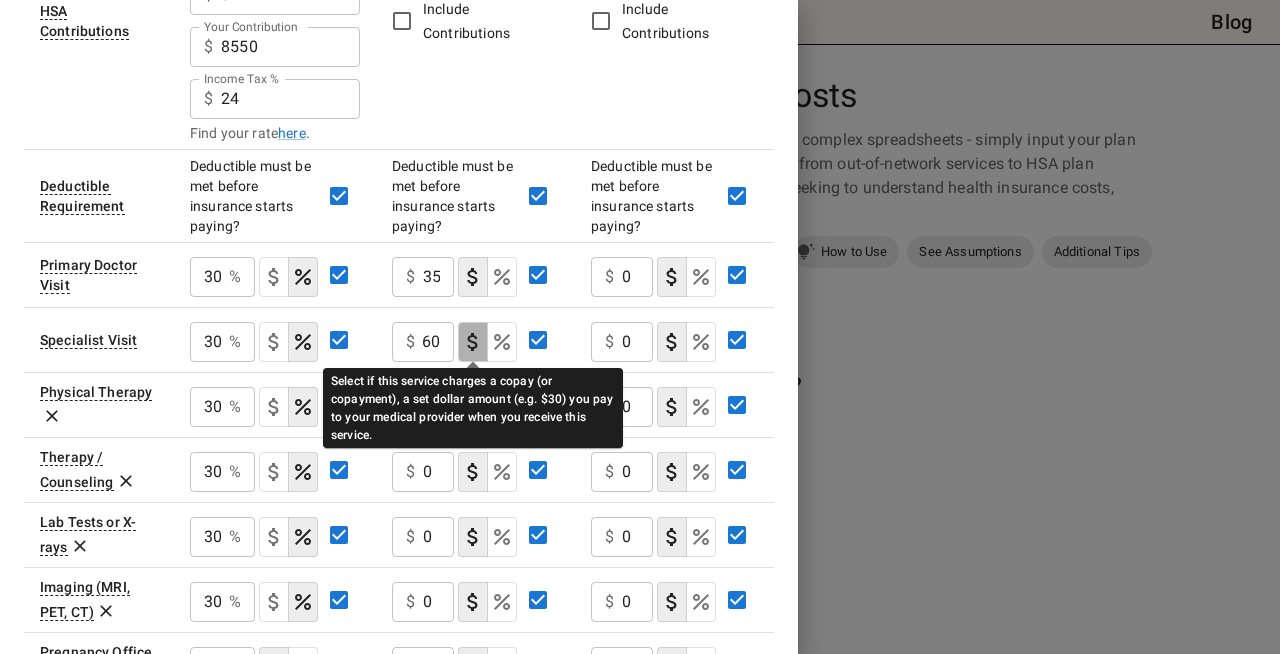 click 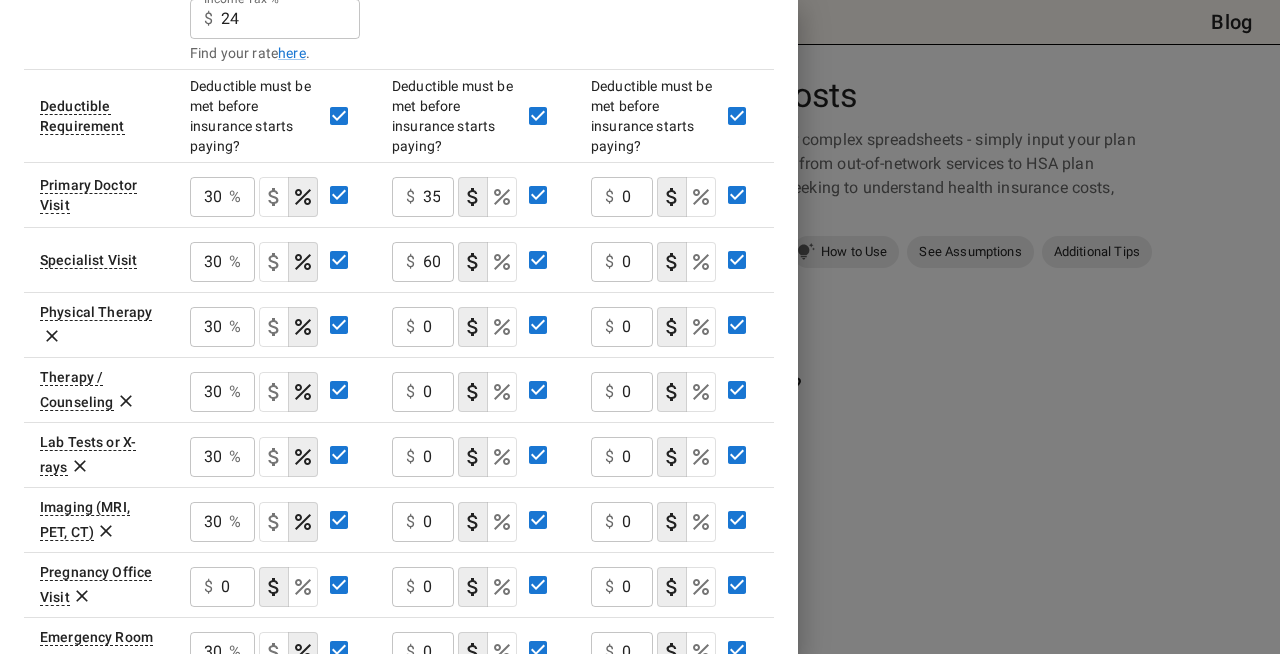 scroll, scrollTop: 596, scrollLeft: 0, axis: vertical 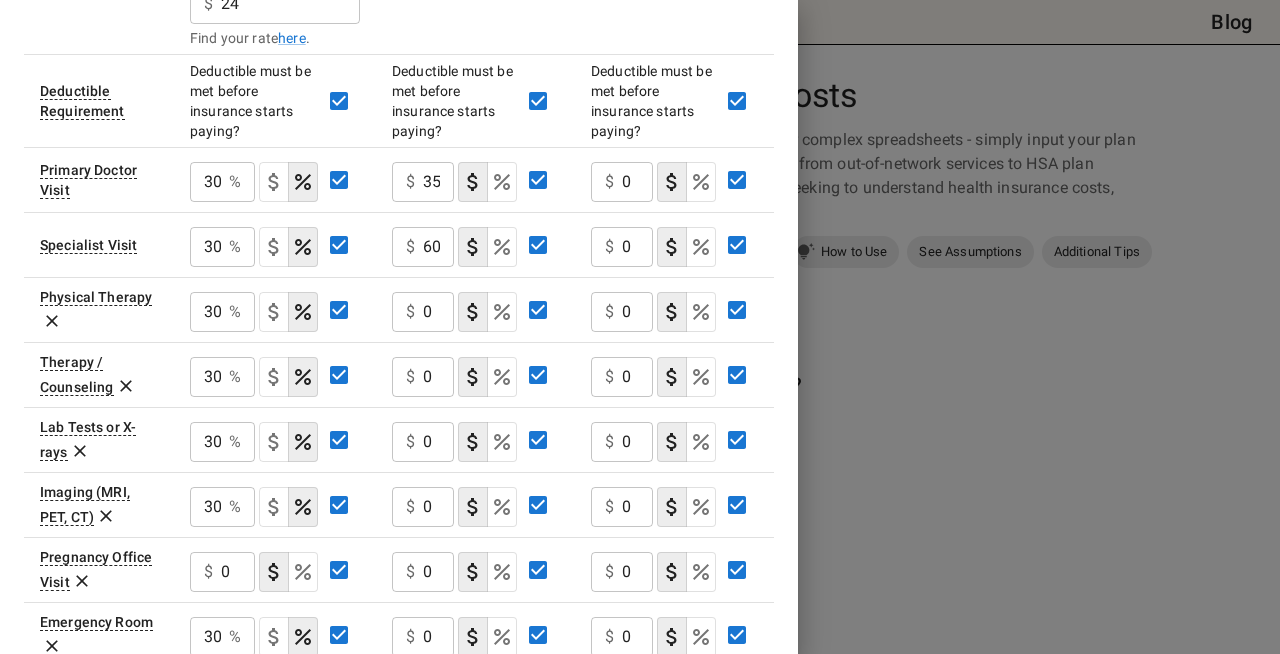 click on "0" at bounding box center [438, 182] 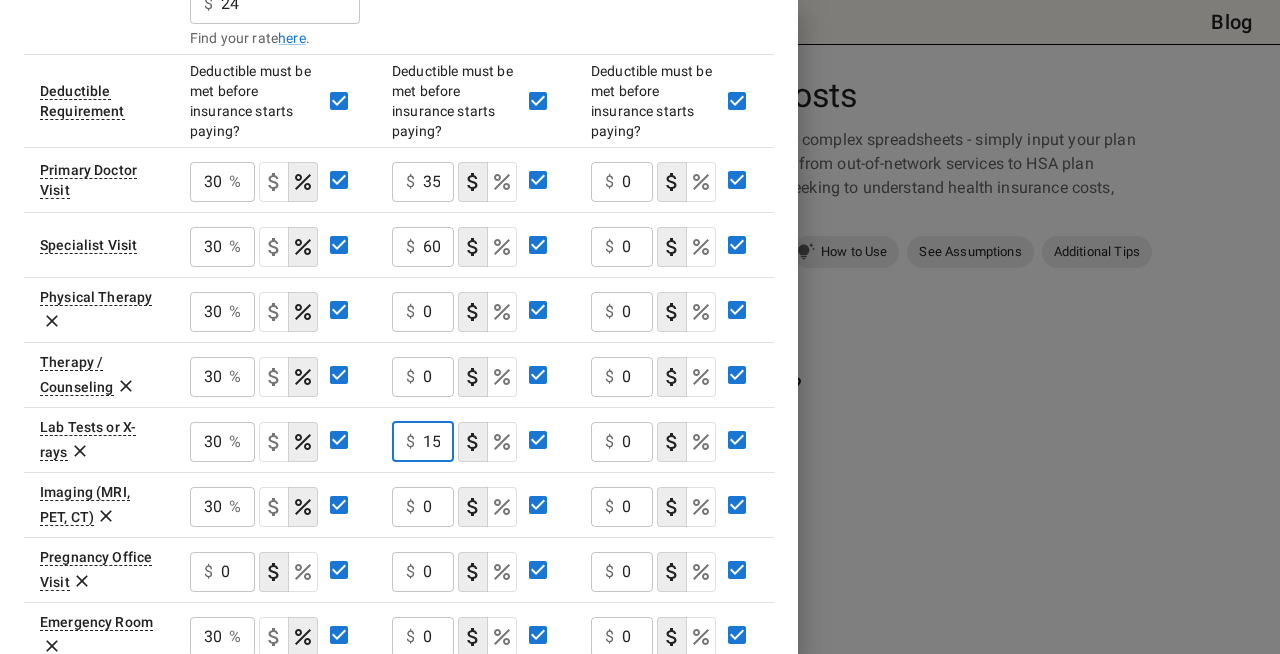 scroll, scrollTop: 0, scrollLeft: 1, axis: horizontal 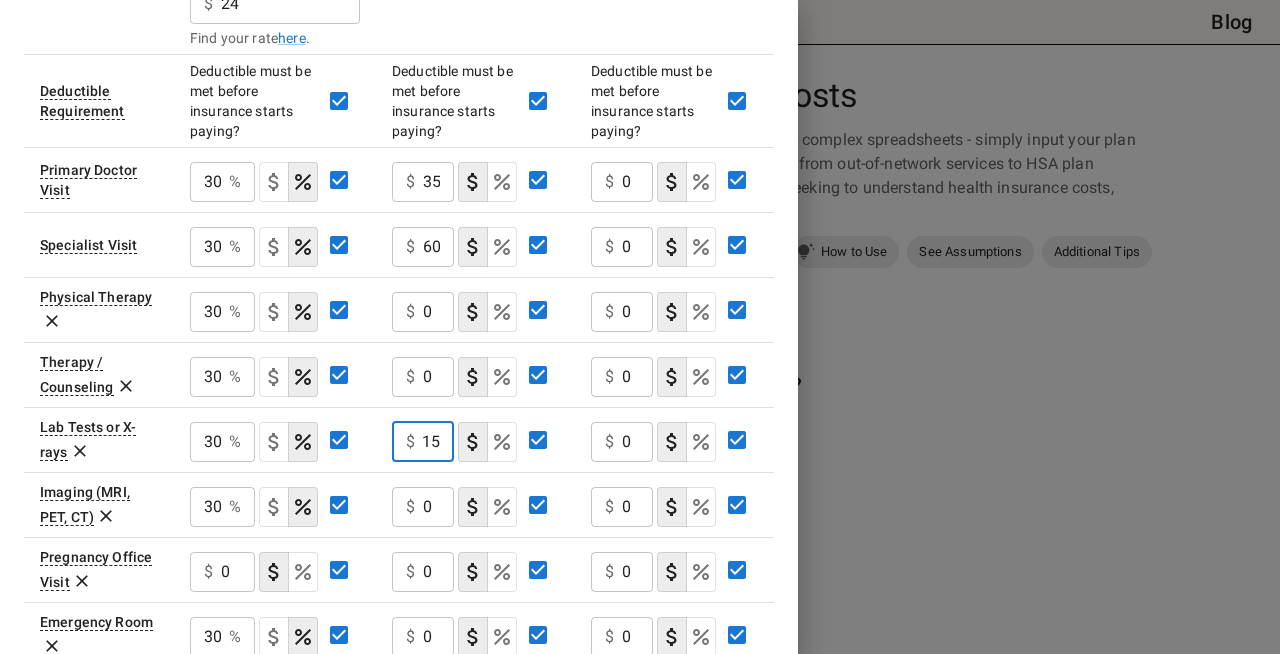 type on "15" 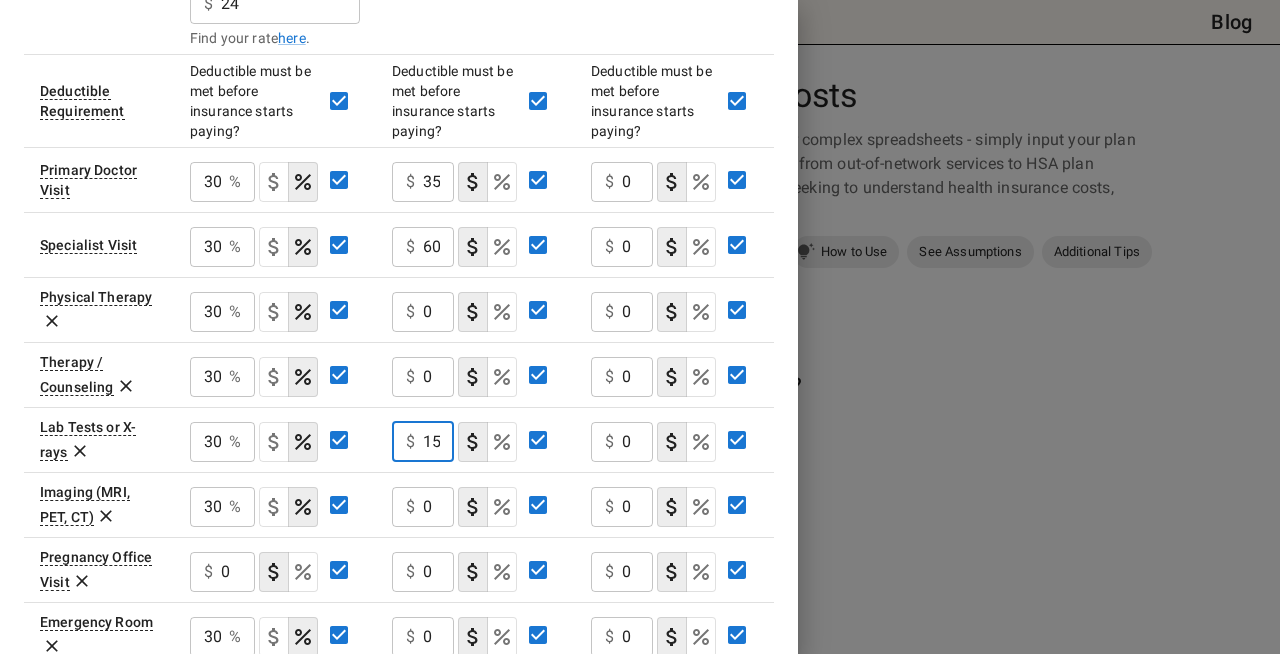 click on "$ 0" at bounding box center (423, 507) 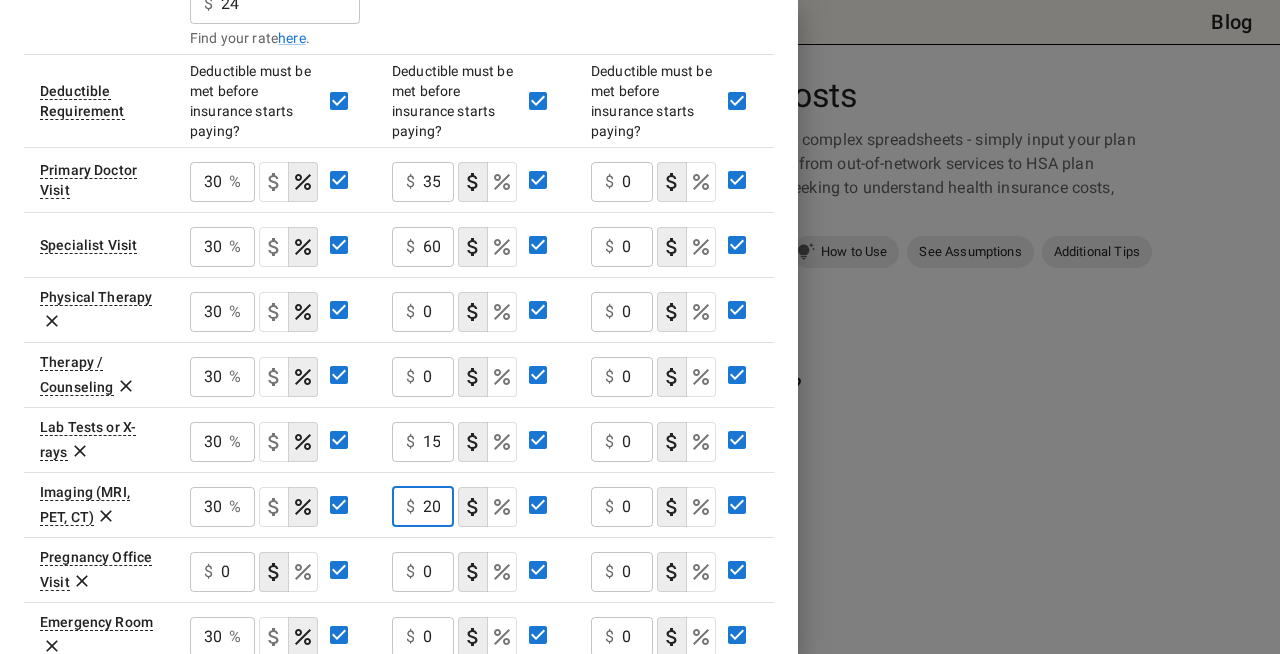 scroll, scrollTop: 0, scrollLeft: 1, axis: horizontal 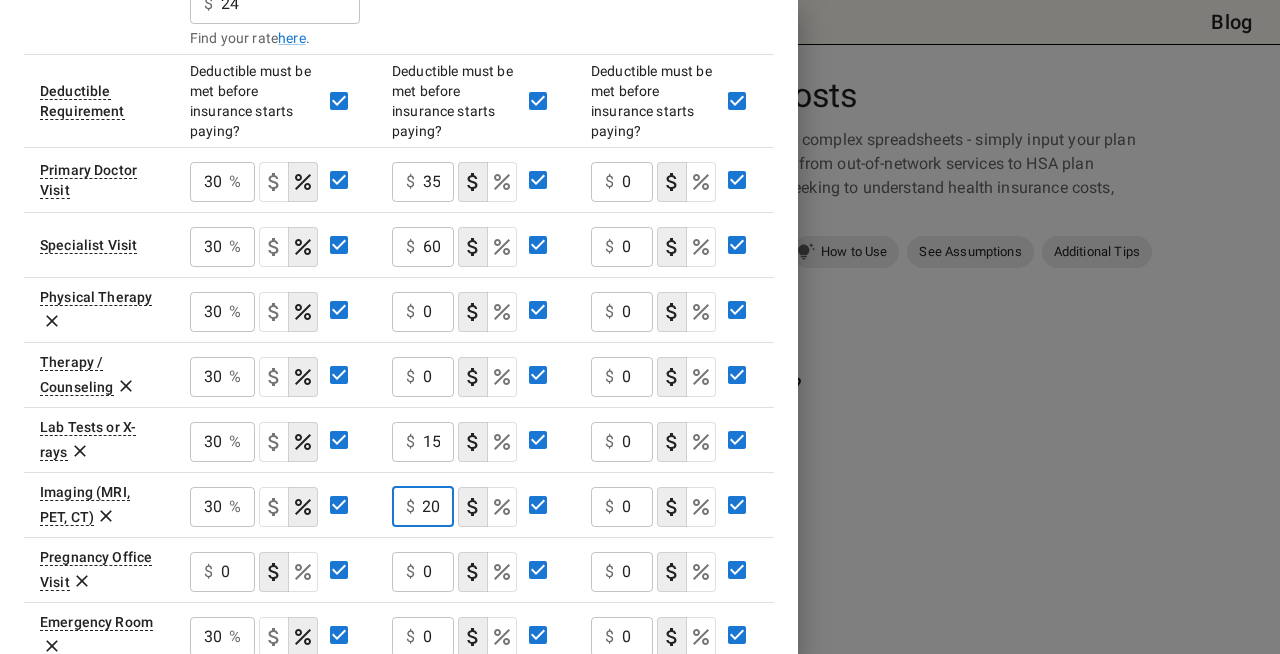 type on "20" 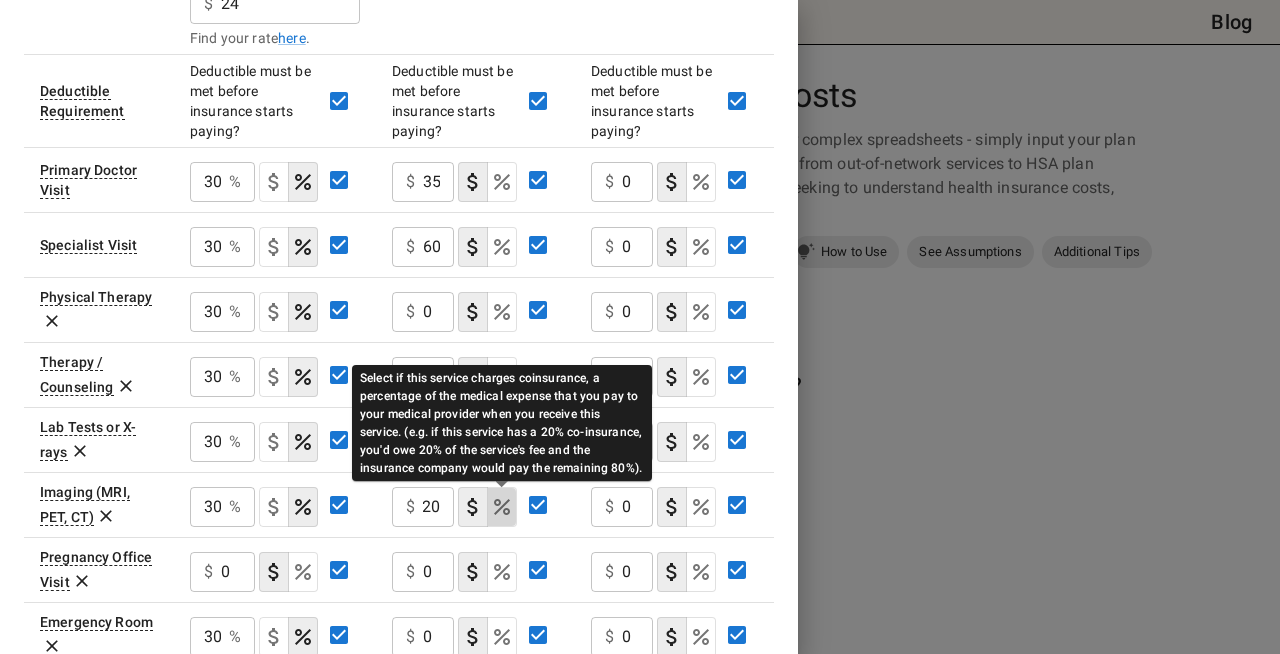 click 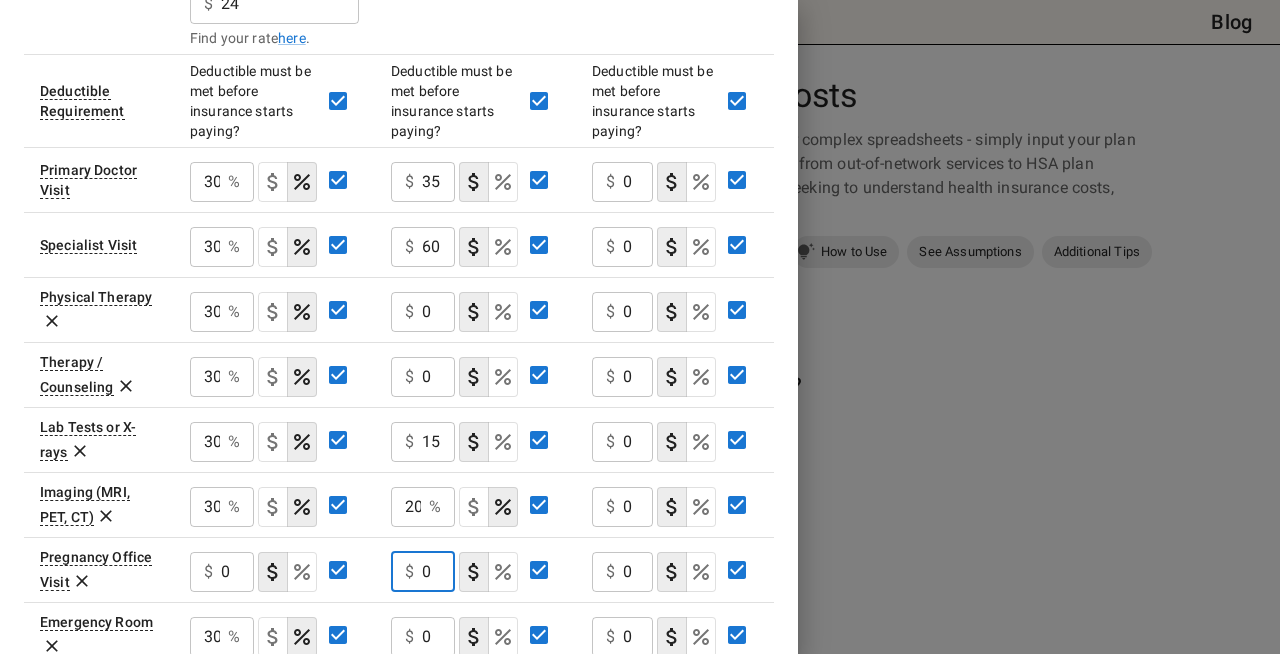 click on "0" at bounding box center (438, 572) 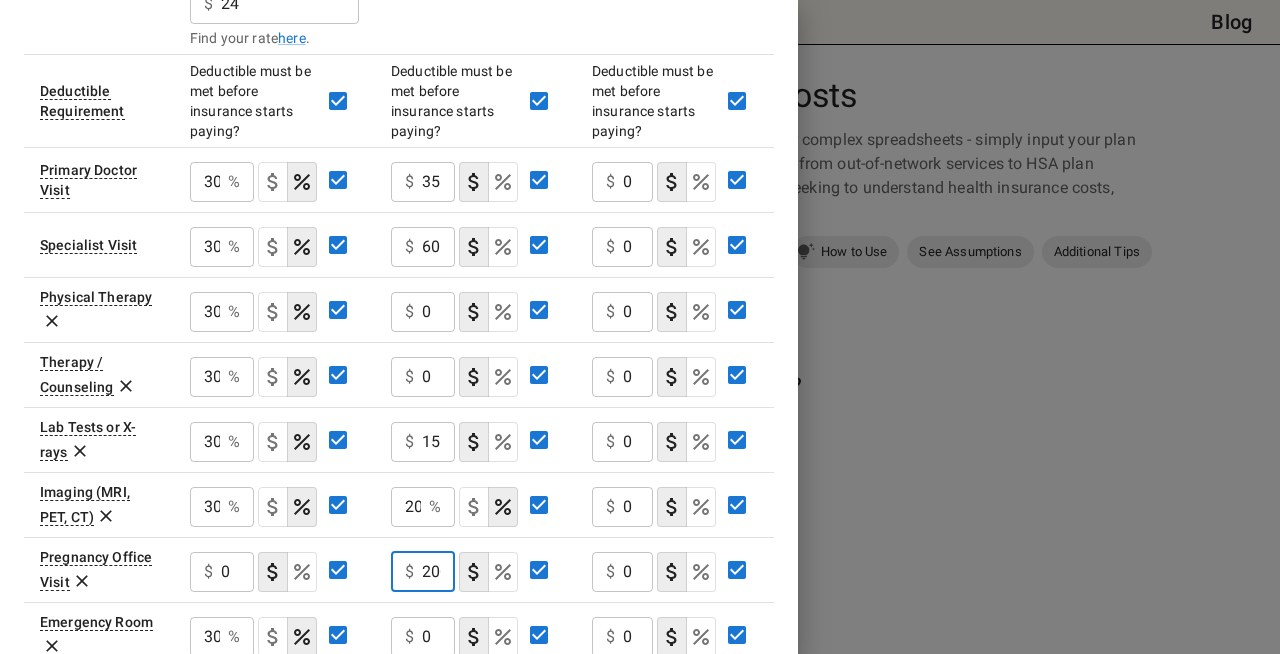 scroll, scrollTop: 0, scrollLeft: 0, axis: both 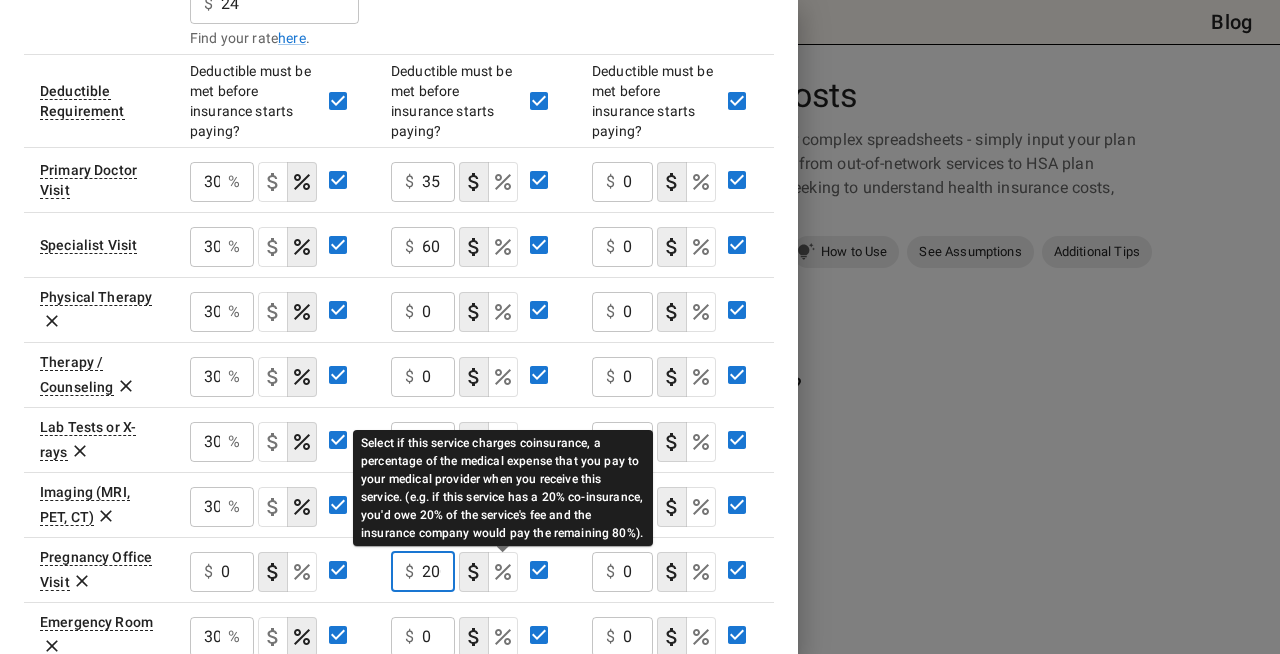 click 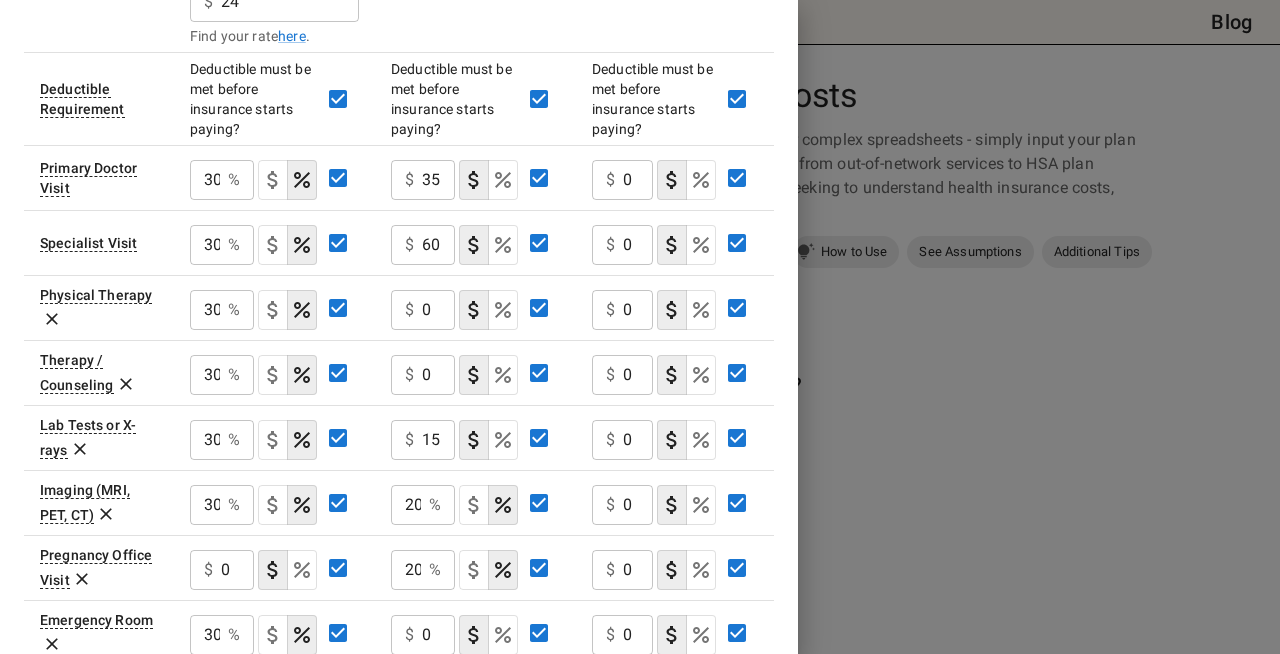 scroll, scrollTop: 640, scrollLeft: 0, axis: vertical 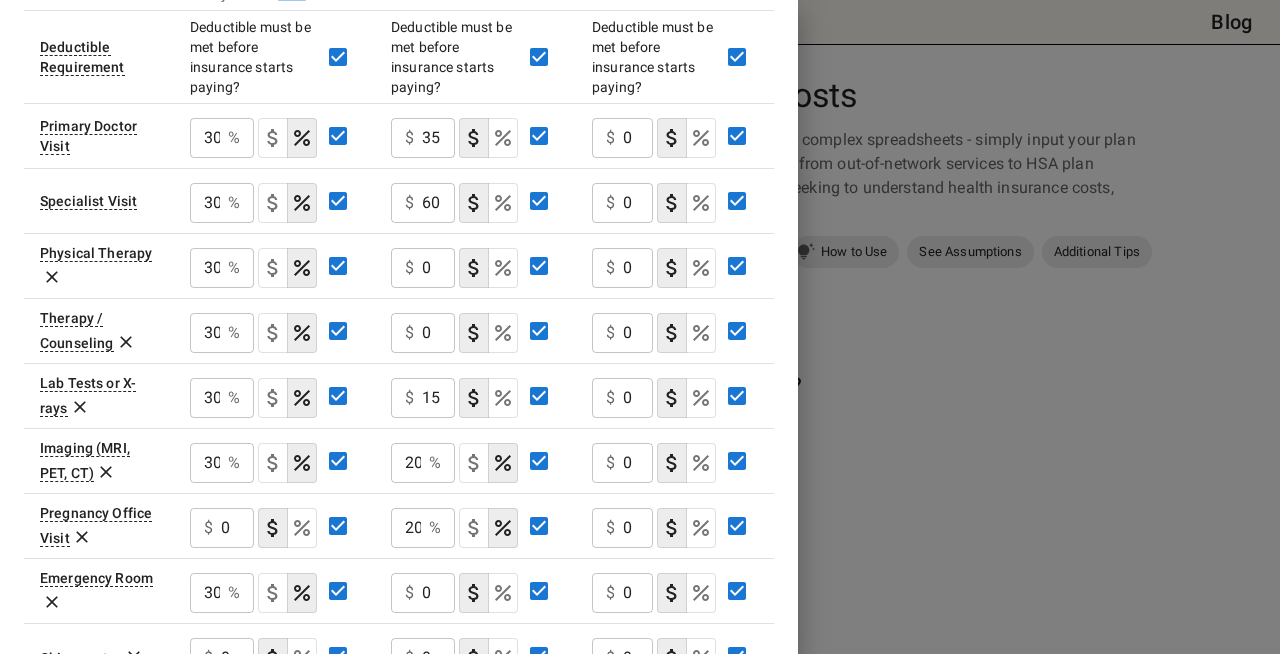 click on "0" at bounding box center (438, 138) 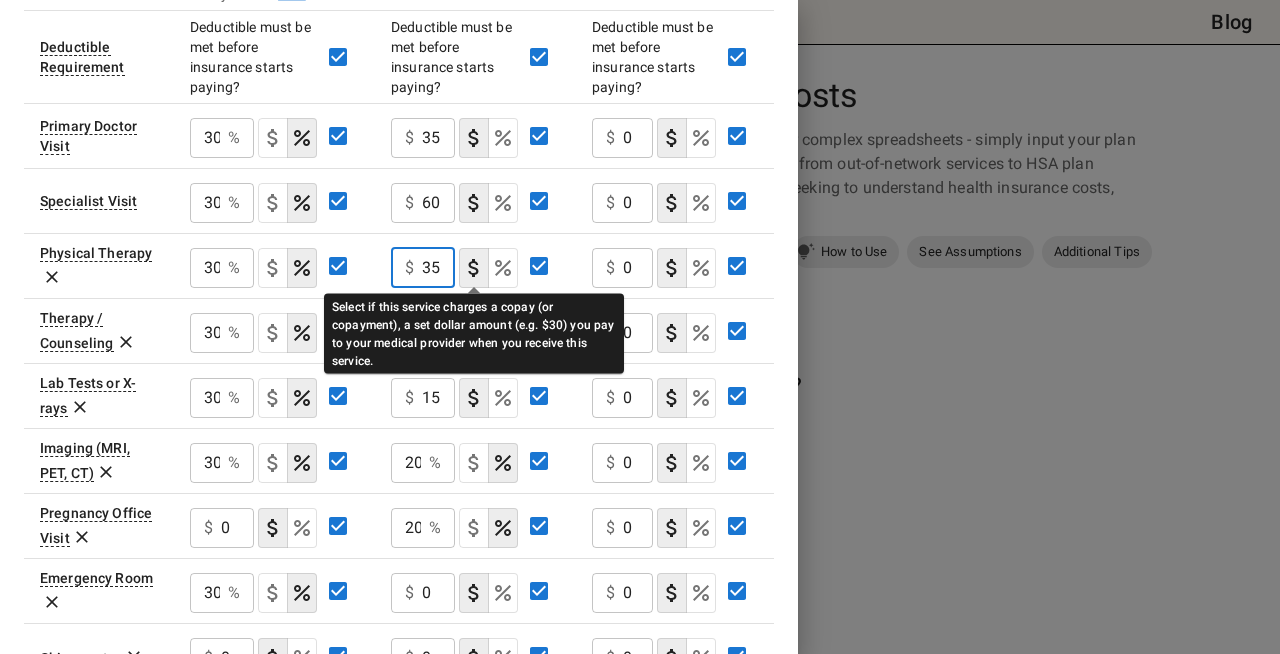 type on "35" 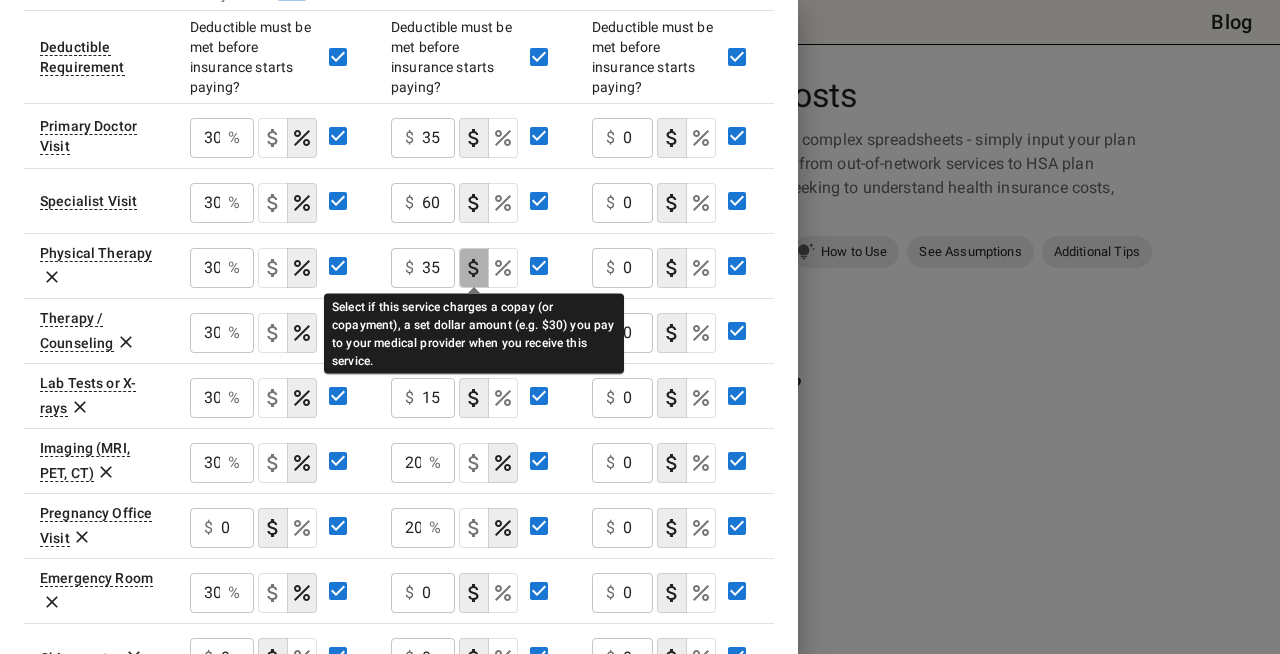 click 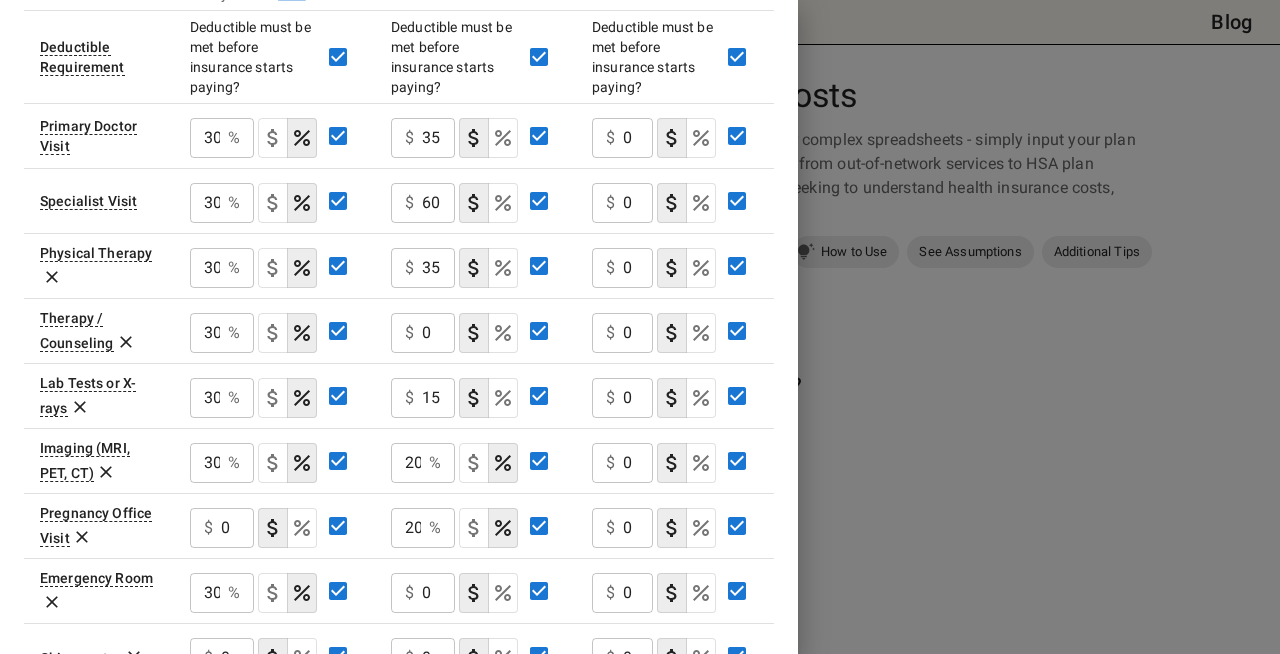 click on "0" at bounding box center [438, 138] 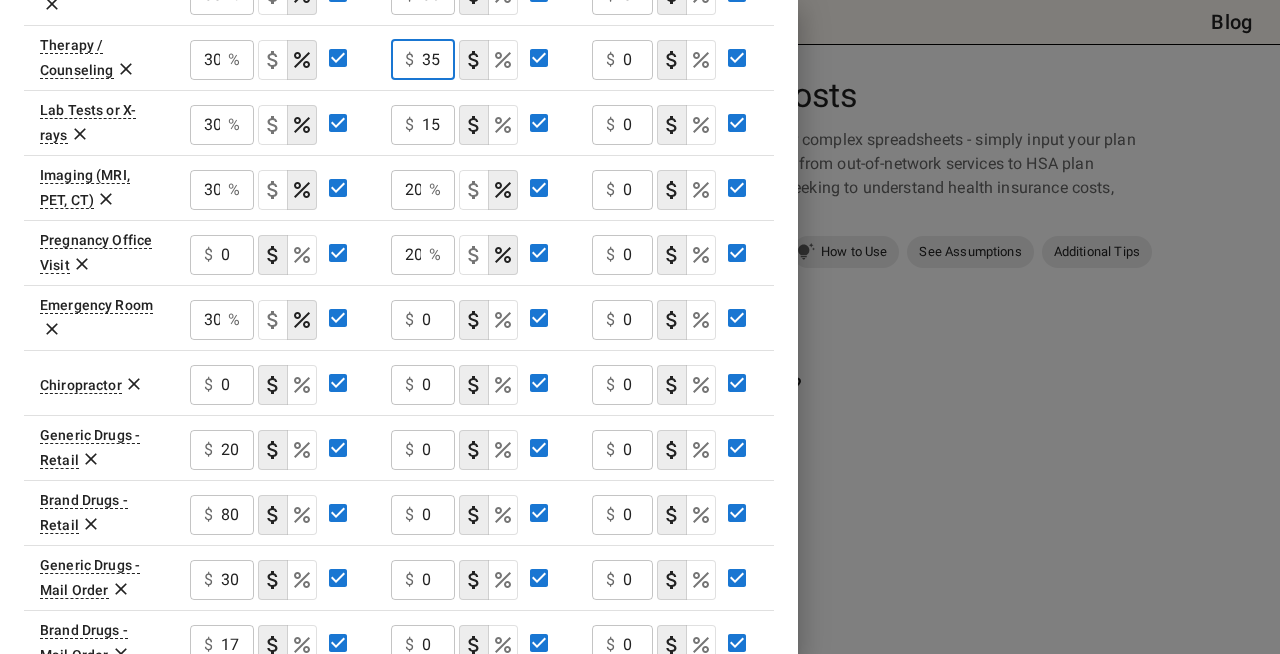 scroll, scrollTop: 914, scrollLeft: 0, axis: vertical 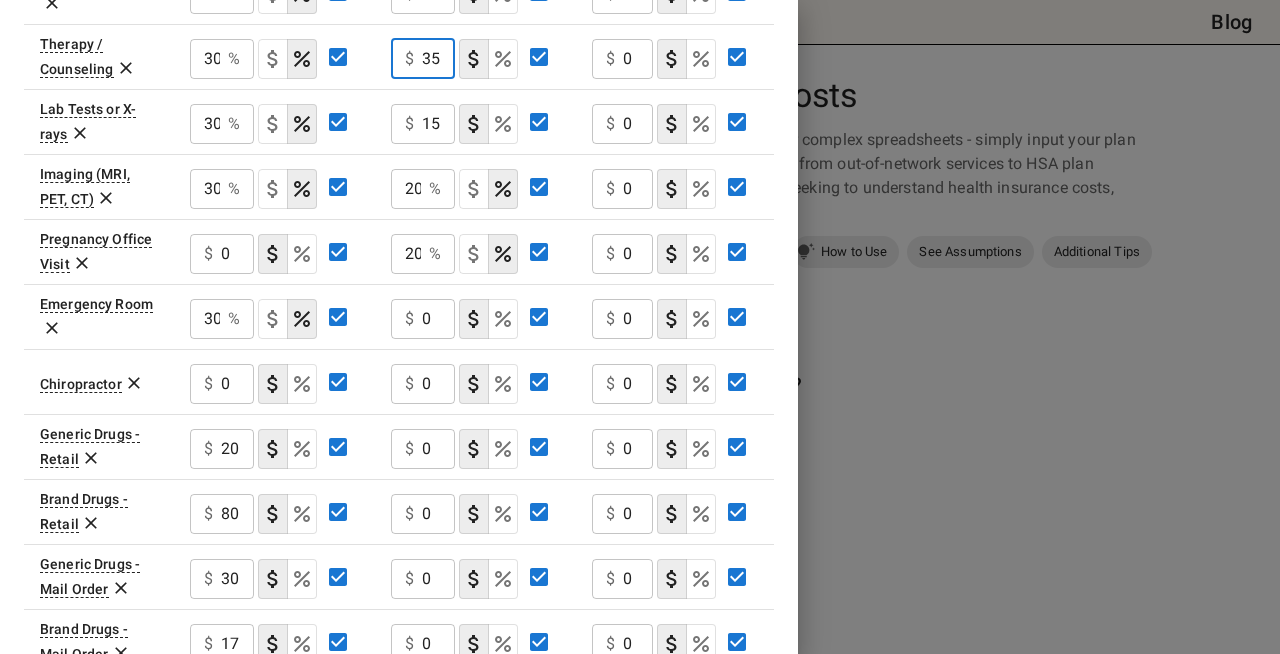 type on "35" 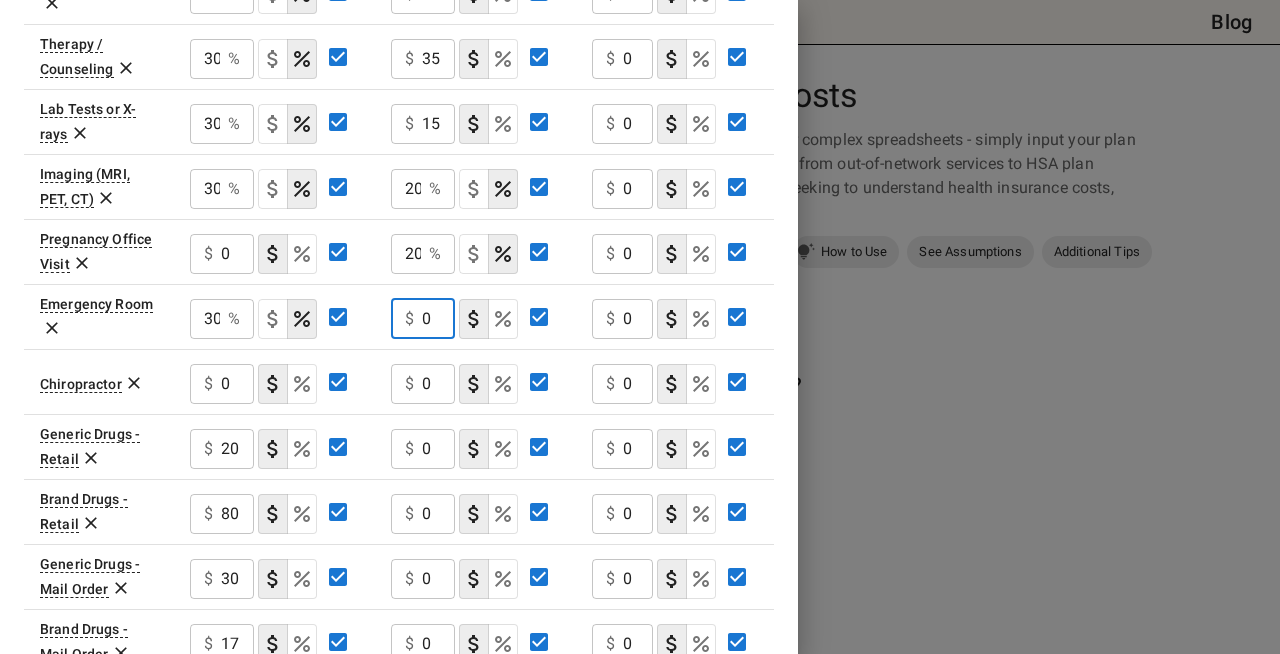 click on "0" at bounding box center (438, 319) 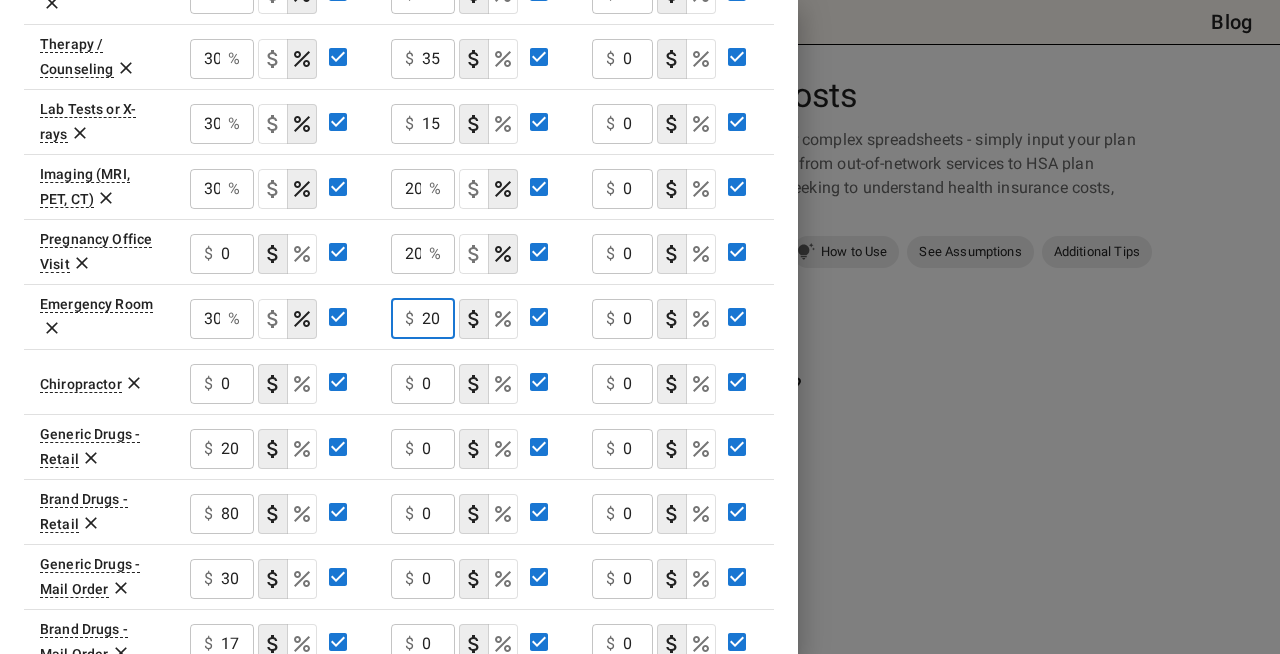 type on "20" 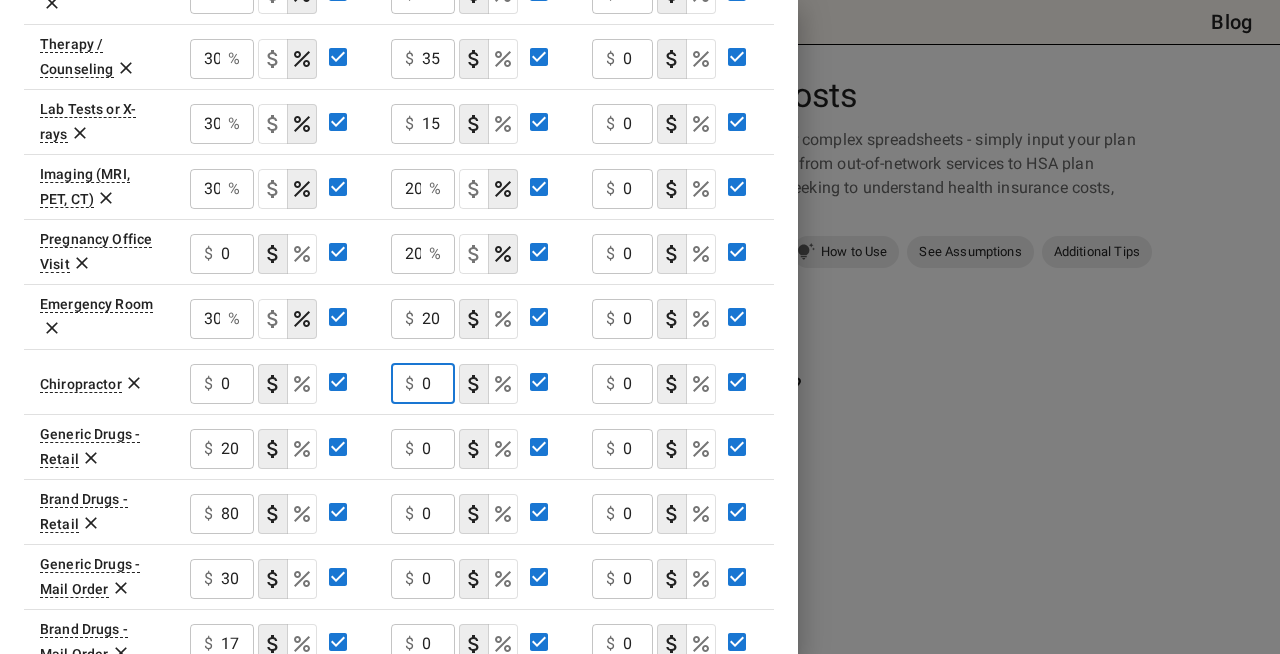 click on "0" at bounding box center (438, -136) 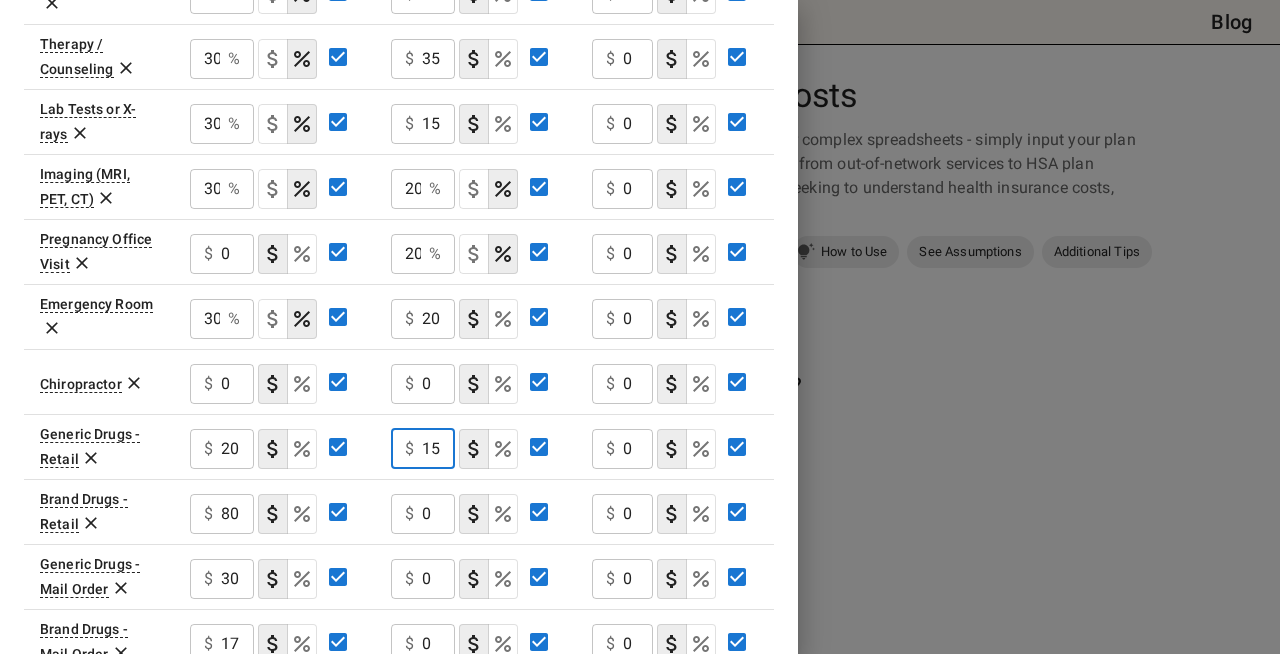 type on "15" 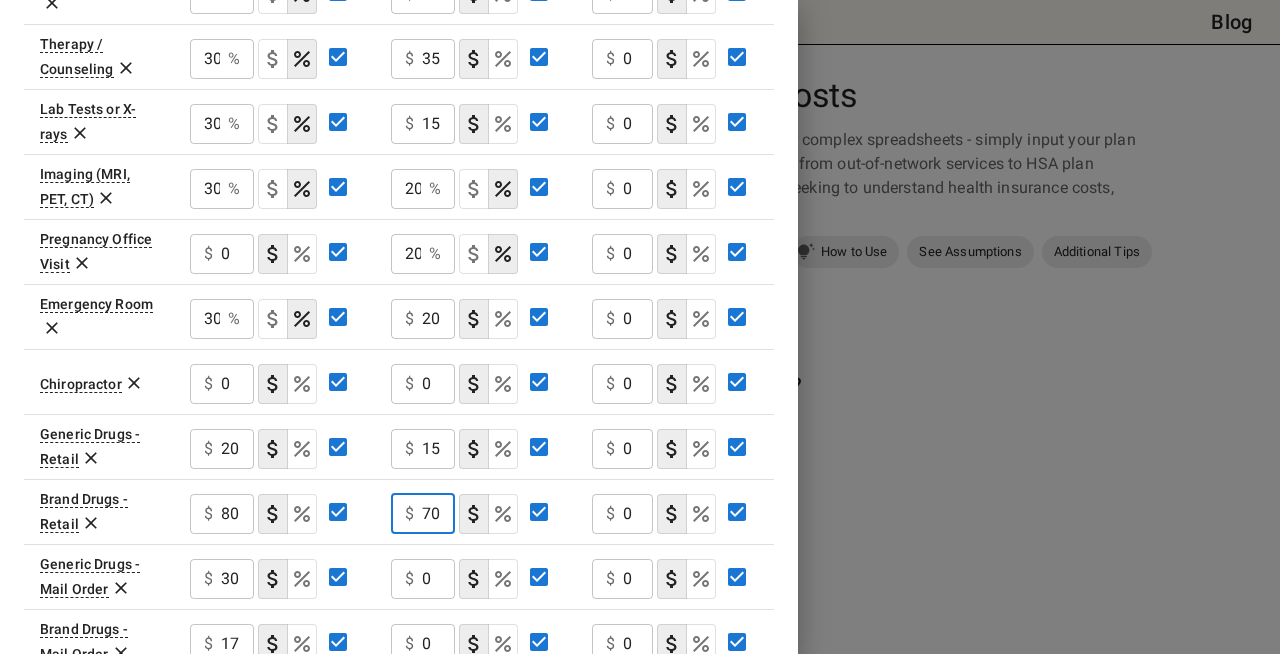 type on "70" 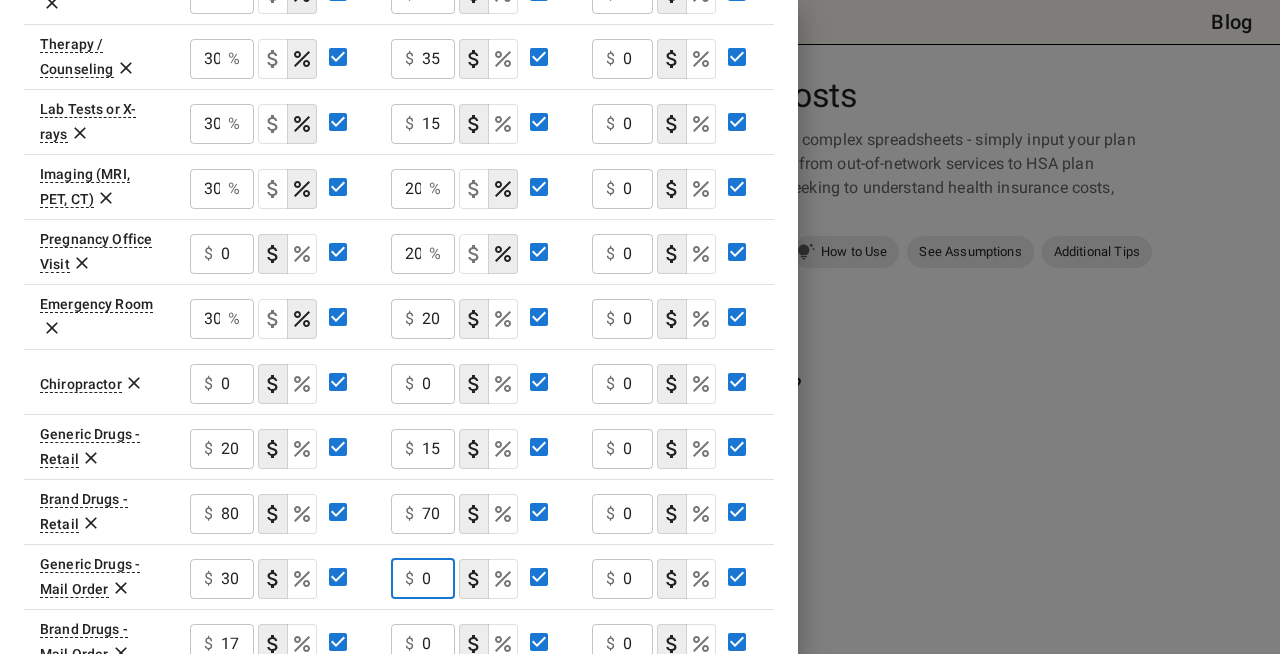 click on "0" at bounding box center [438, 579] 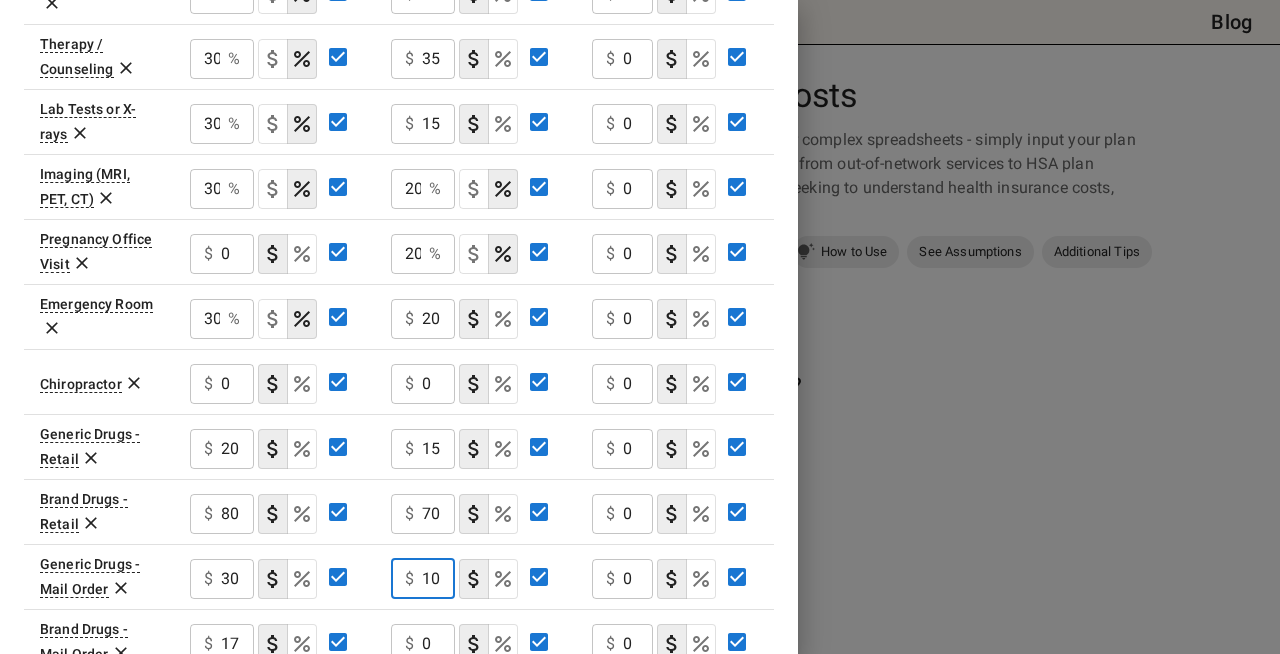 type on "10" 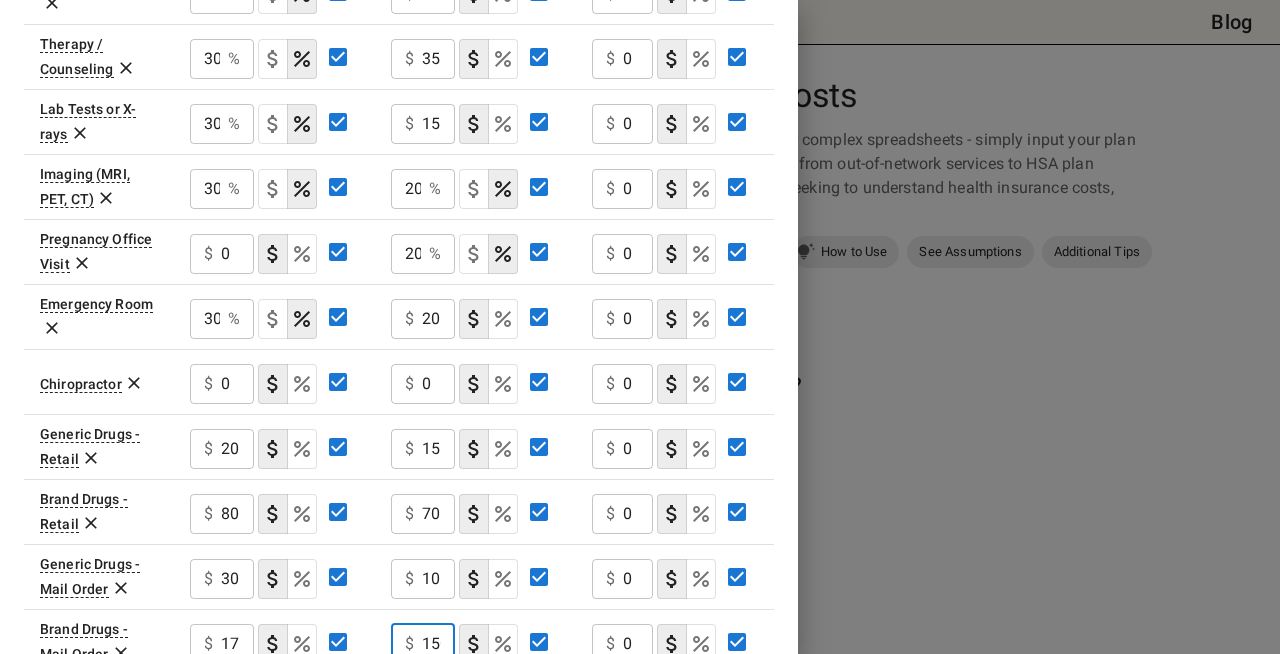 scroll, scrollTop: 0, scrollLeft: 8, axis: horizontal 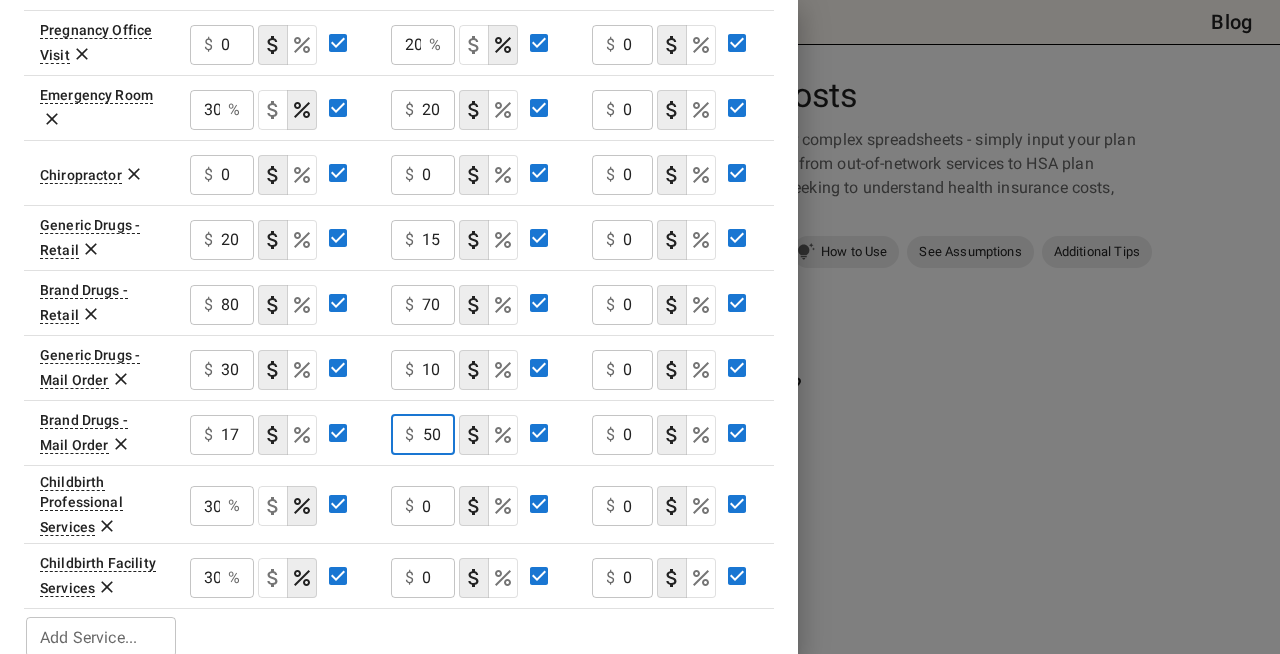 type on "150" 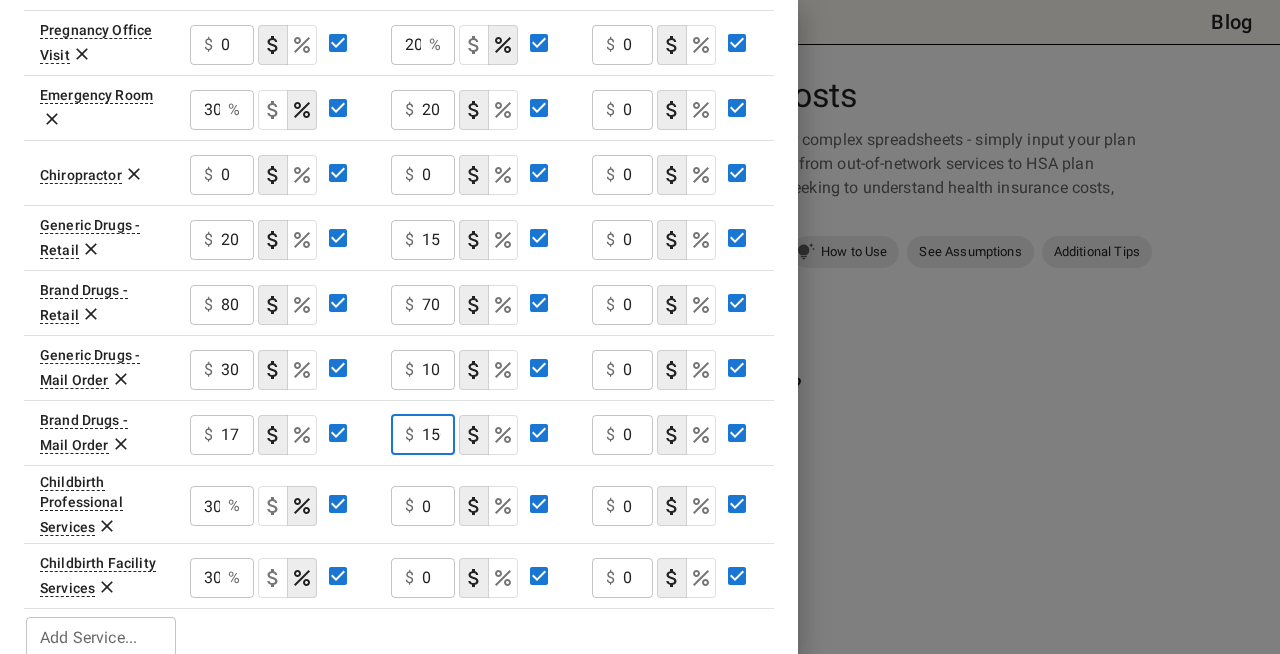 click on "0" at bounding box center [438, -345] 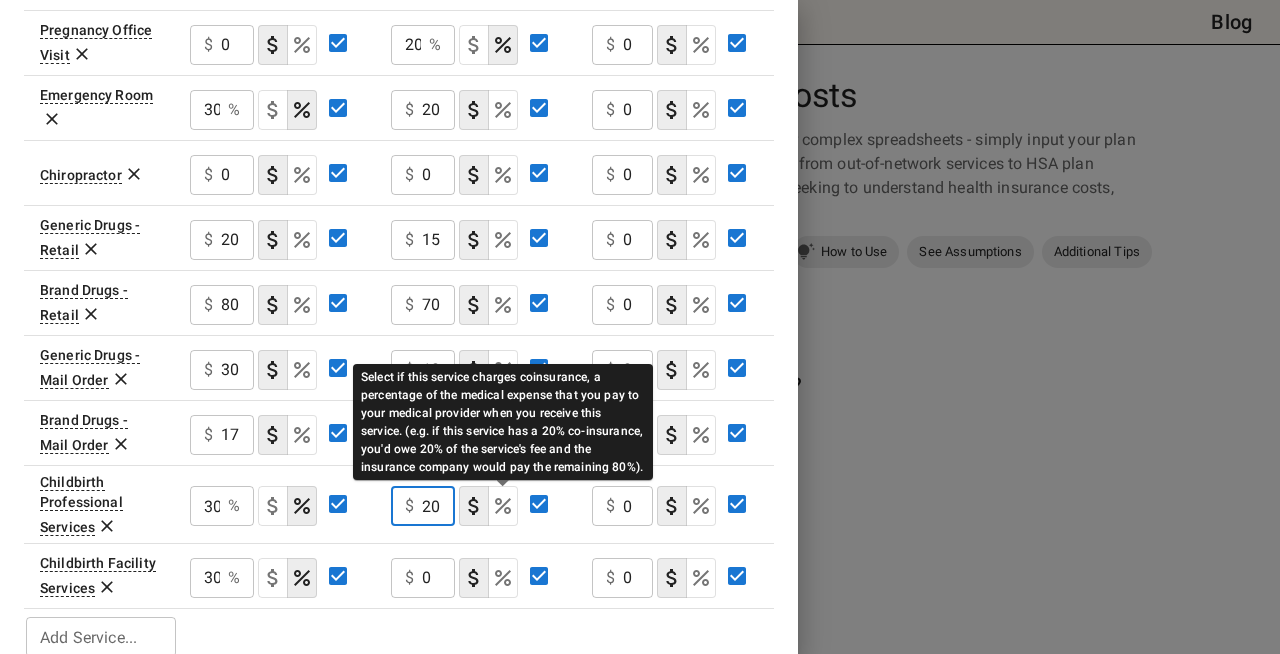 type on "20" 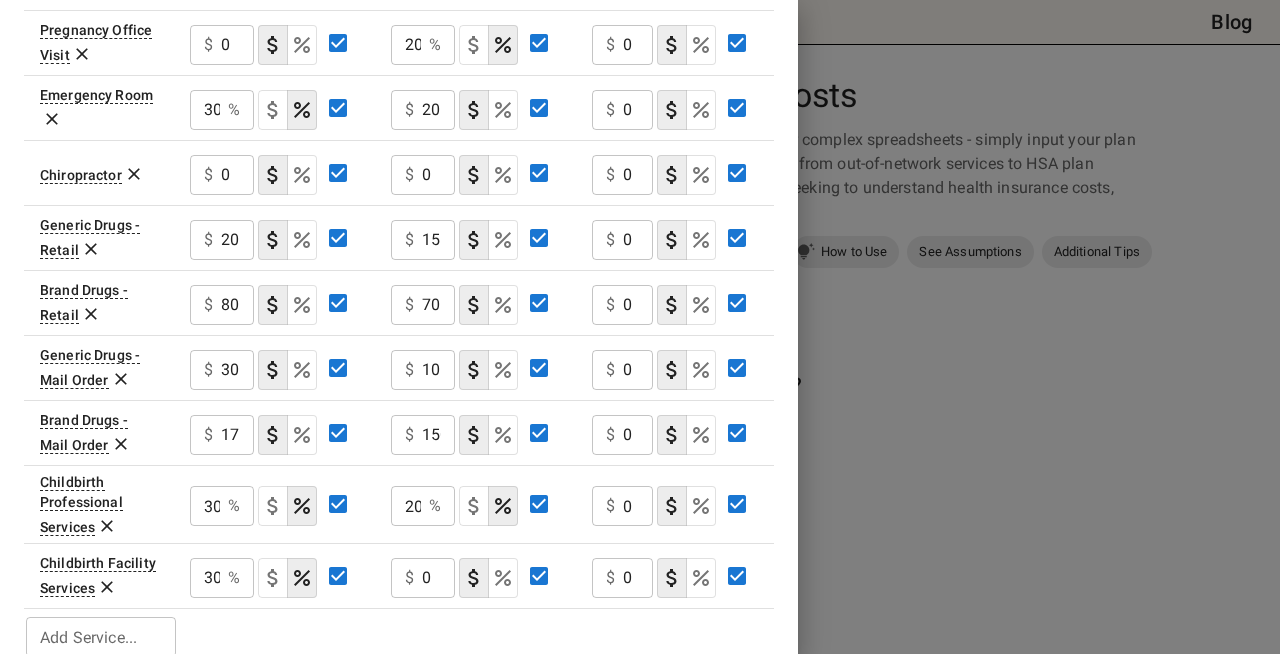 click on "0" at bounding box center (438, -345) 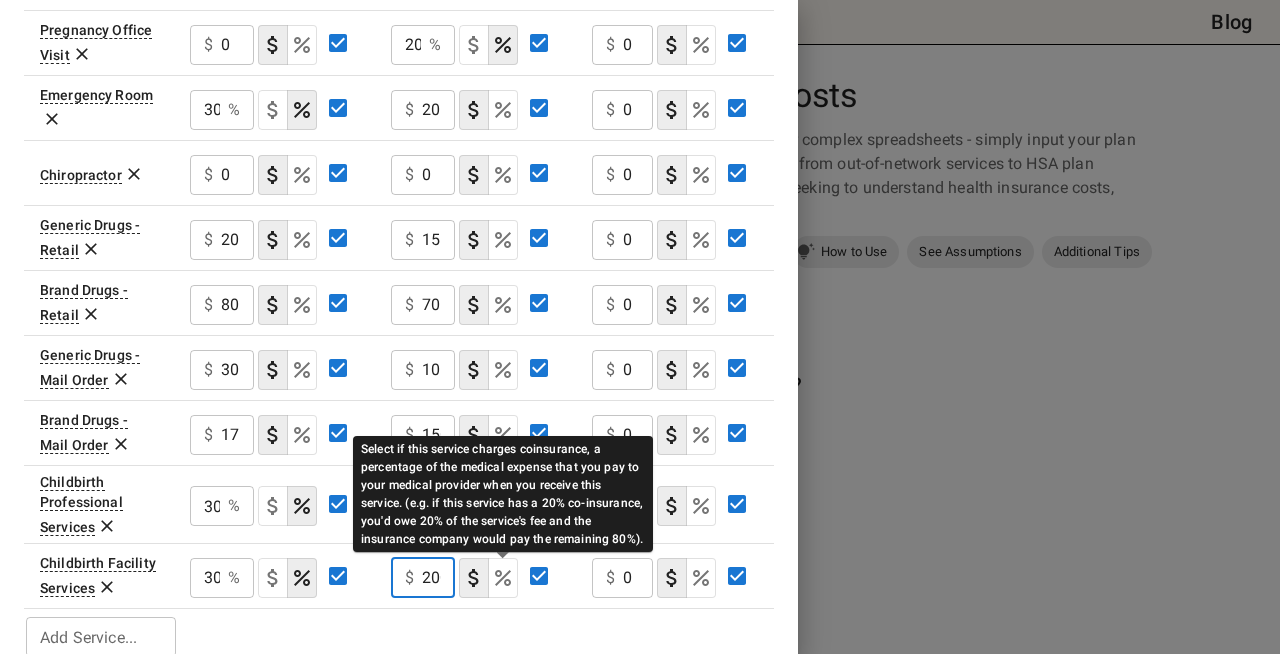 scroll, scrollTop: 0, scrollLeft: 0, axis: both 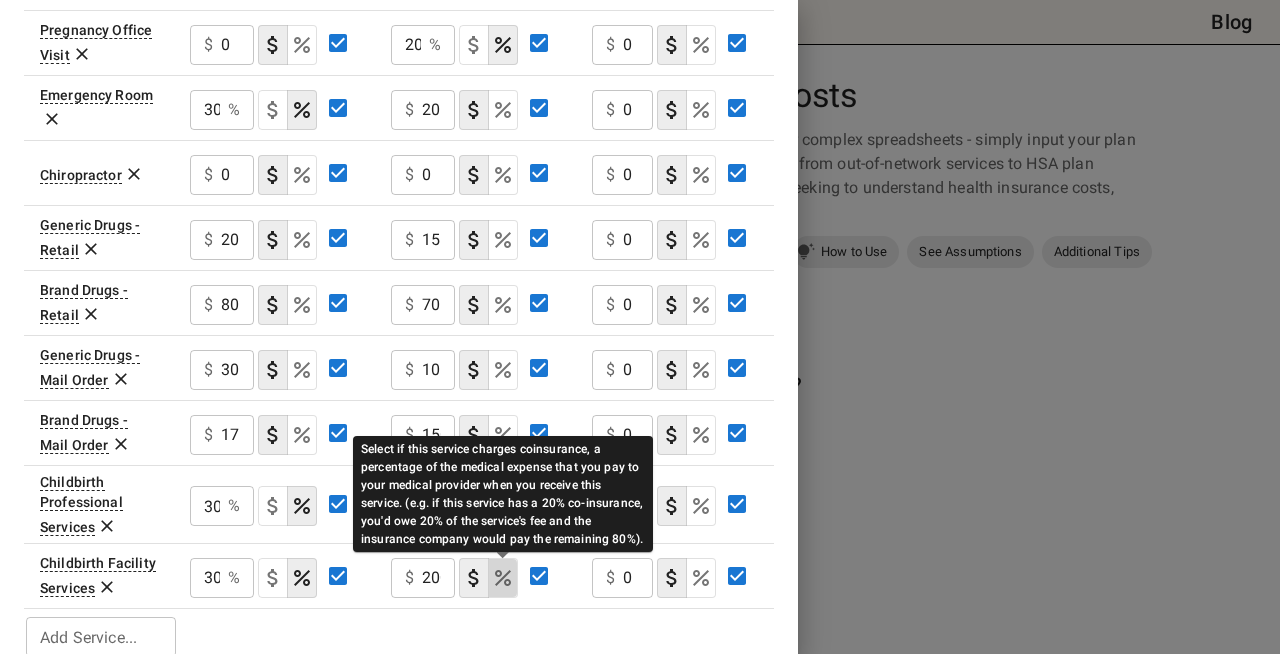 click 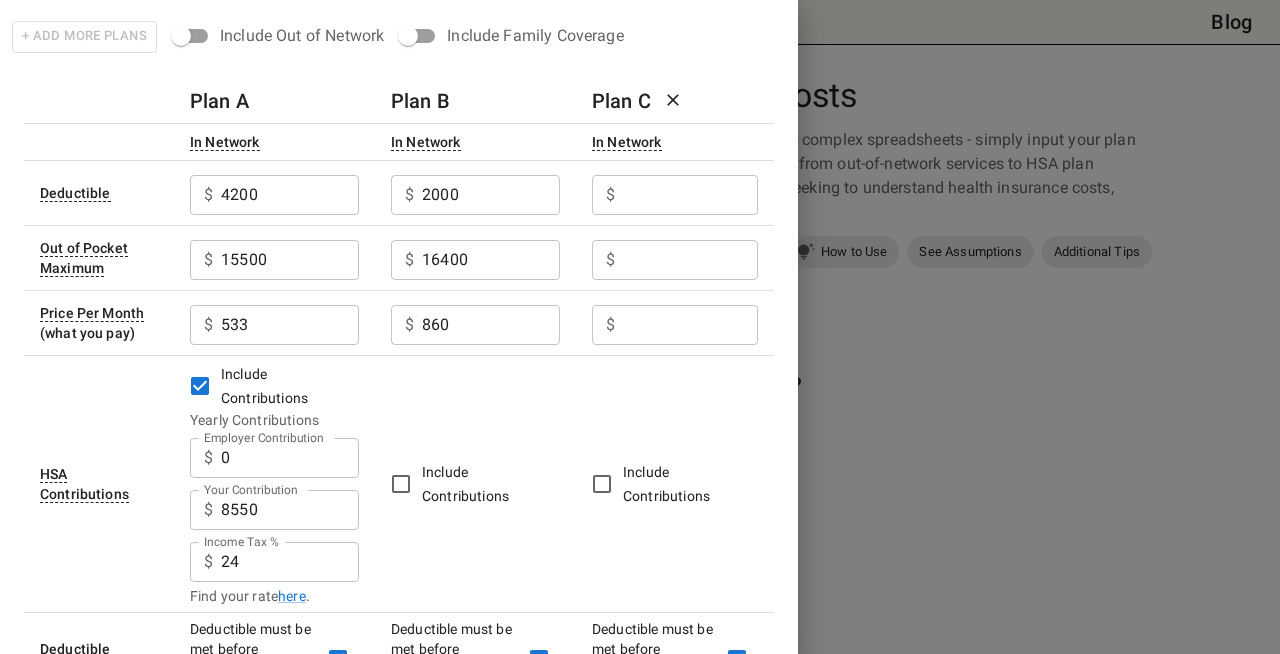 scroll, scrollTop: 31, scrollLeft: 0, axis: vertical 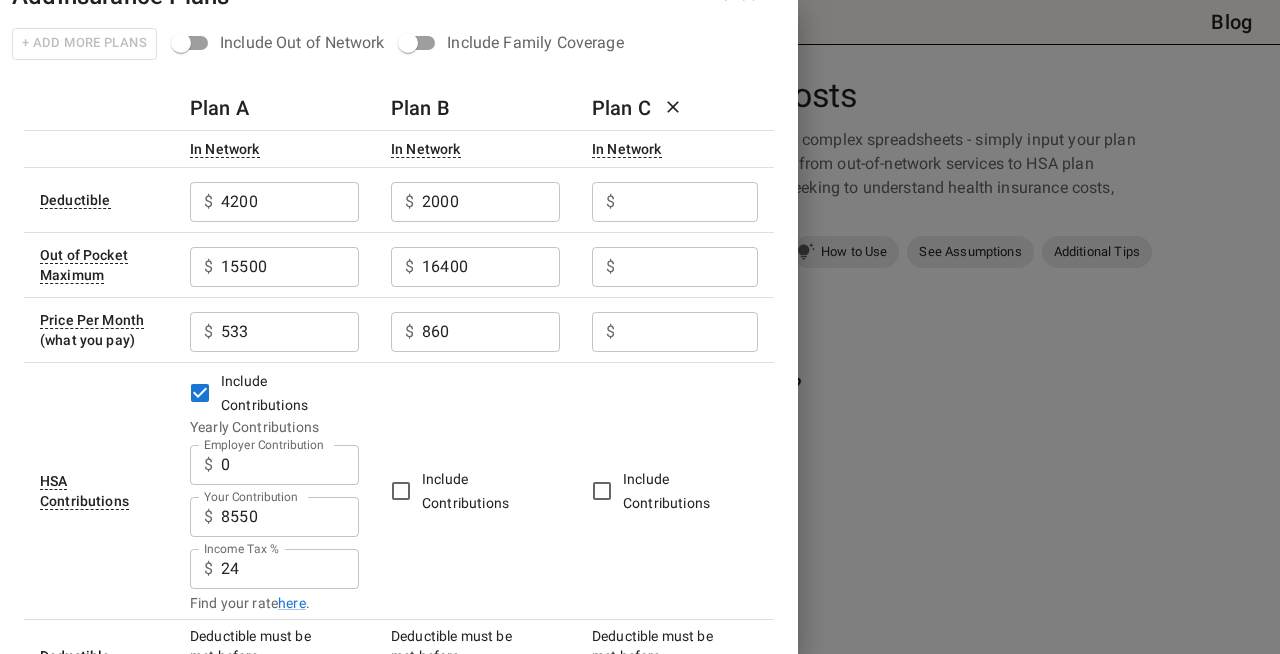 click on "Employer Contribution" at bounding box center [290, 202] 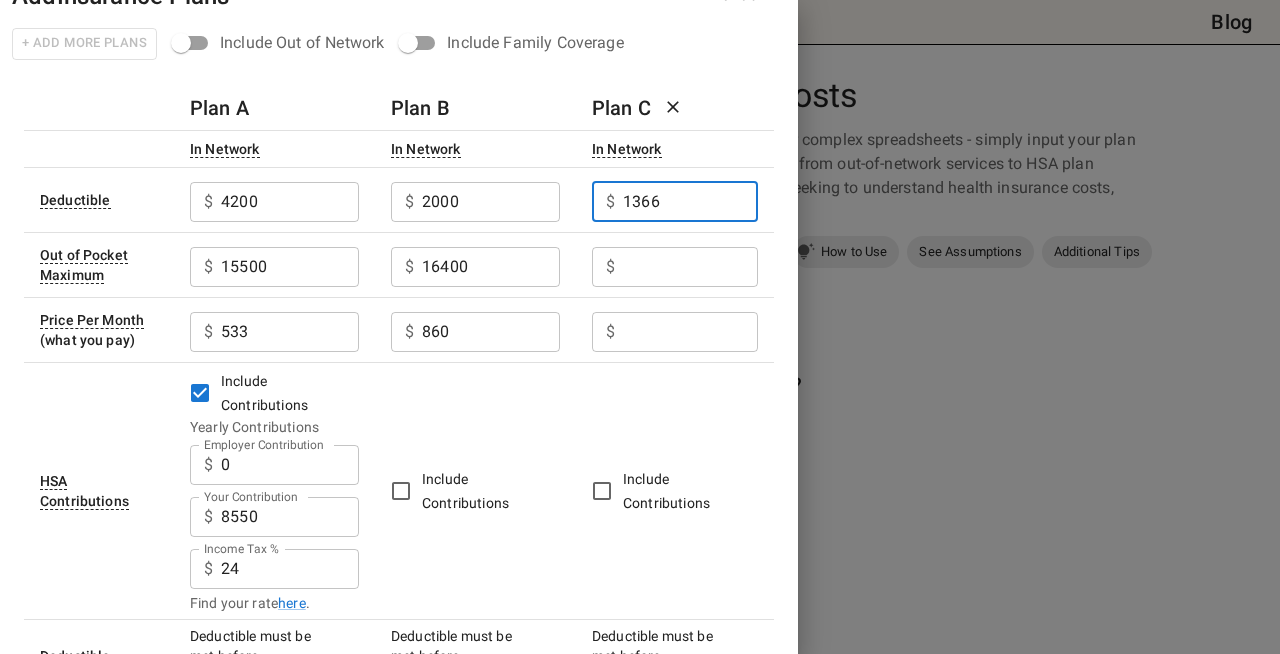 type on "1366" 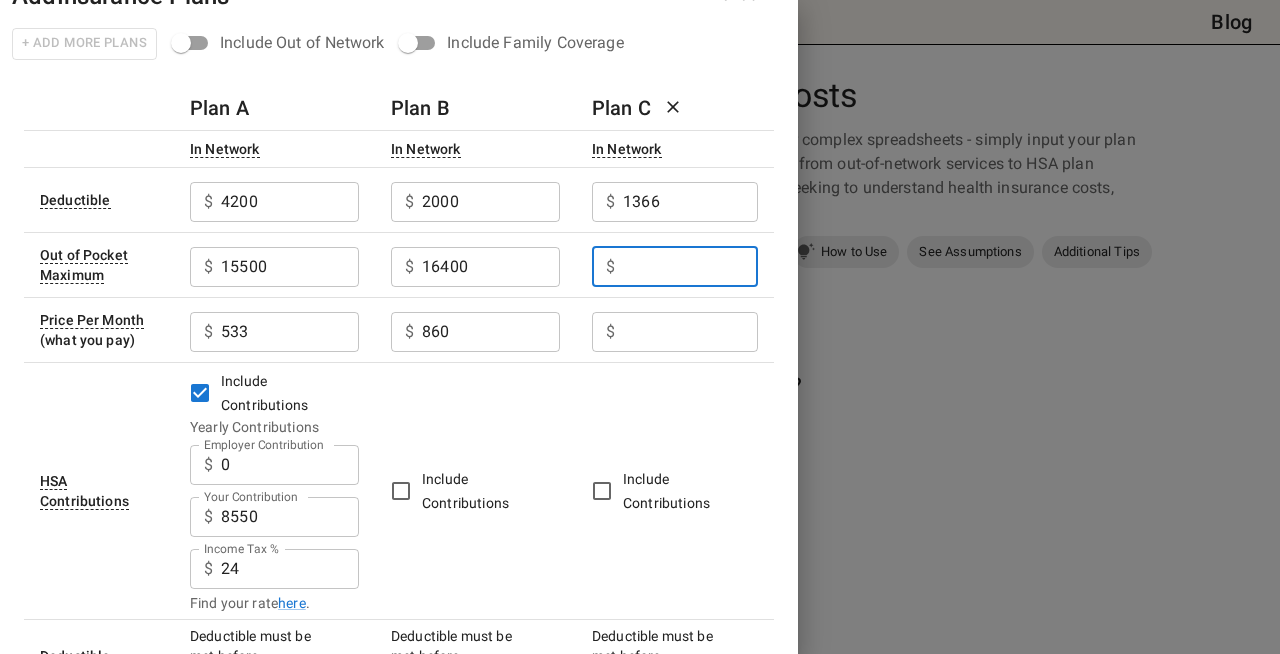 click on "Employer Contribution" at bounding box center [690, 267] 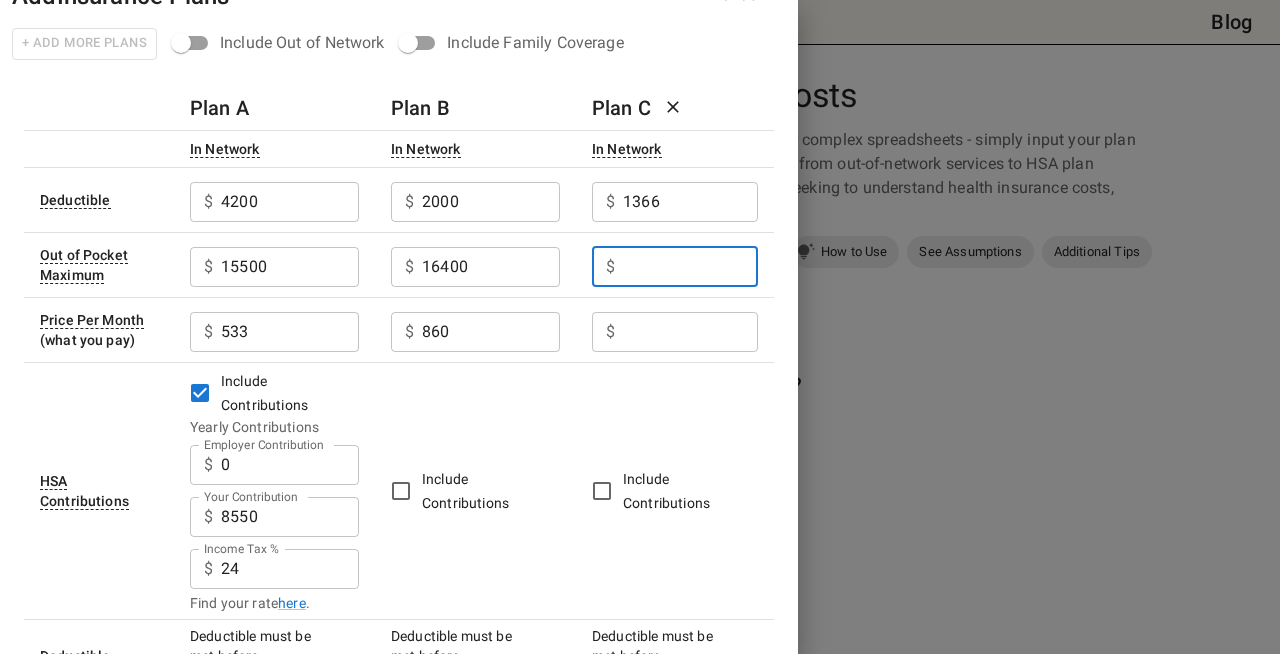 click on "Employer Contribution" at bounding box center (290, 202) 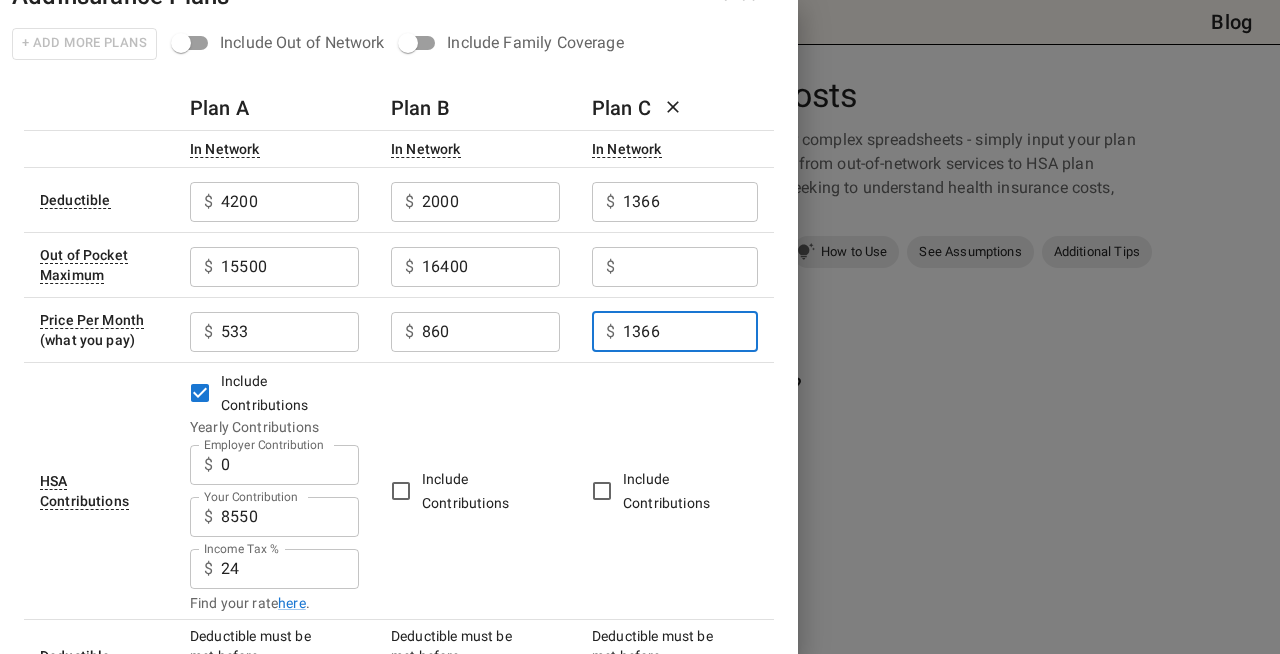 type on "1366" 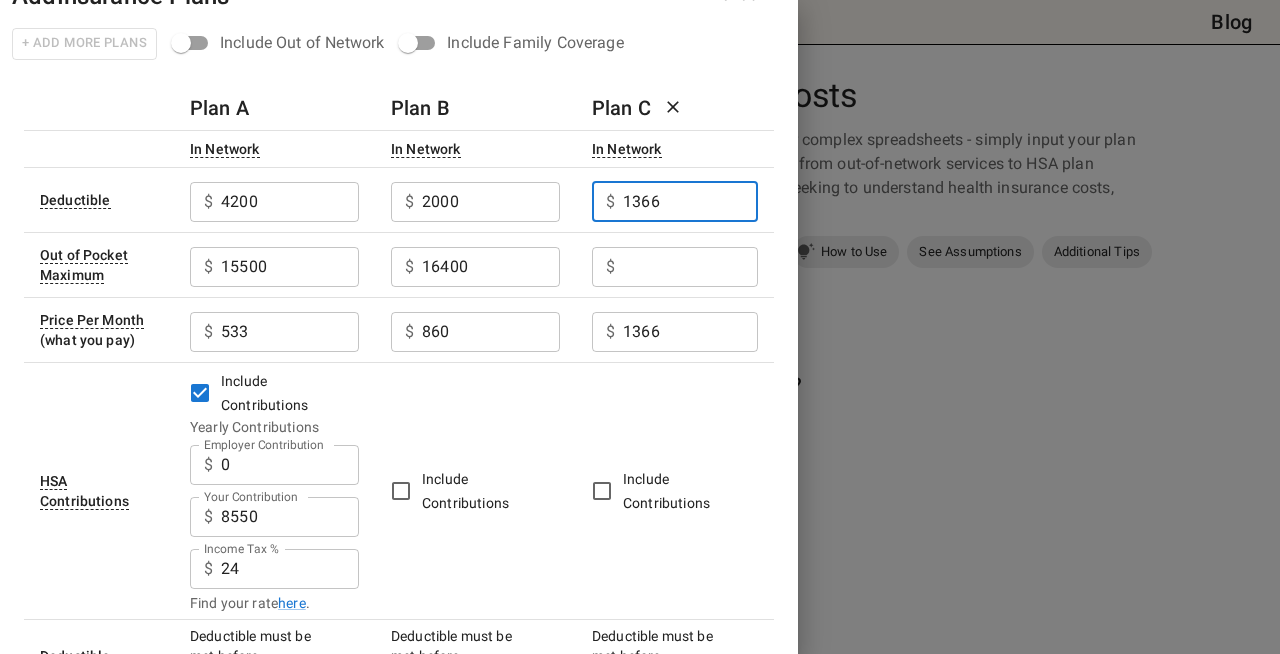 drag, startPoint x: 677, startPoint y: 200, endPoint x: 580, endPoint y: 198, distance: 97.020615 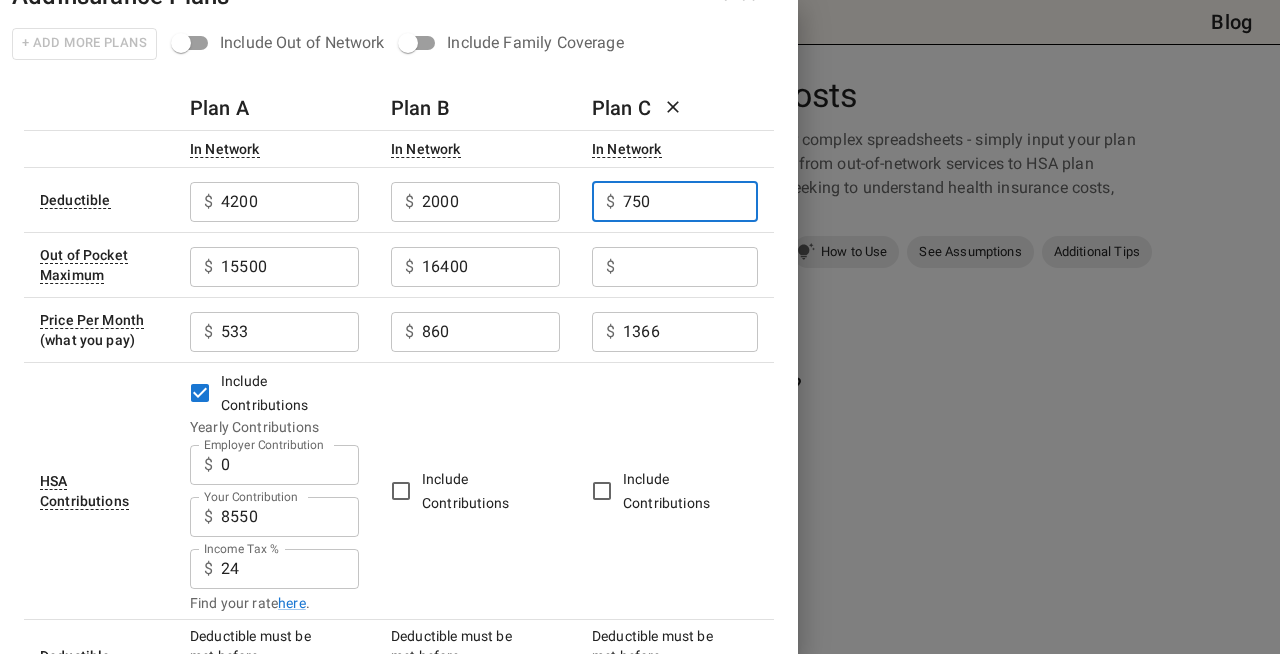 type on "750" 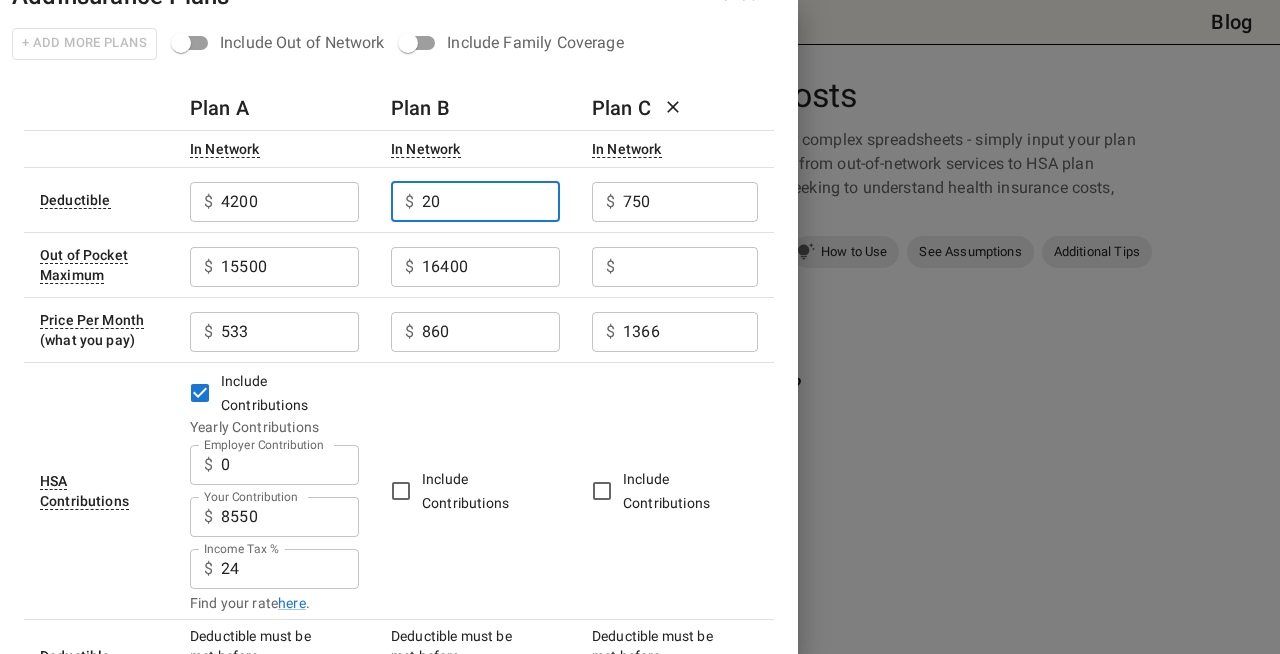 type on "2" 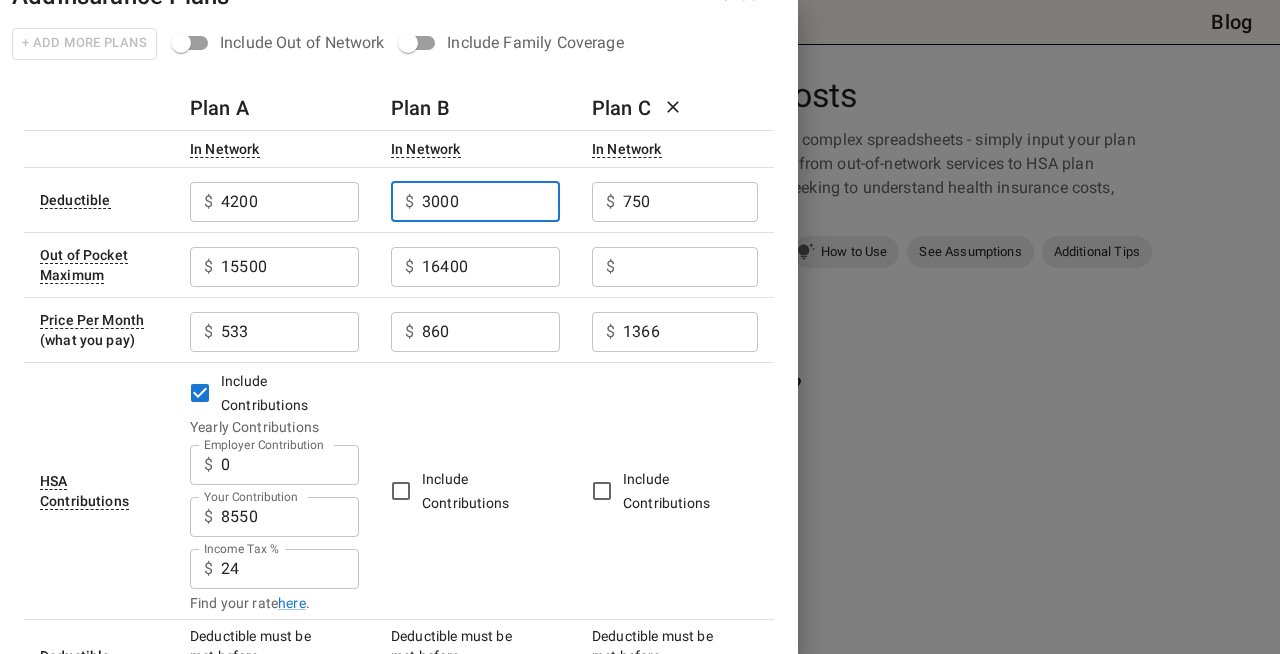 type on "3000" 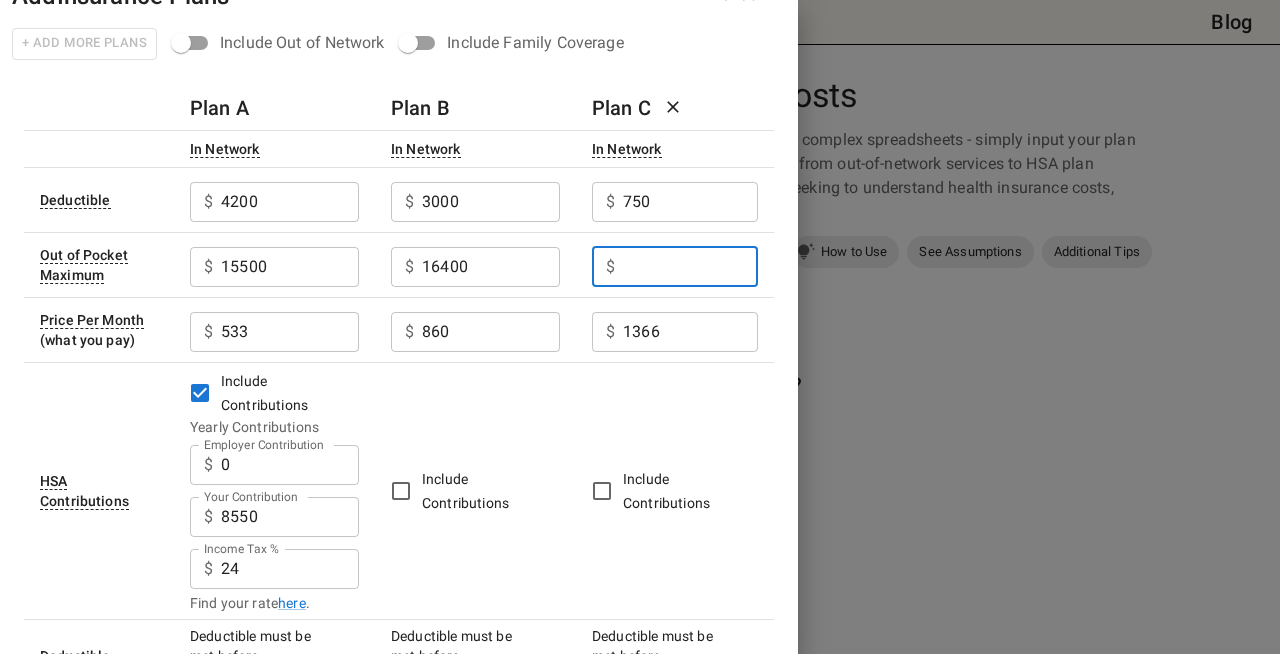 click on "Employer Contribution" at bounding box center [690, 267] 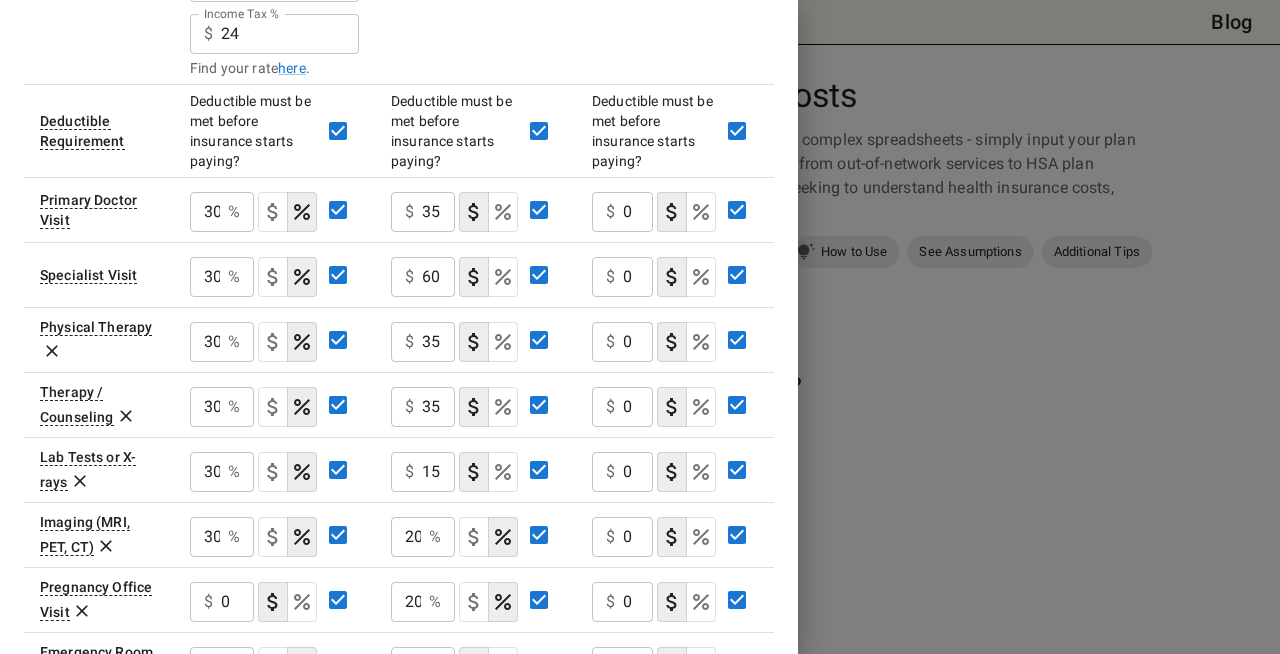 scroll, scrollTop: 570, scrollLeft: 0, axis: vertical 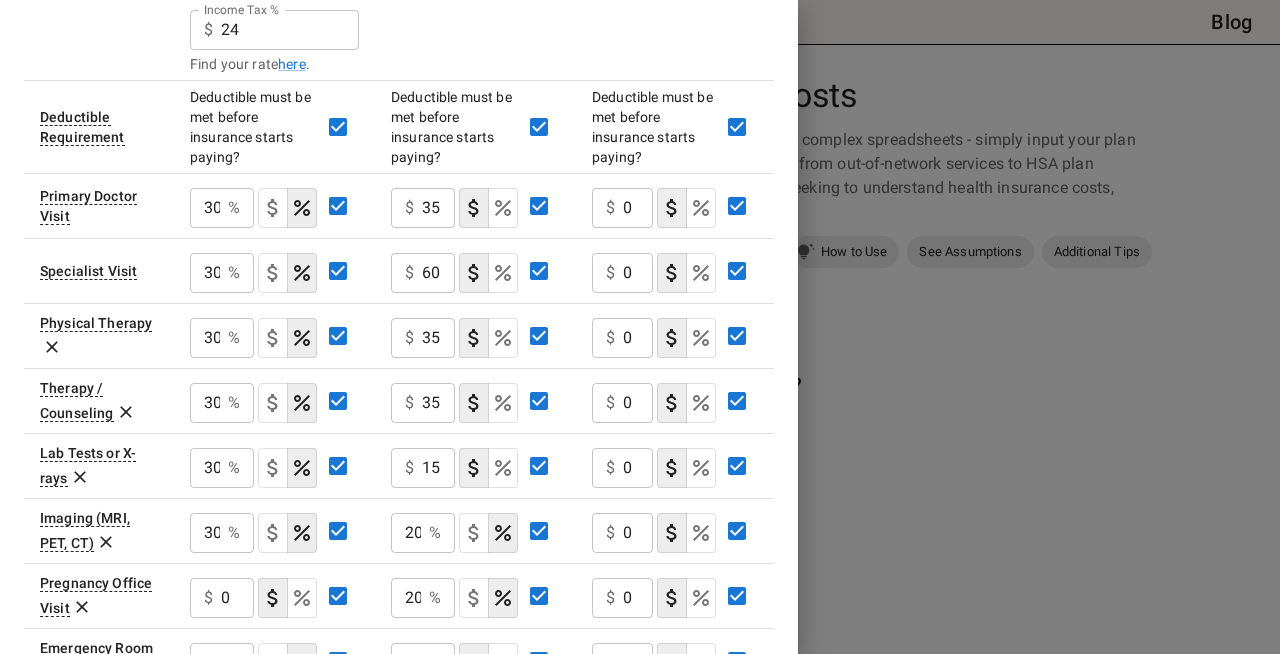 type on "7400" 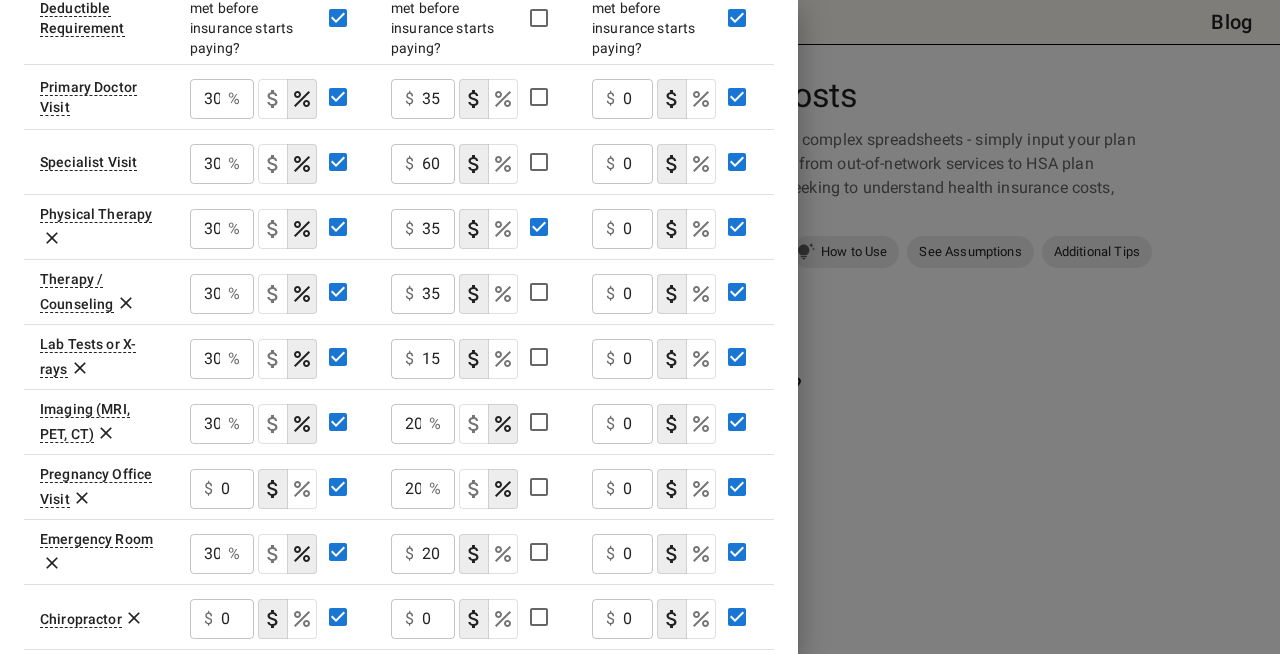 scroll, scrollTop: 686, scrollLeft: 0, axis: vertical 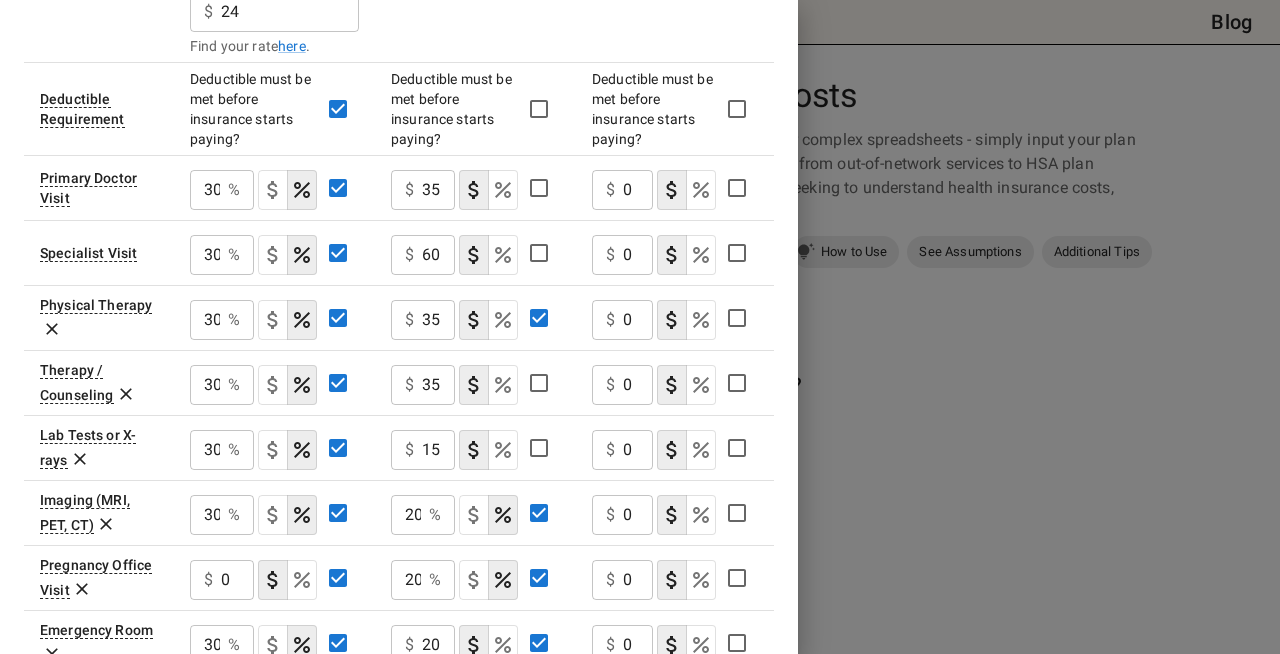 click on "0" at bounding box center [438, 190] 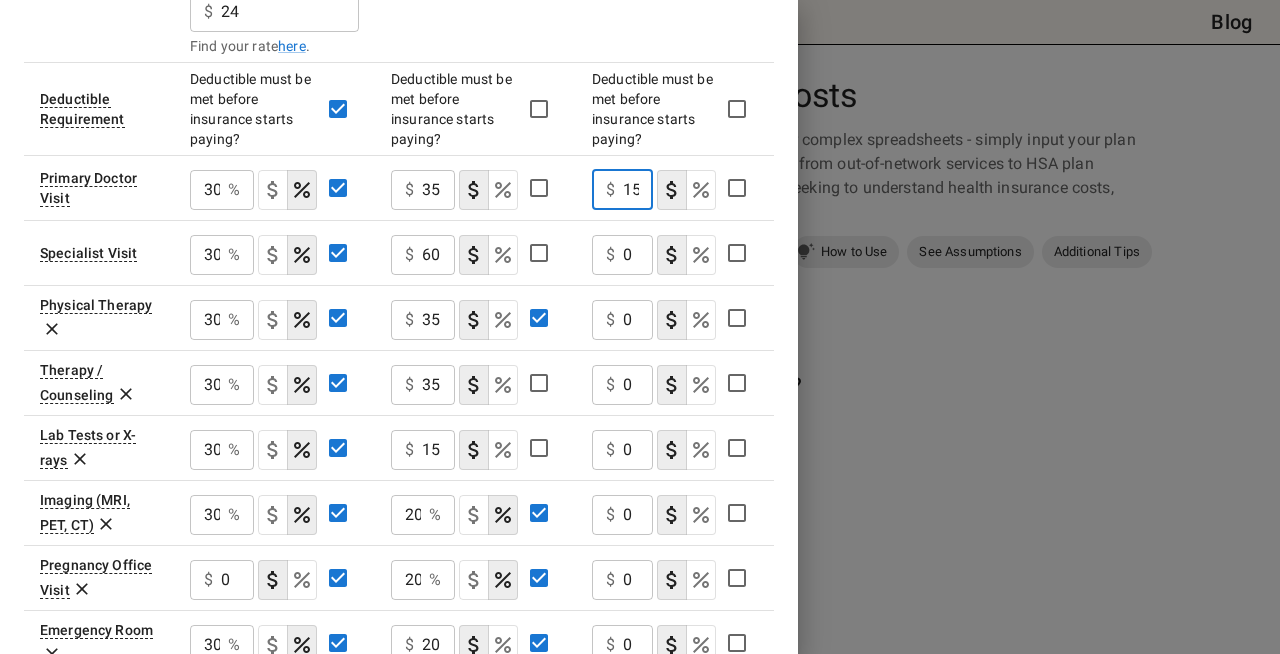 scroll, scrollTop: 0, scrollLeft: 2, axis: horizontal 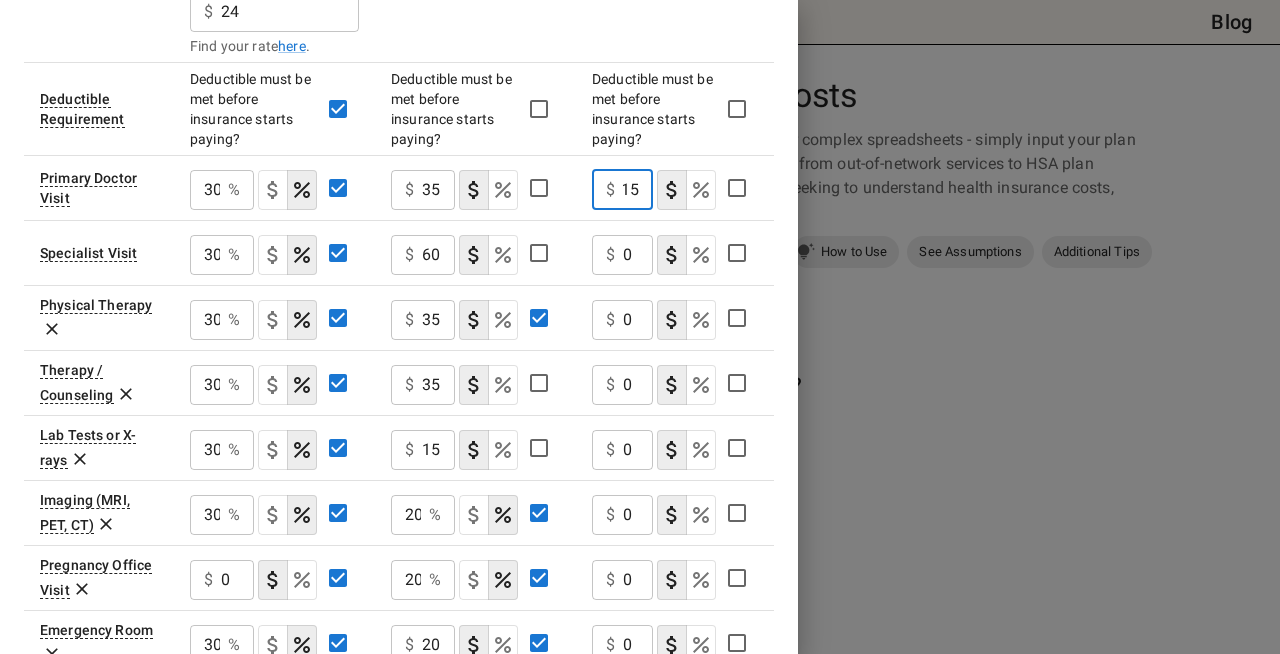 type on "15" 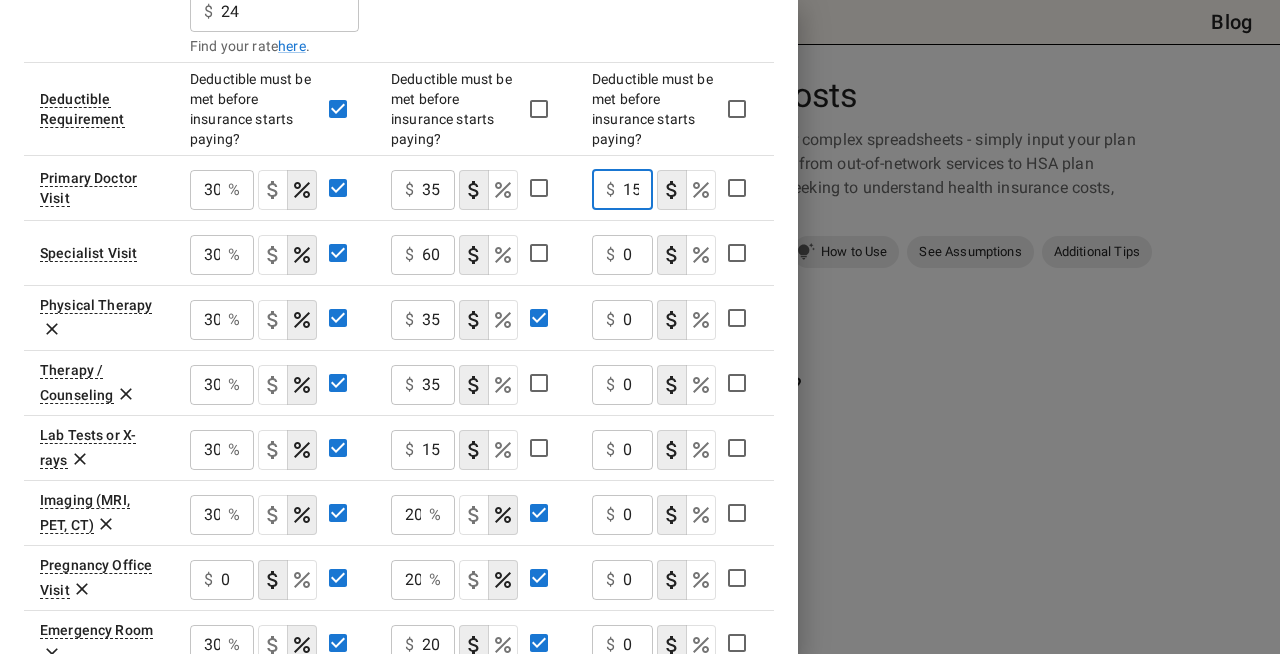 click on "0" at bounding box center [438, 190] 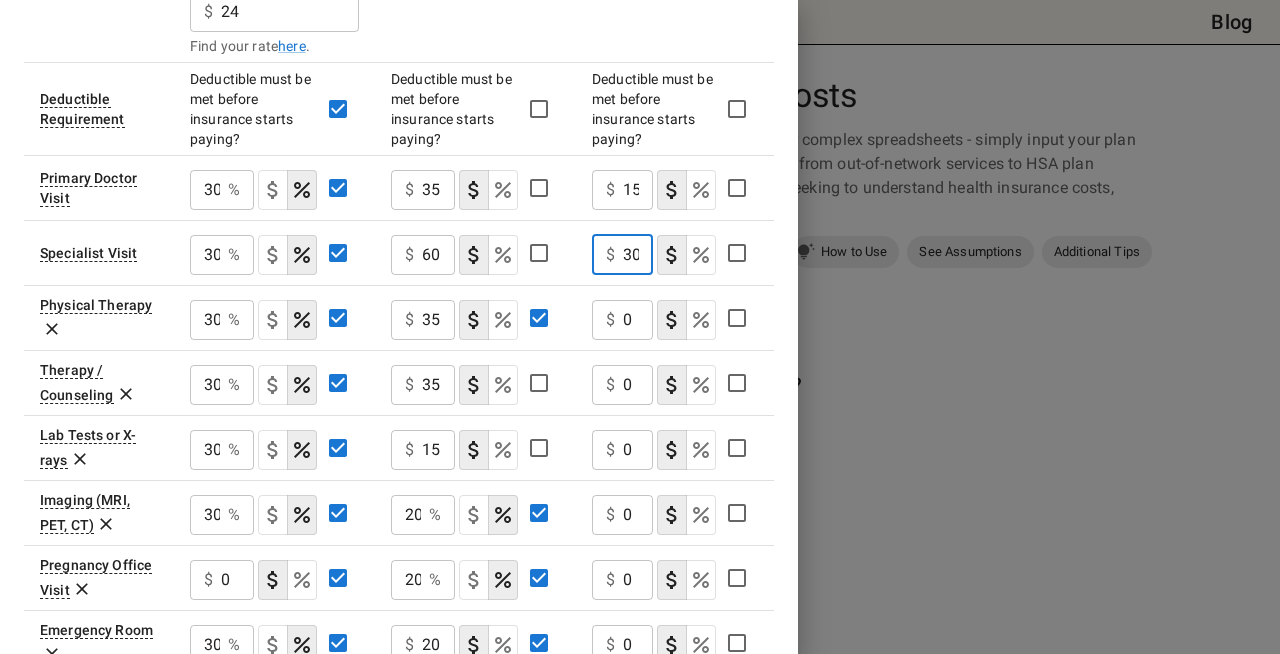 scroll, scrollTop: 0, scrollLeft: 3, axis: horizontal 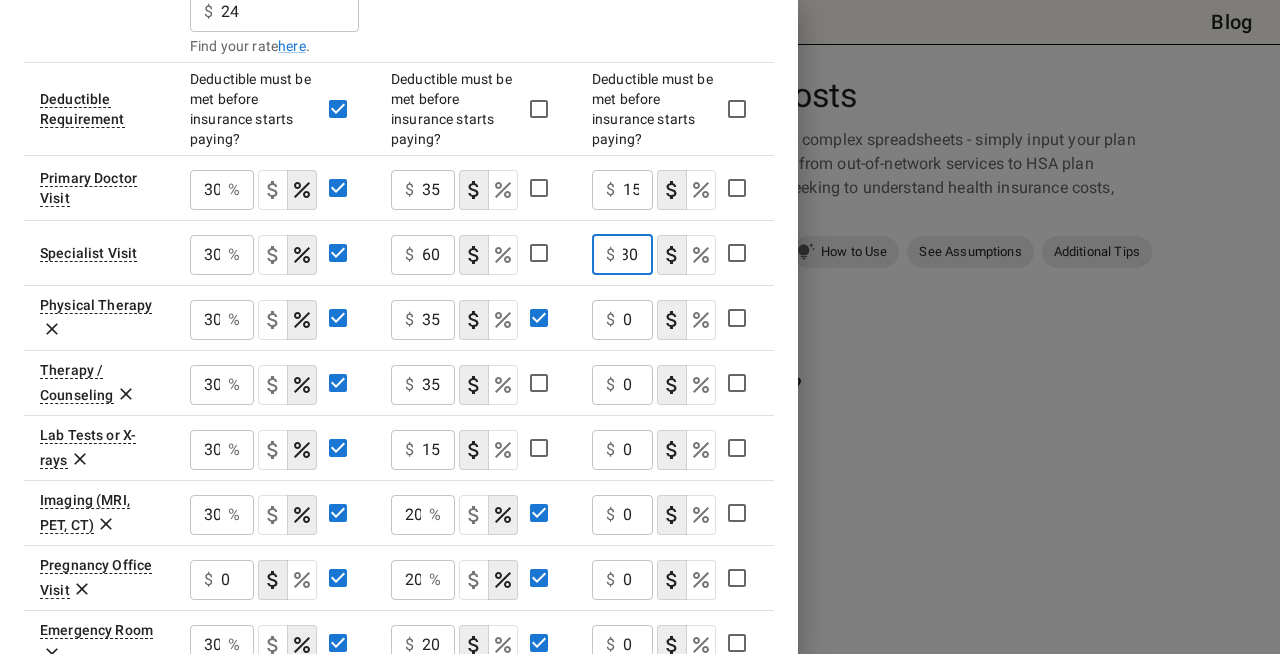 type on "300" 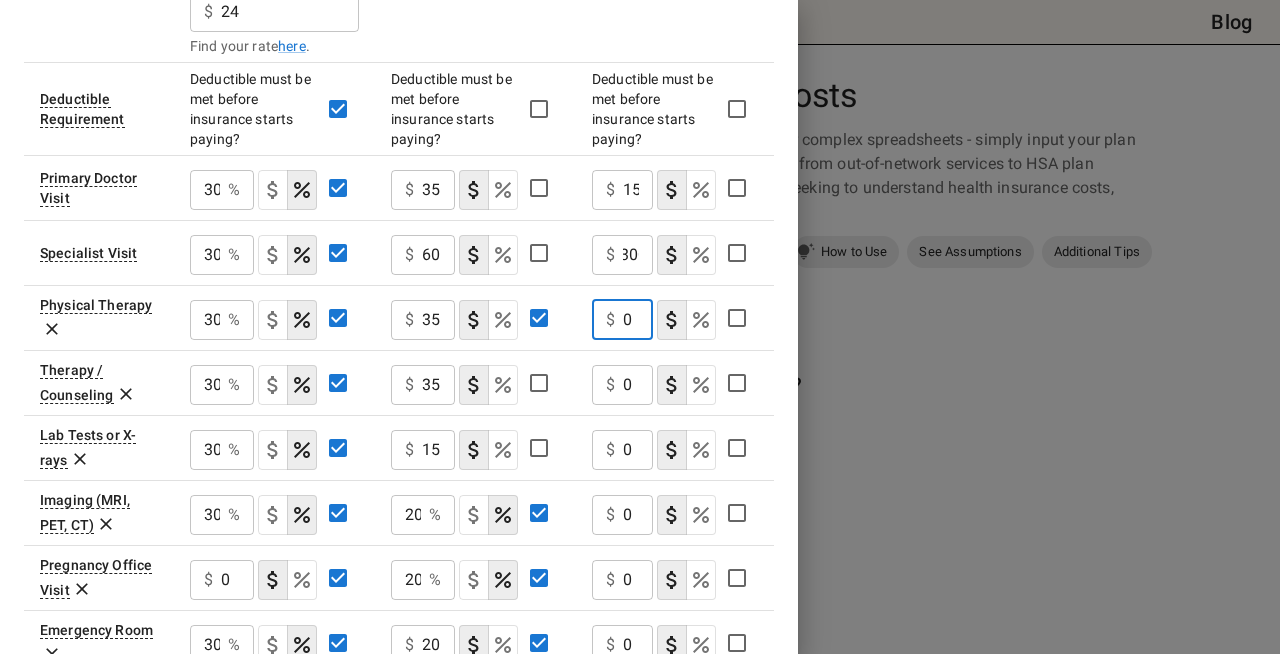 click on "0" at bounding box center (638, 320) 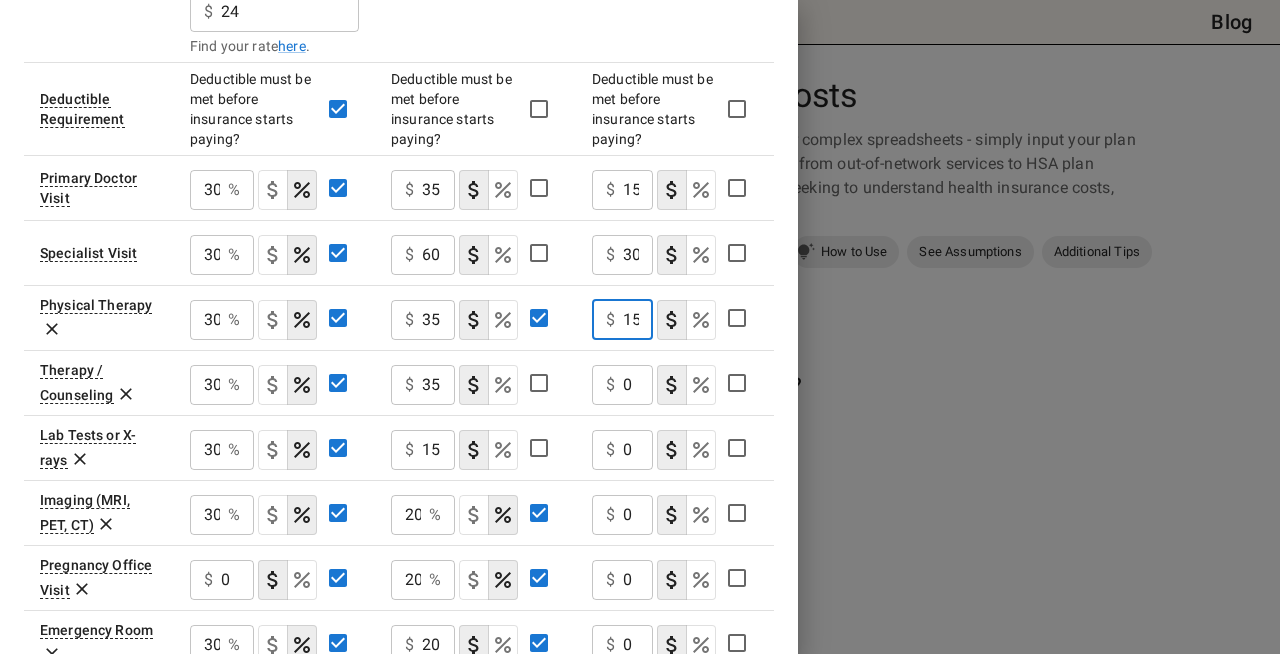 scroll, scrollTop: 0, scrollLeft: 2, axis: horizontal 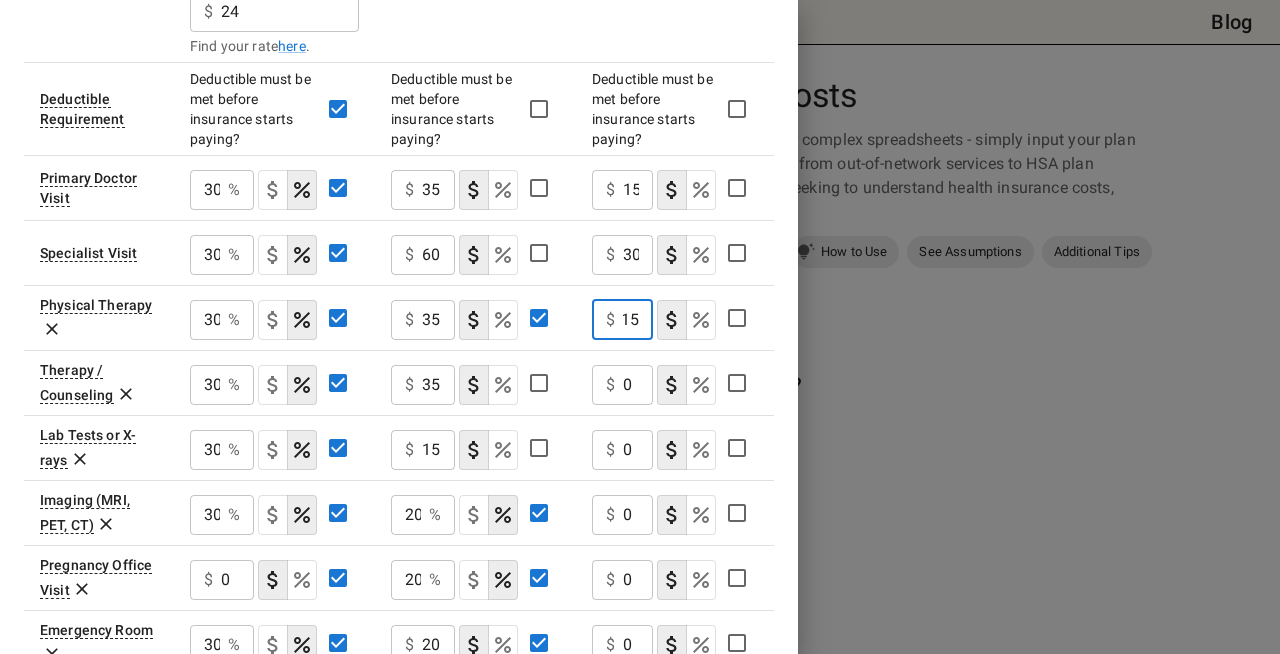 type on "15" 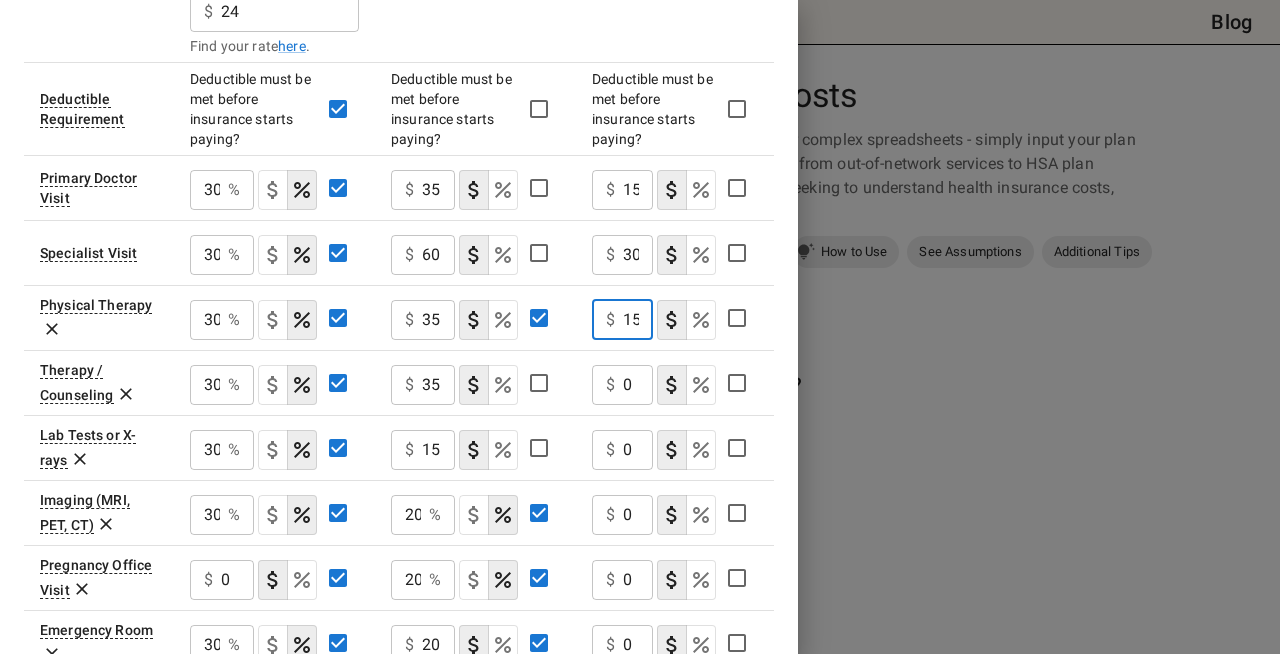 click on "0" at bounding box center (438, 190) 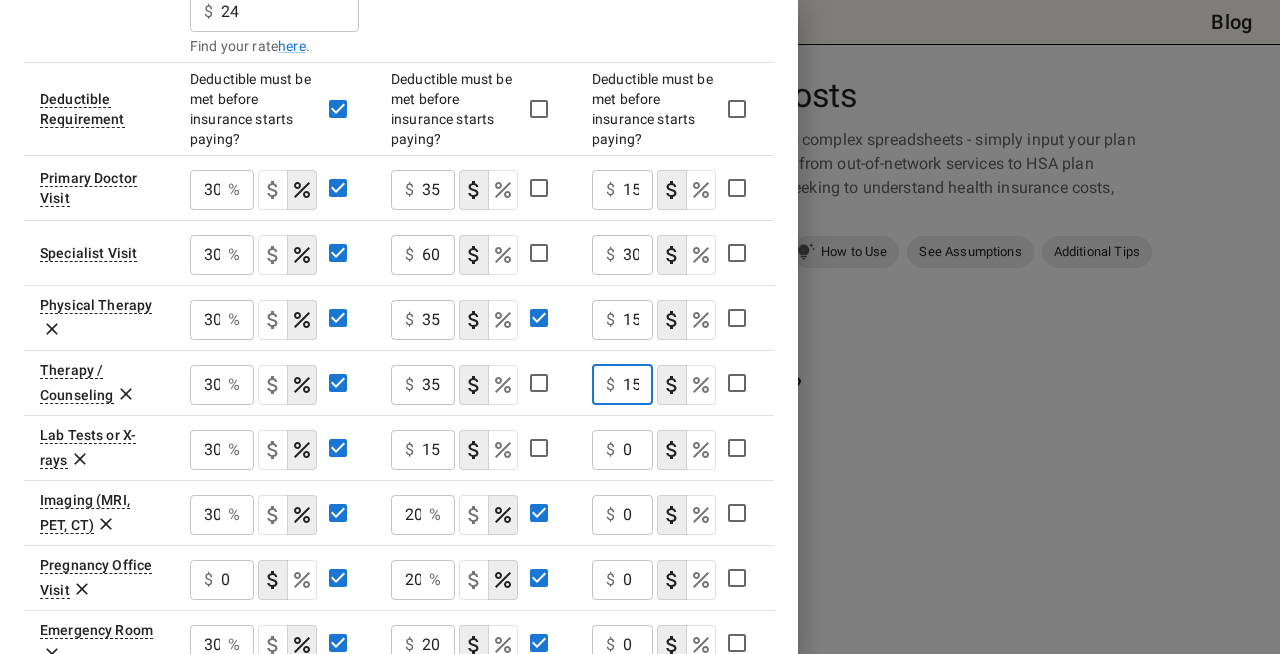 scroll, scrollTop: 0, scrollLeft: 2, axis: horizontal 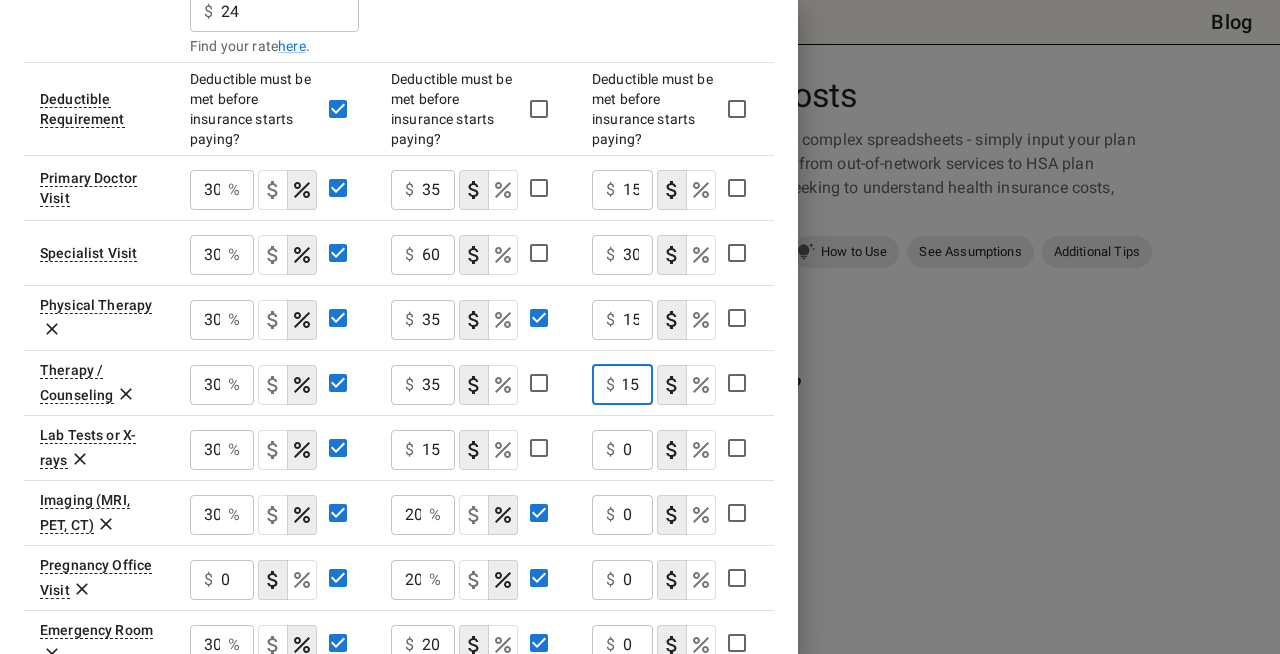 type on "15" 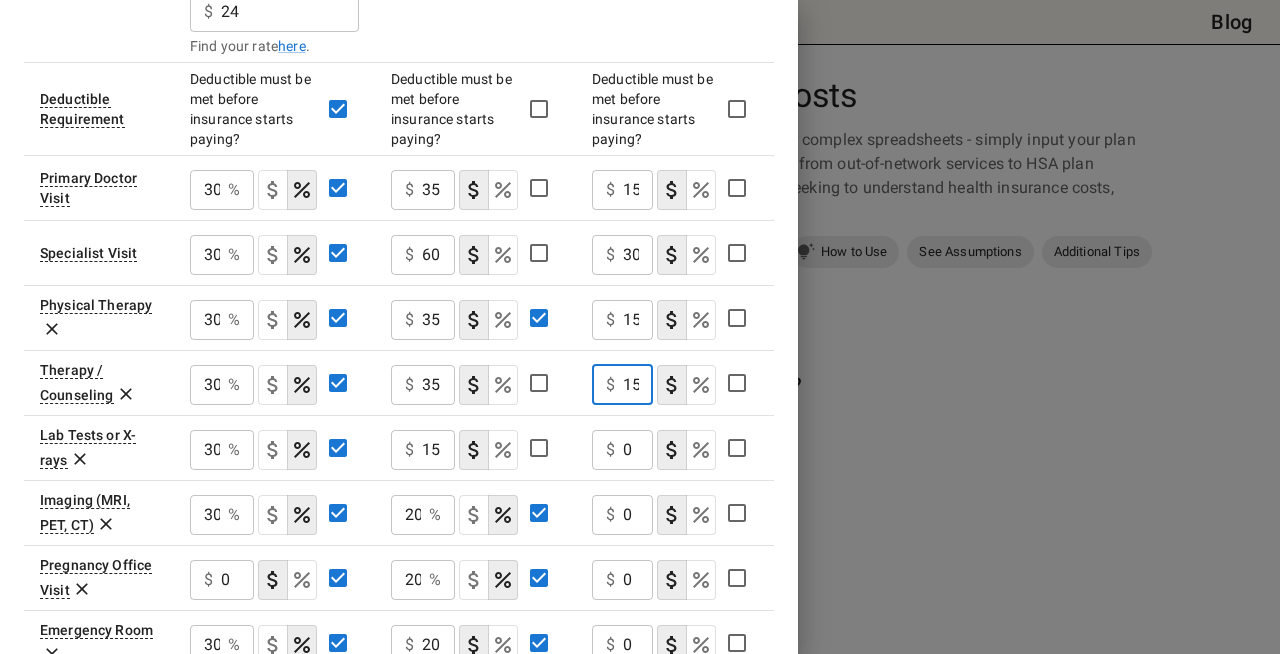 click on "0" at bounding box center (438, 190) 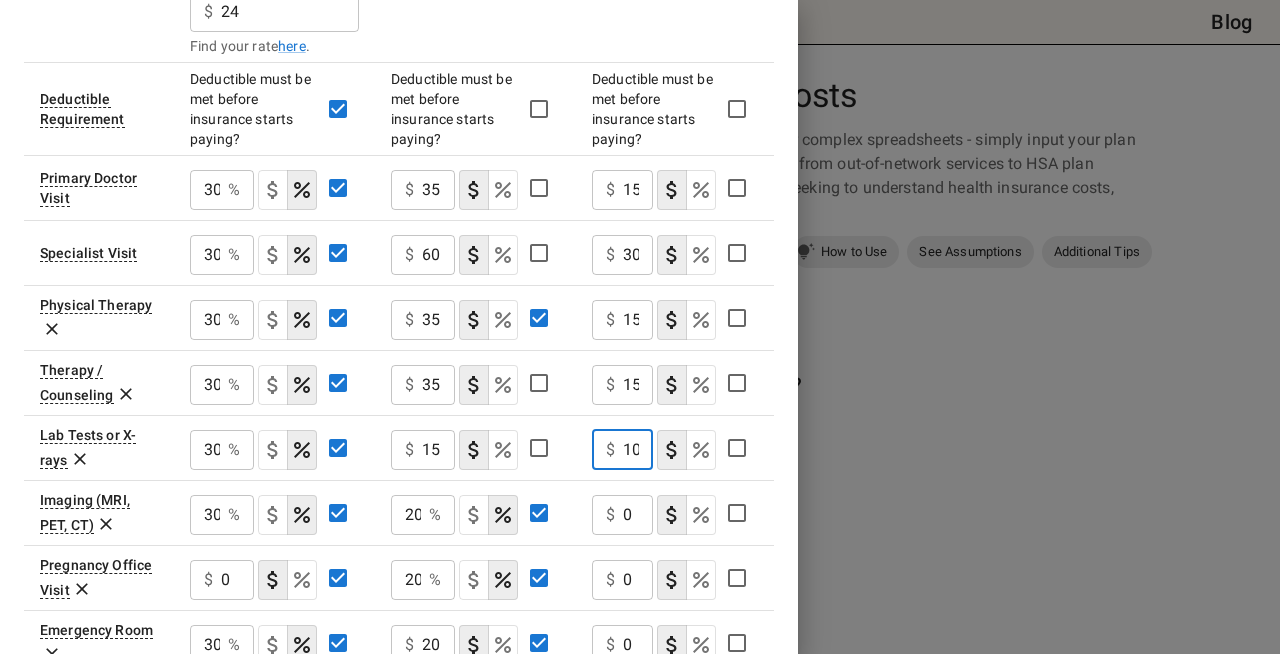 scroll, scrollTop: 0, scrollLeft: 2, axis: horizontal 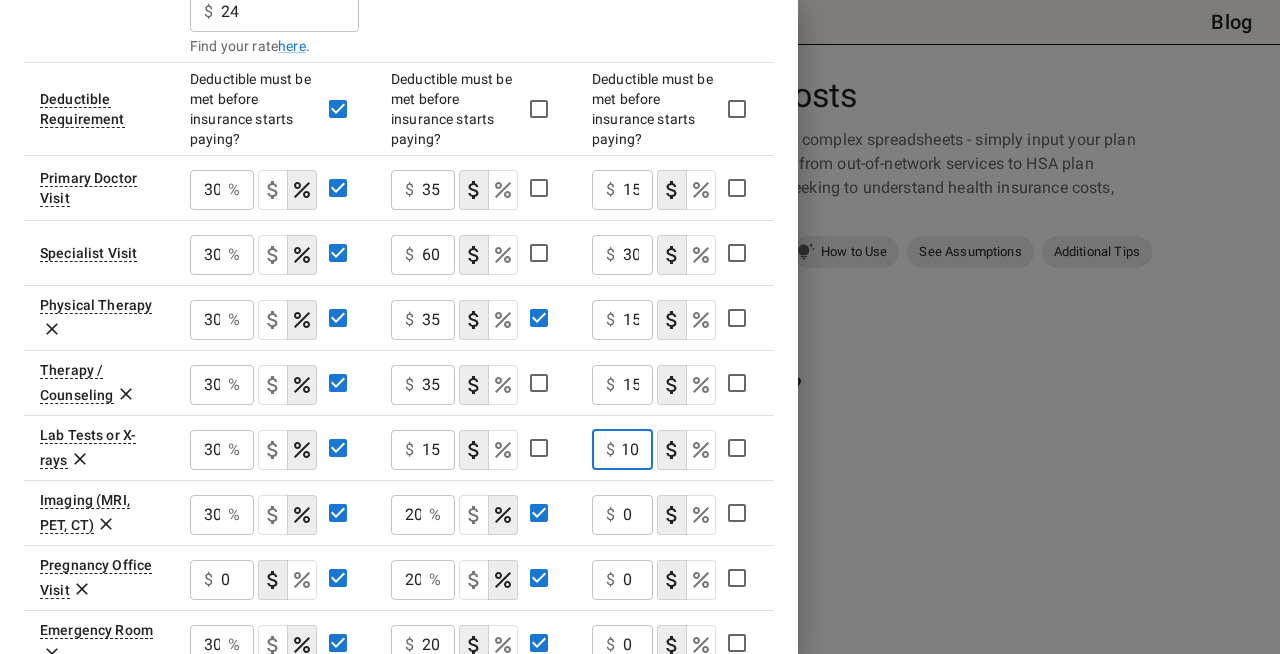 type on "10" 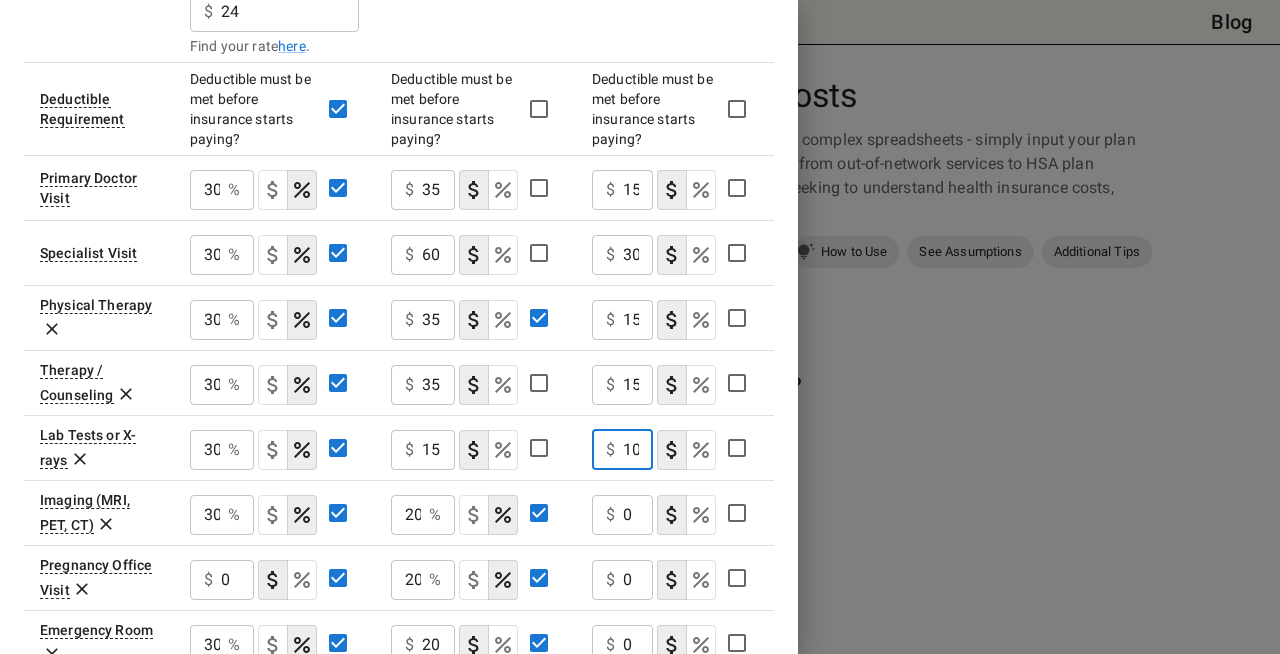click on "0" at bounding box center [438, 190] 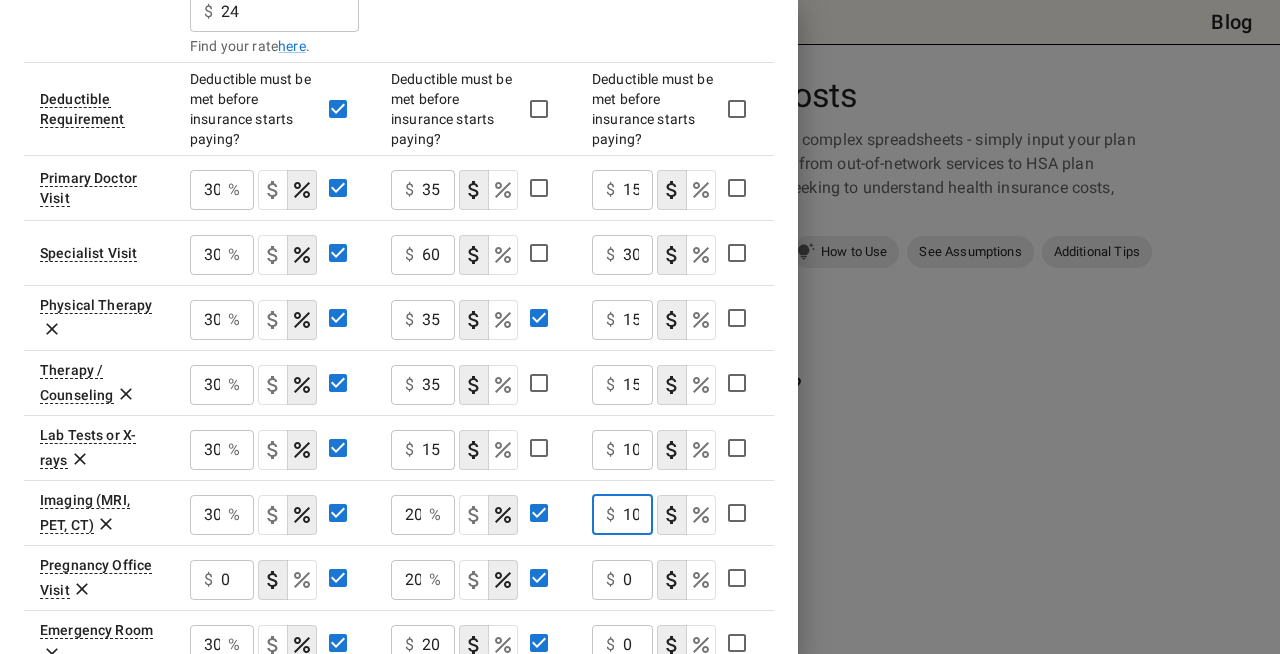 scroll, scrollTop: 0, scrollLeft: 2, axis: horizontal 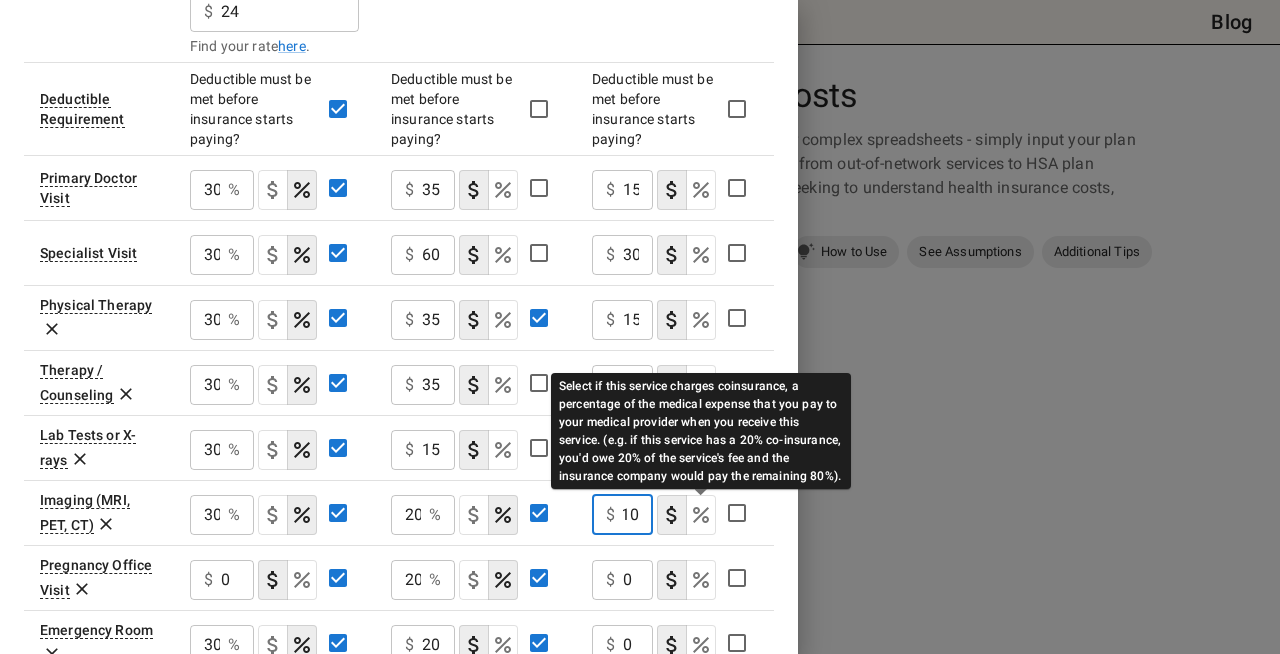 type on "10" 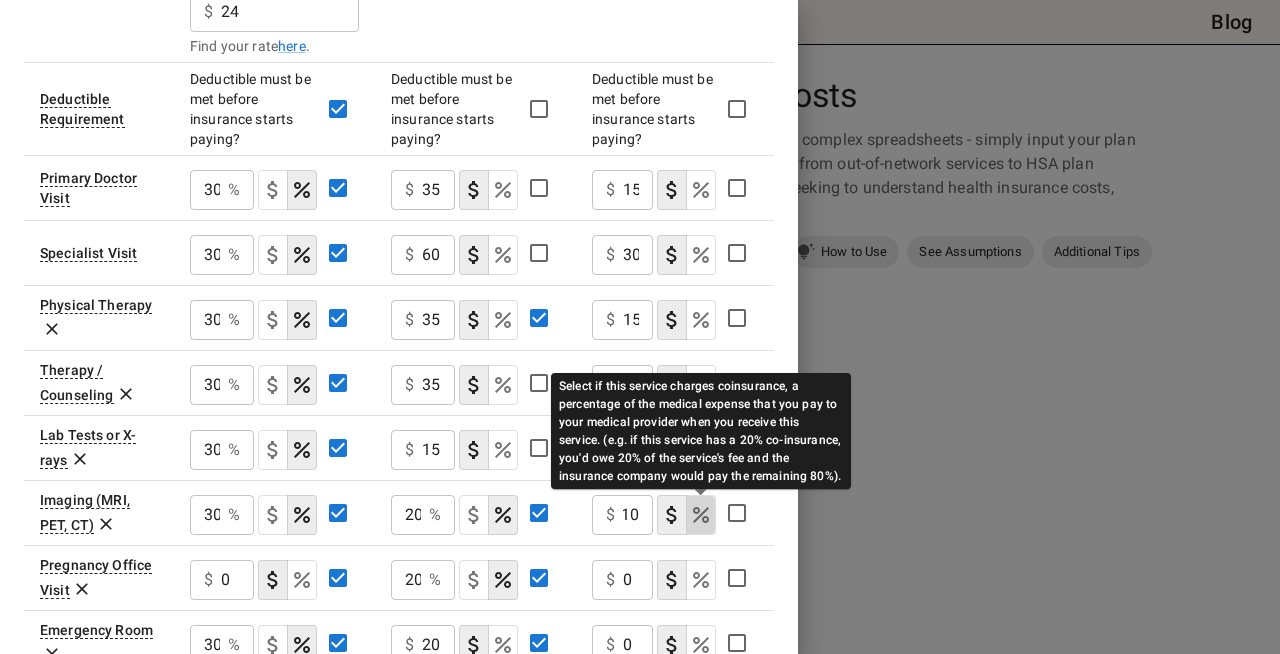 click 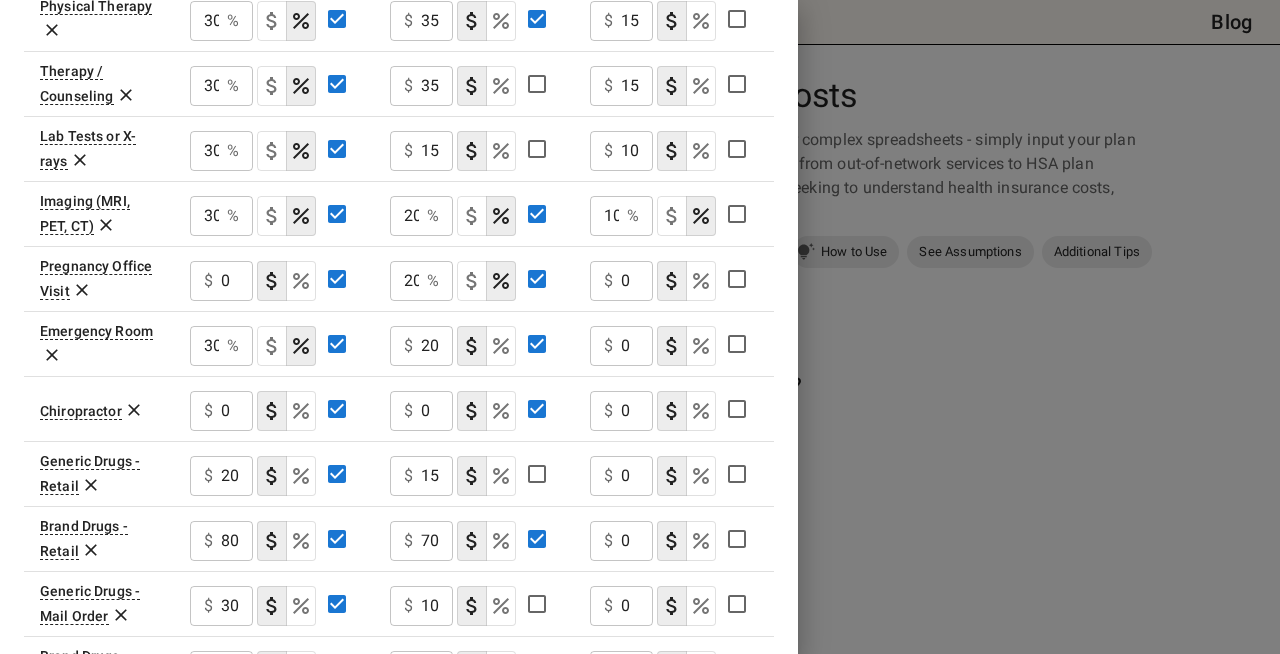 scroll, scrollTop: 894, scrollLeft: 0, axis: vertical 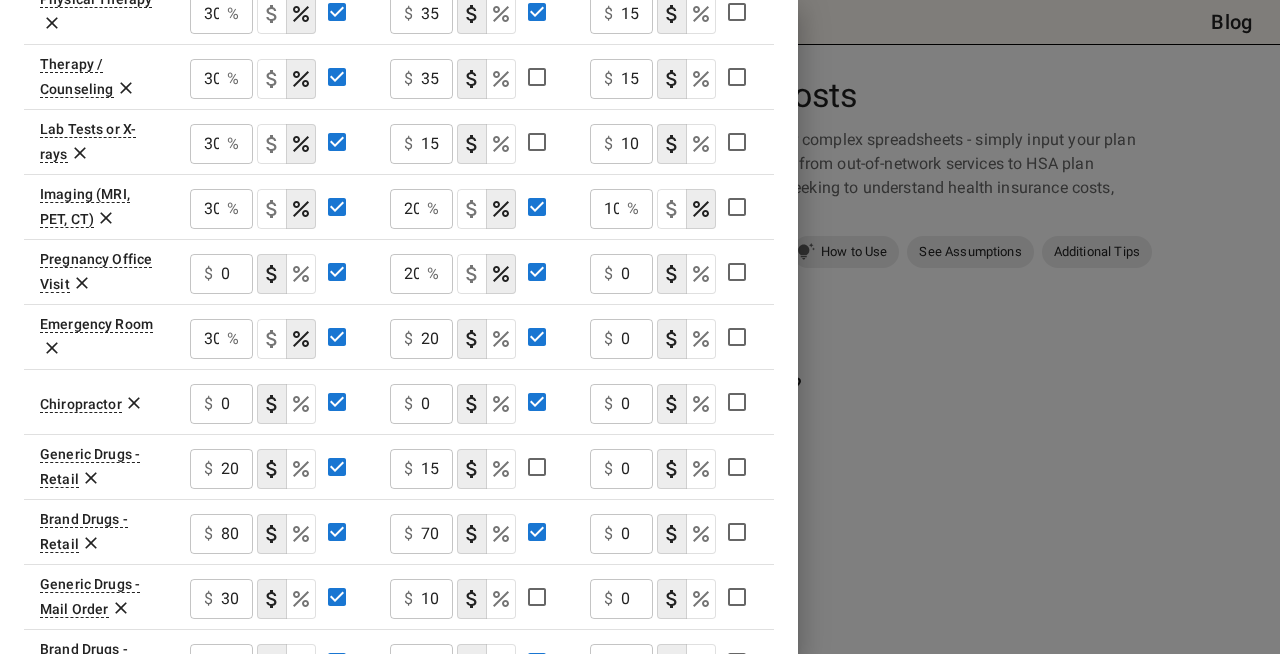 click on "0" at bounding box center [437, -116] 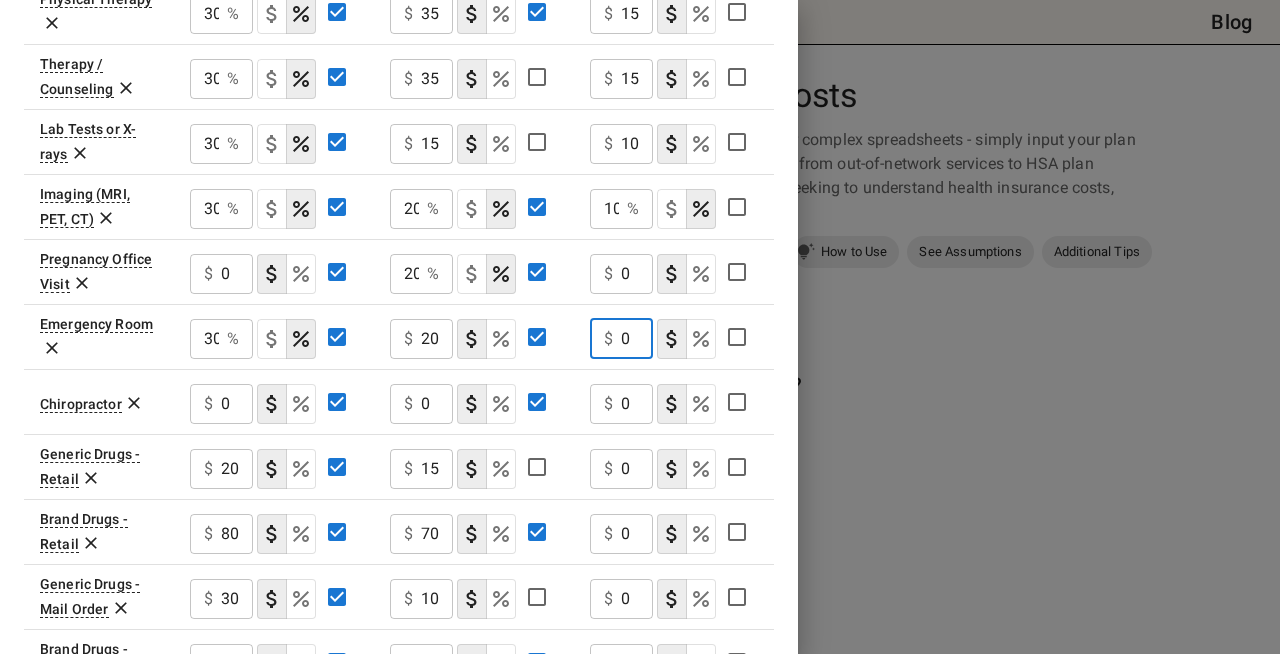 click on "0" at bounding box center (637, 339) 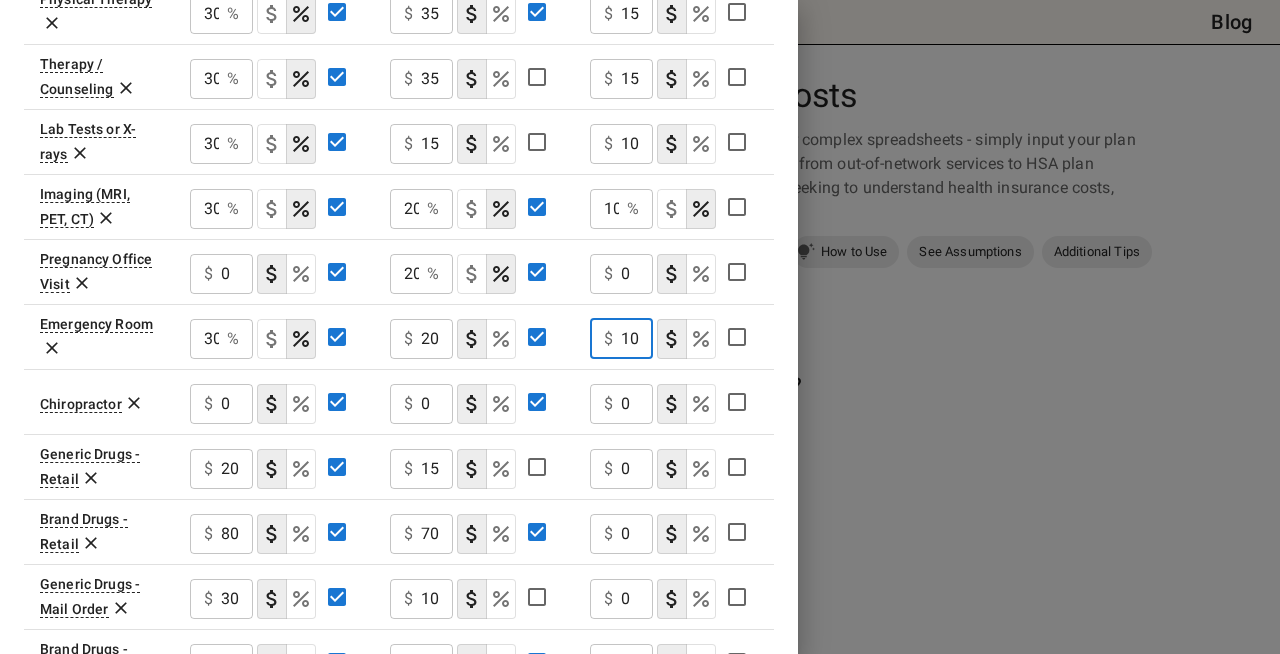 scroll, scrollTop: 0, scrollLeft: 0, axis: both 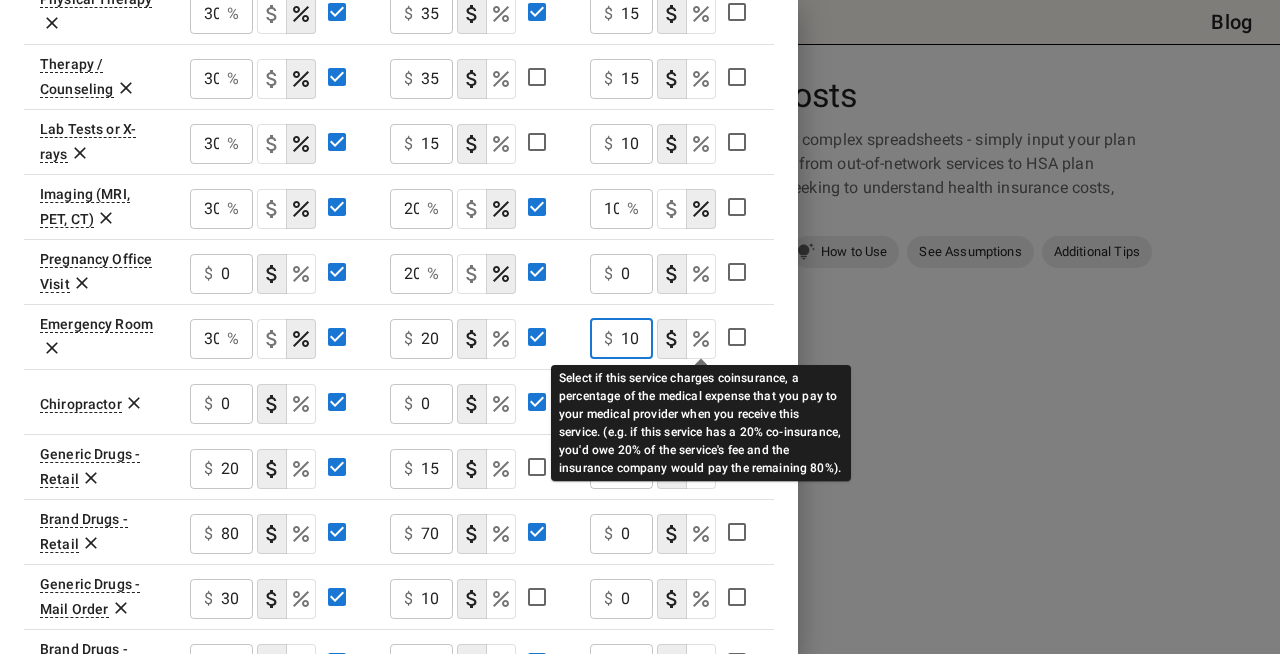 type on "10" 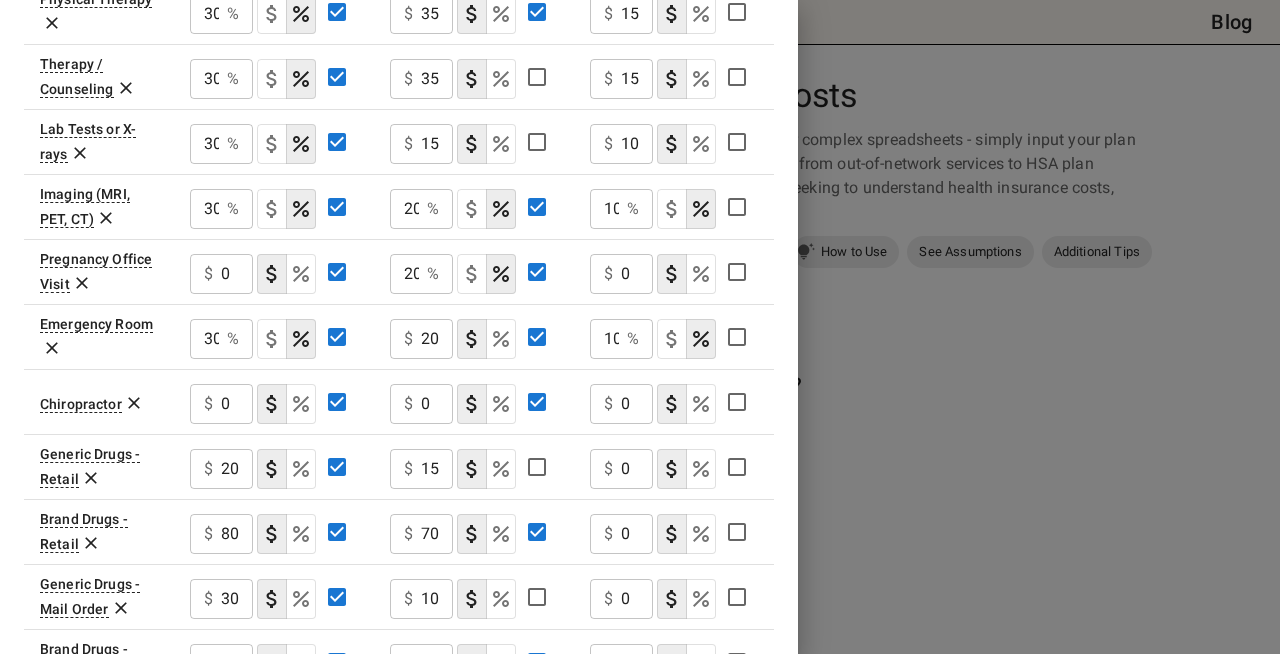 click on "0" at bounding box center [437, -116] 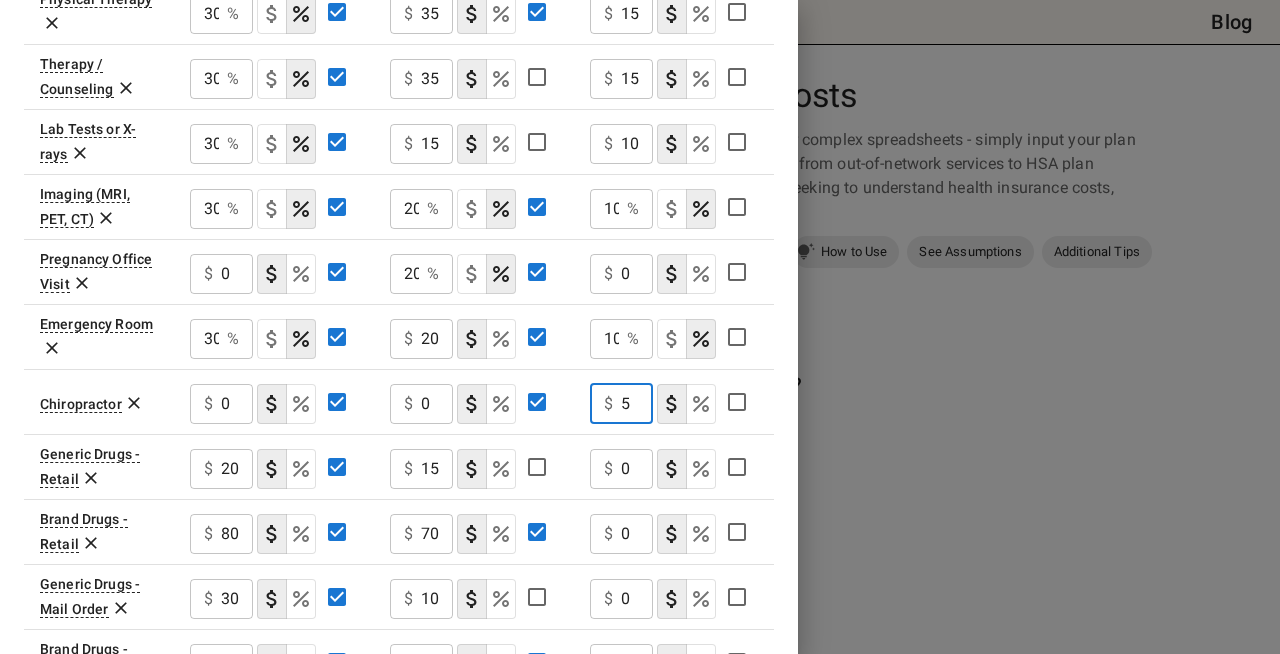 type on "5" 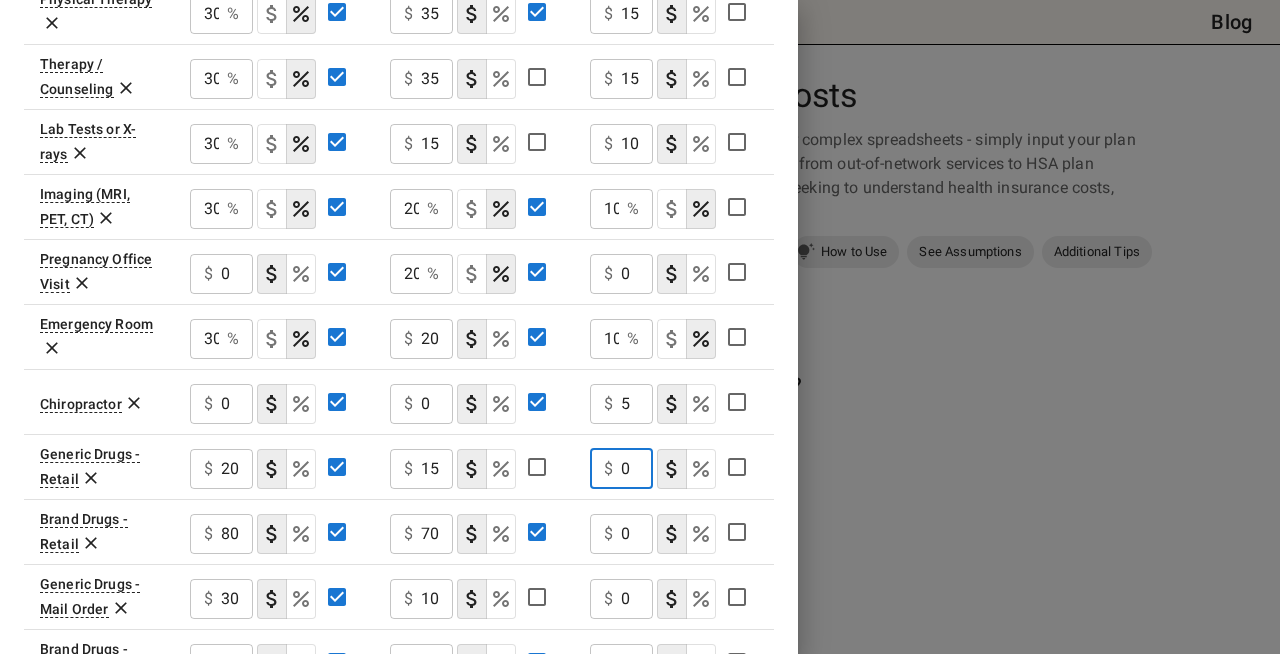 click on "0" at bounding box center (637, 469) 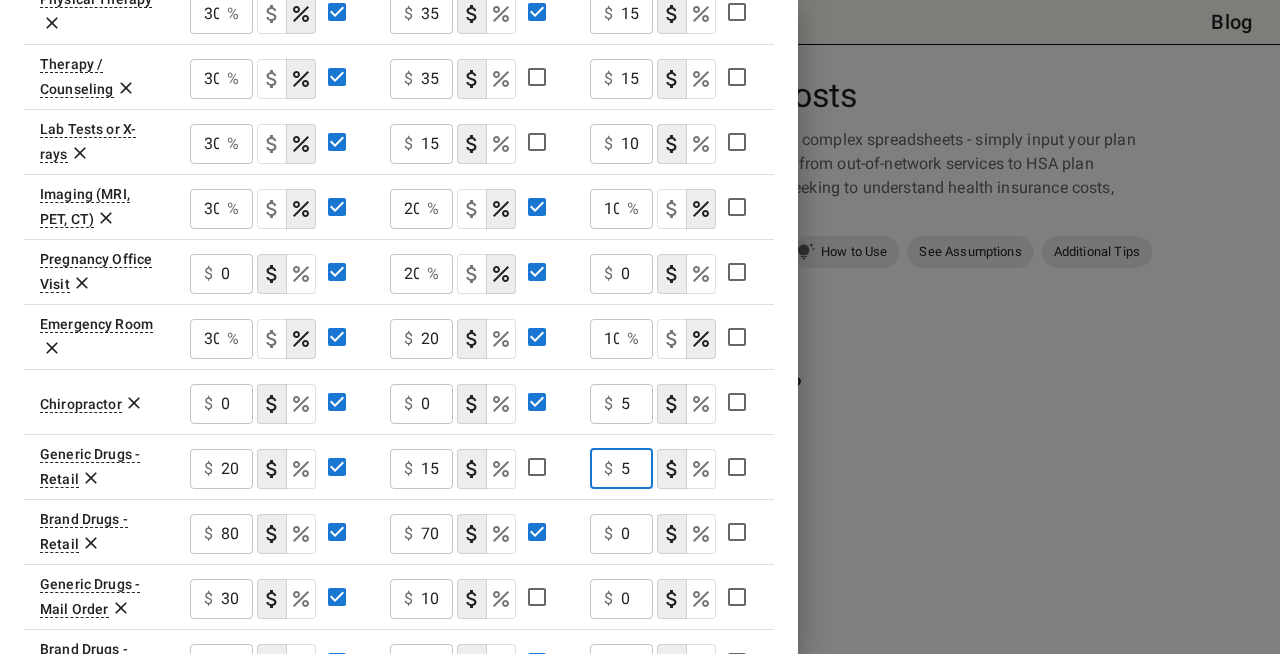 type on "5" 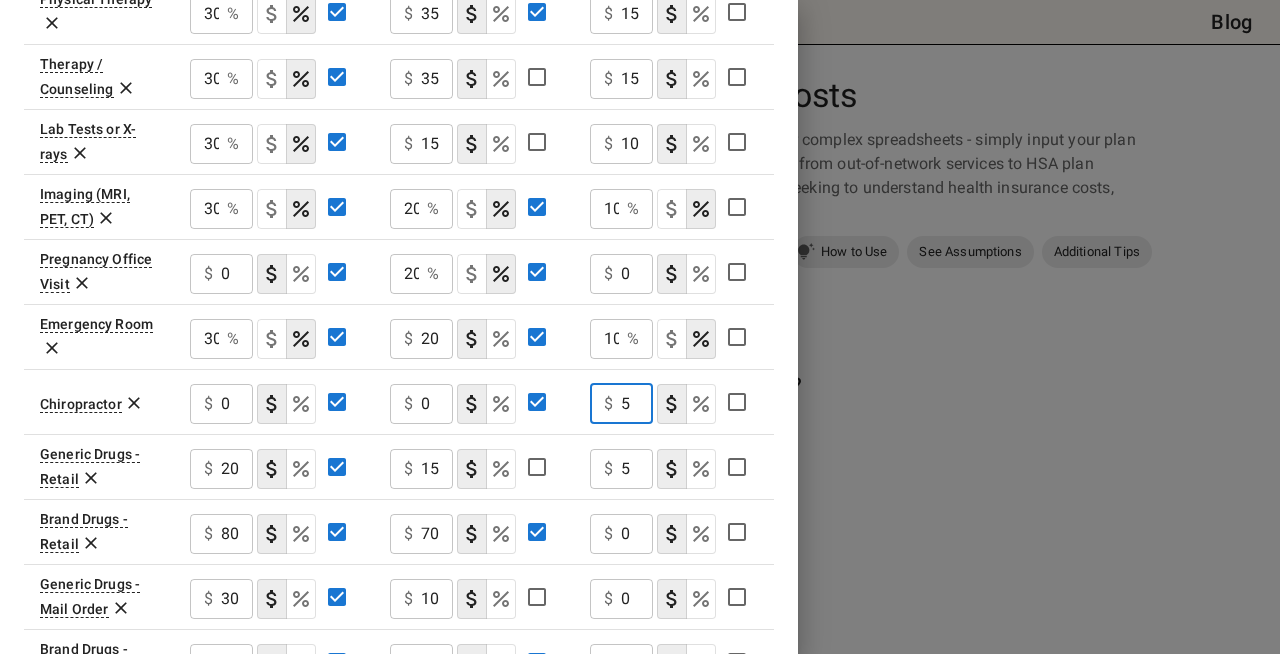 click on "5" at bounding box center [637, 404] 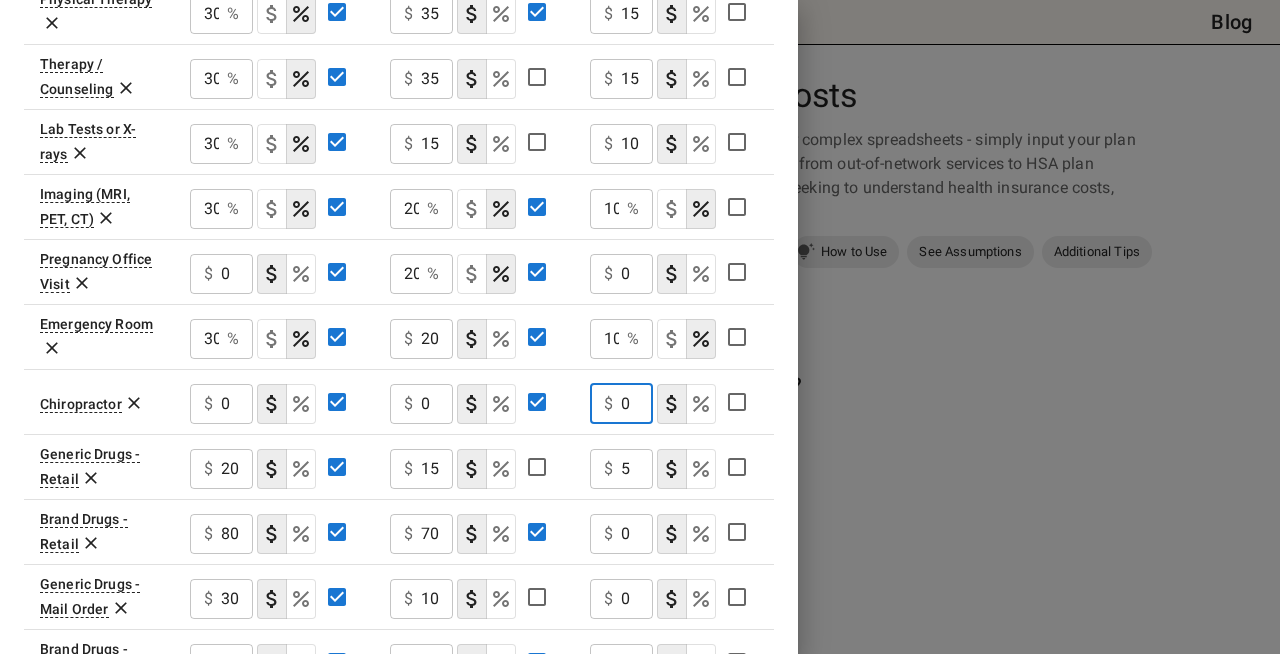 type on "0" 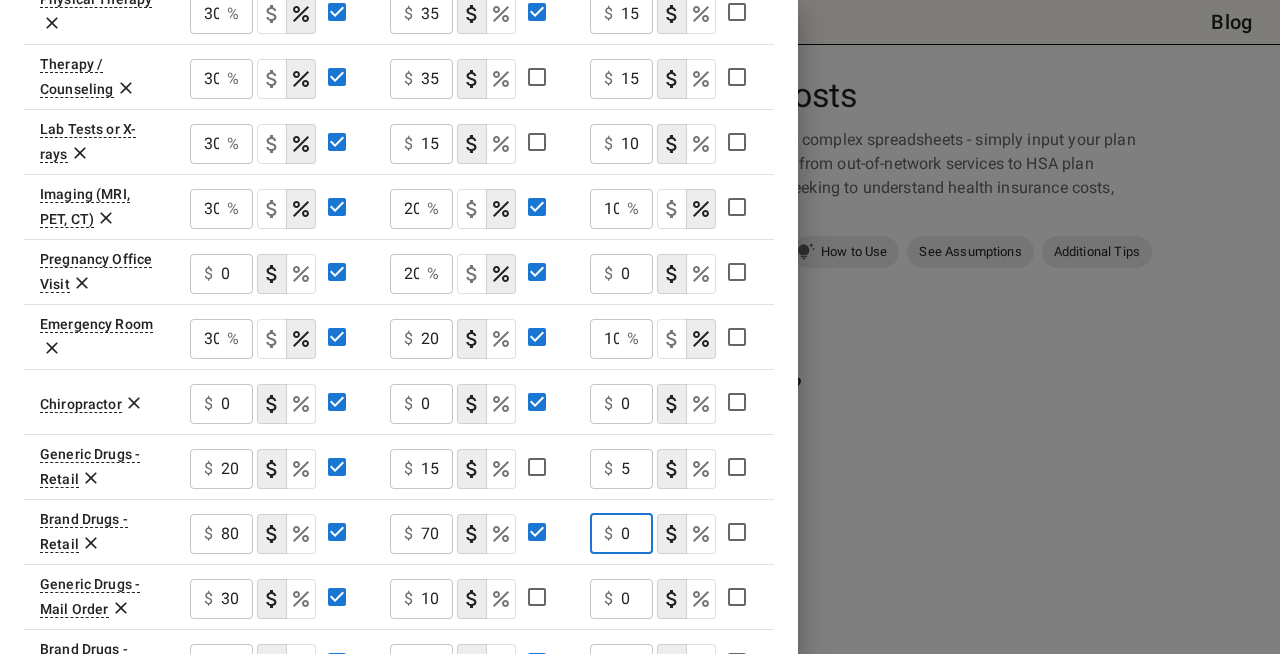 click on "0" at bounding box center [637, 534] 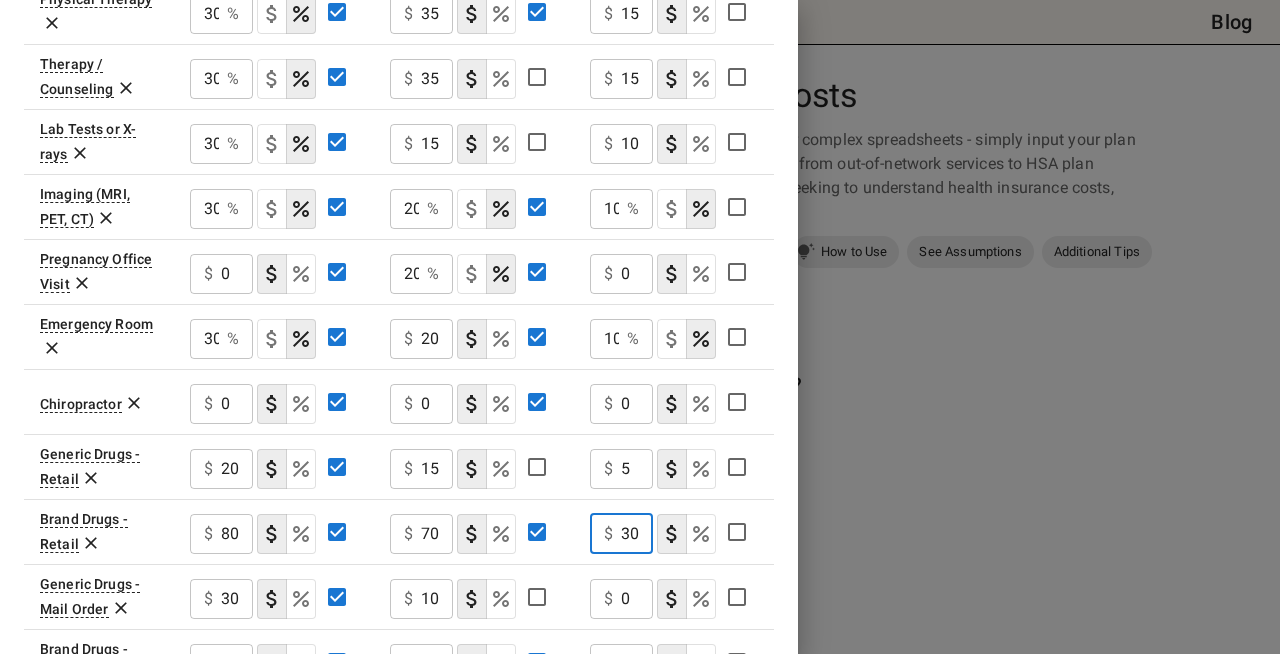 scroll, scrollTop: 0, scrollLeft: 0, axis: both 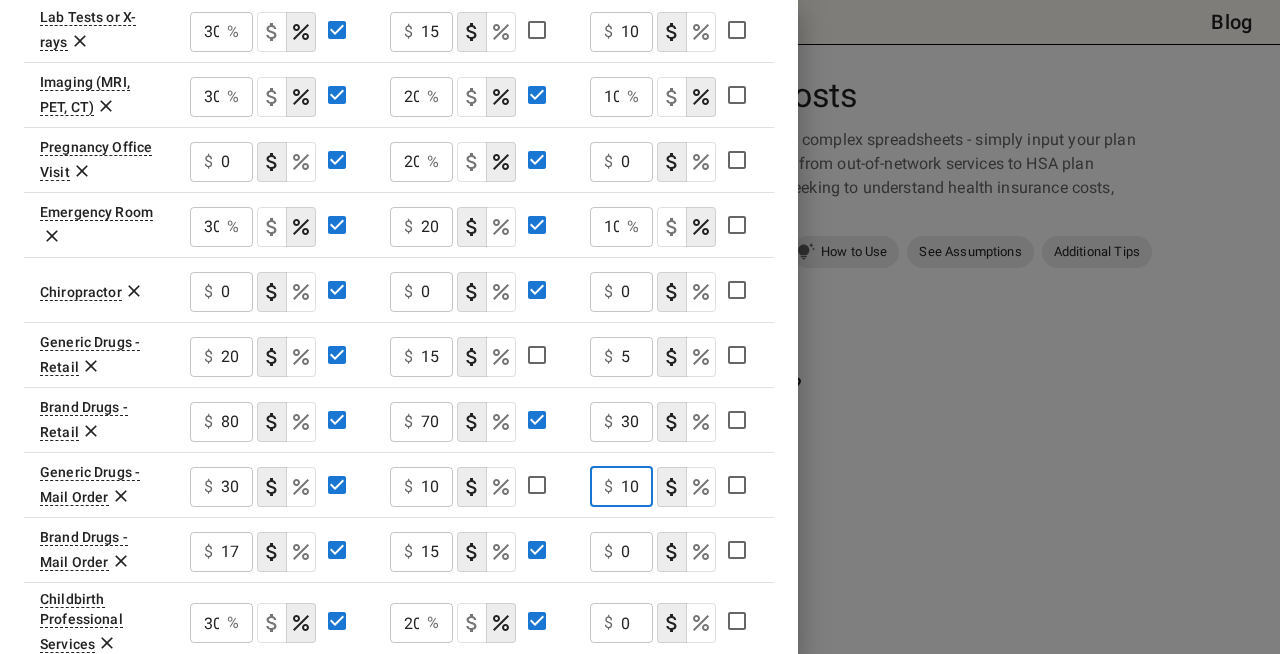 type on "10" 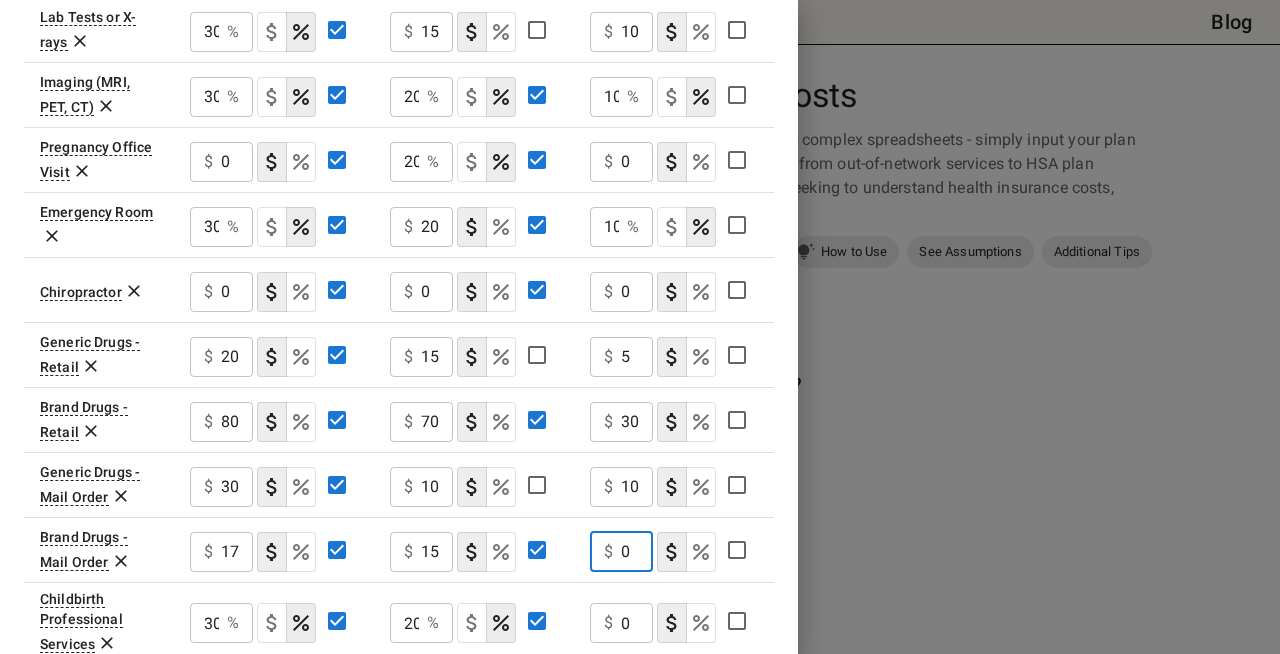 scroll, scrollTop: 0, scrollLeft: 0, axis: both 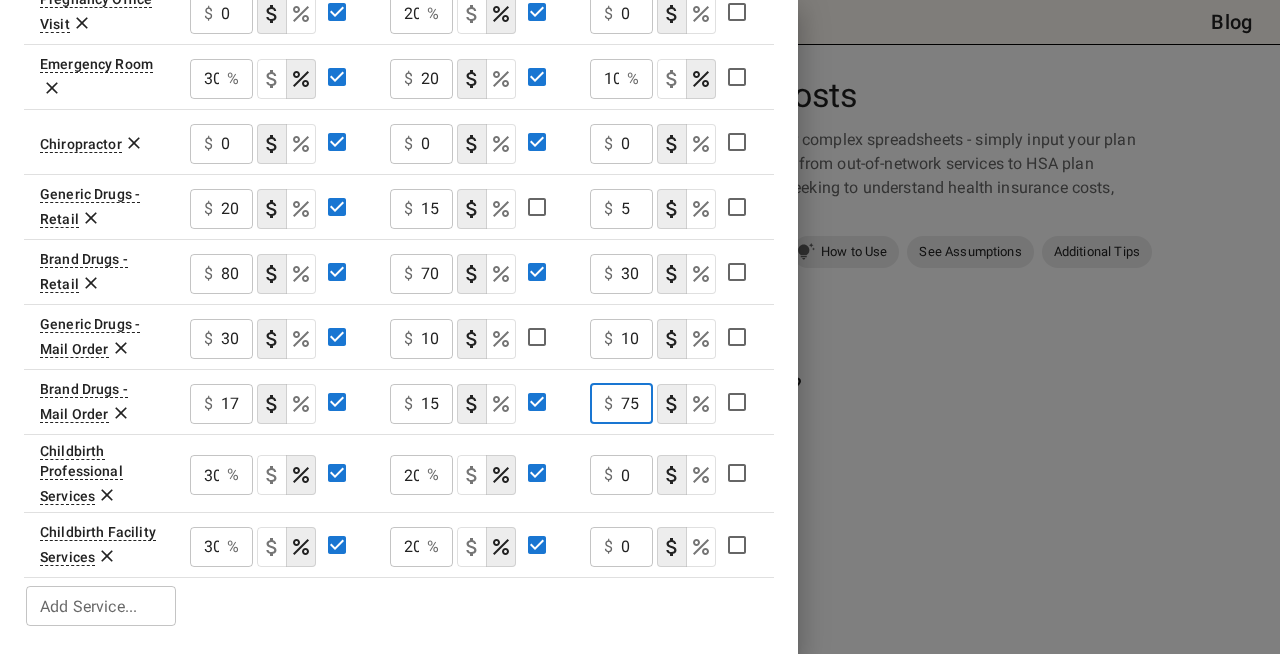 type on "75" 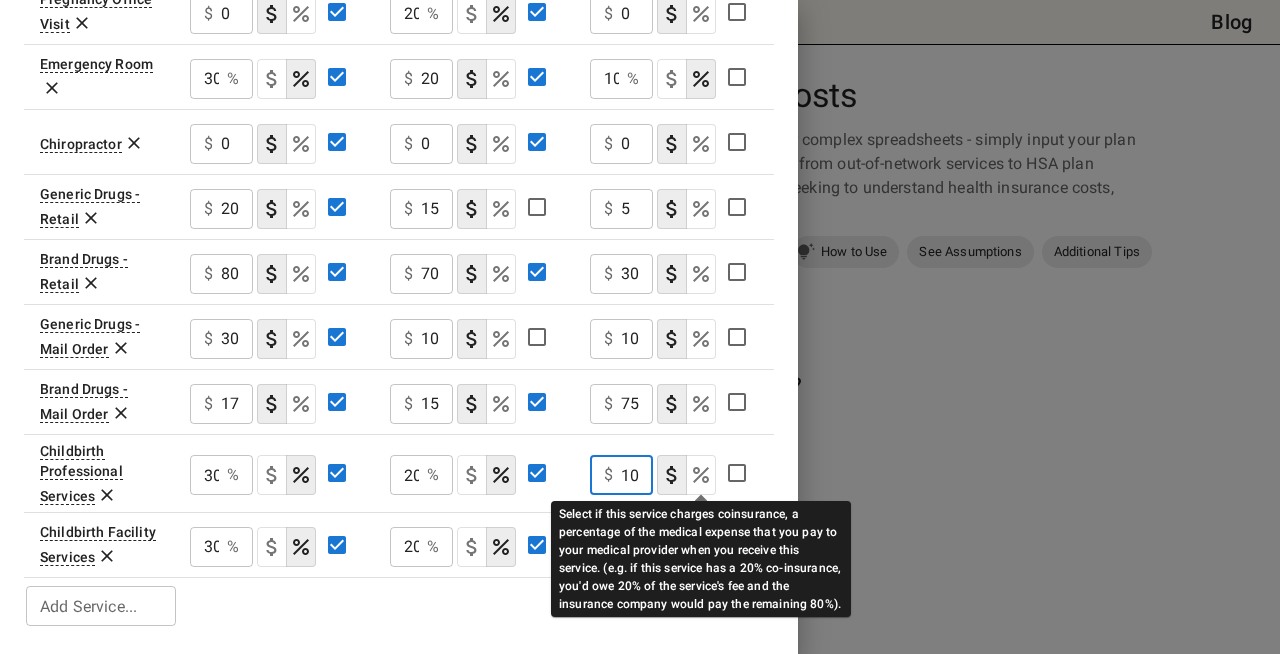 type on "10" 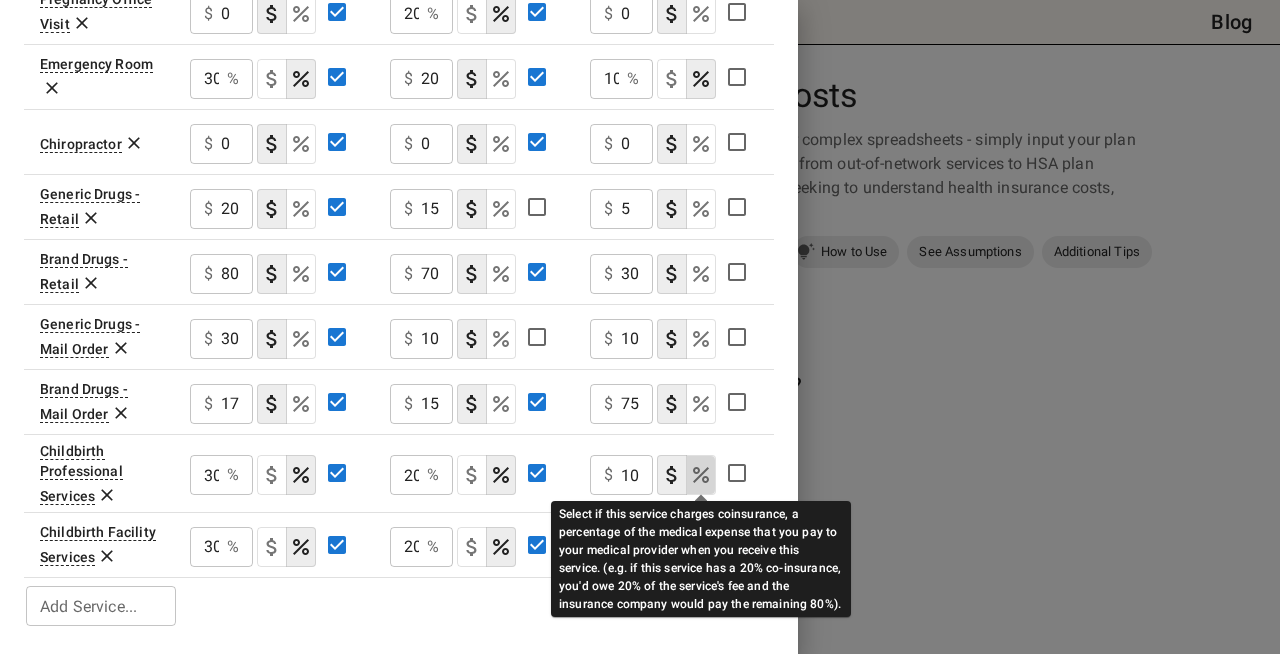 click 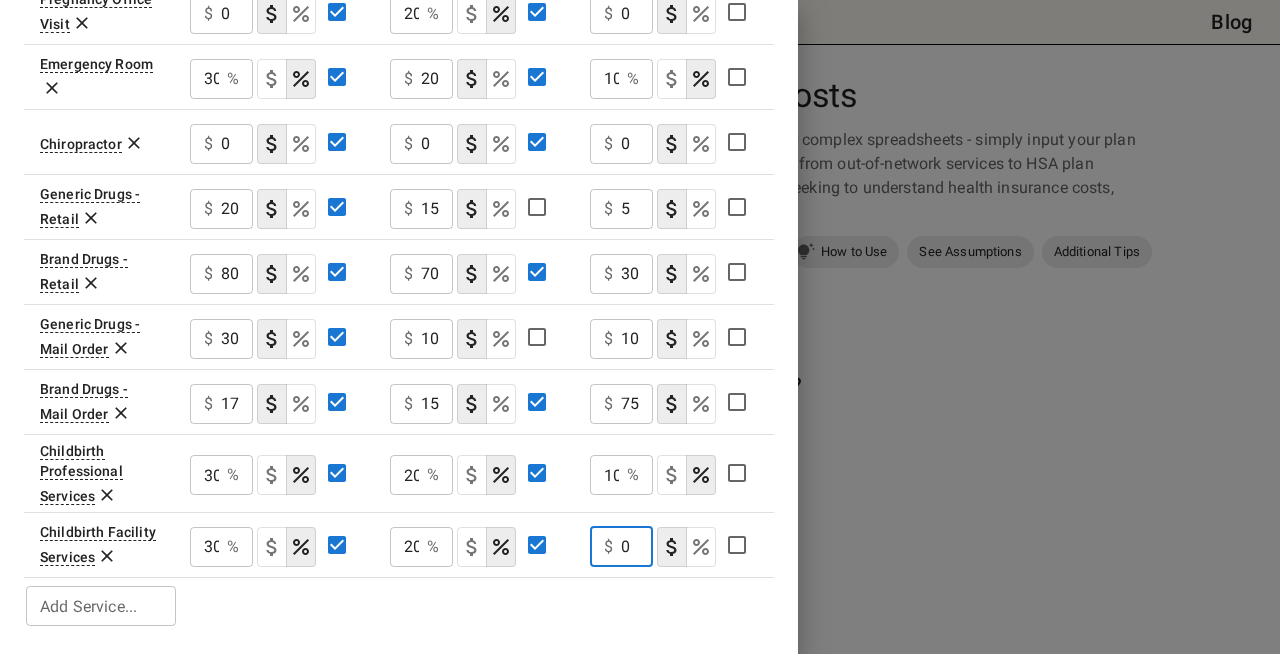 click on "0" at bounding box center [637, 547] 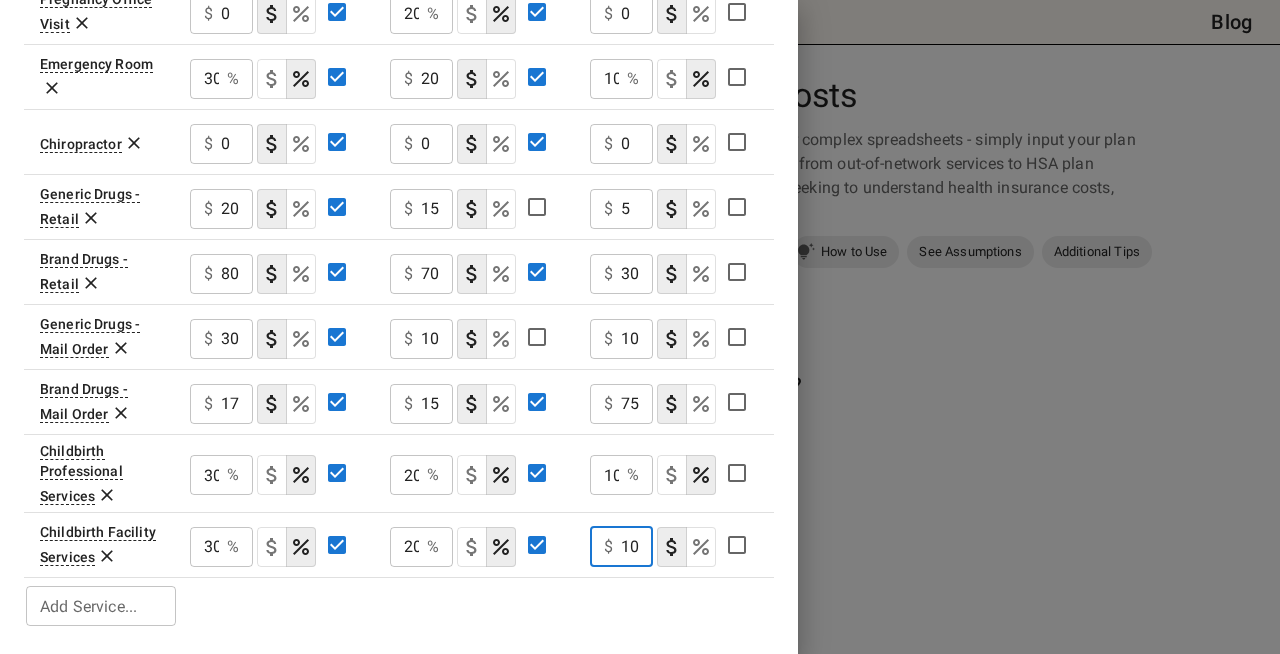 scroll, scrollTop: 0, scrollLeft: 1, axis: horizontal 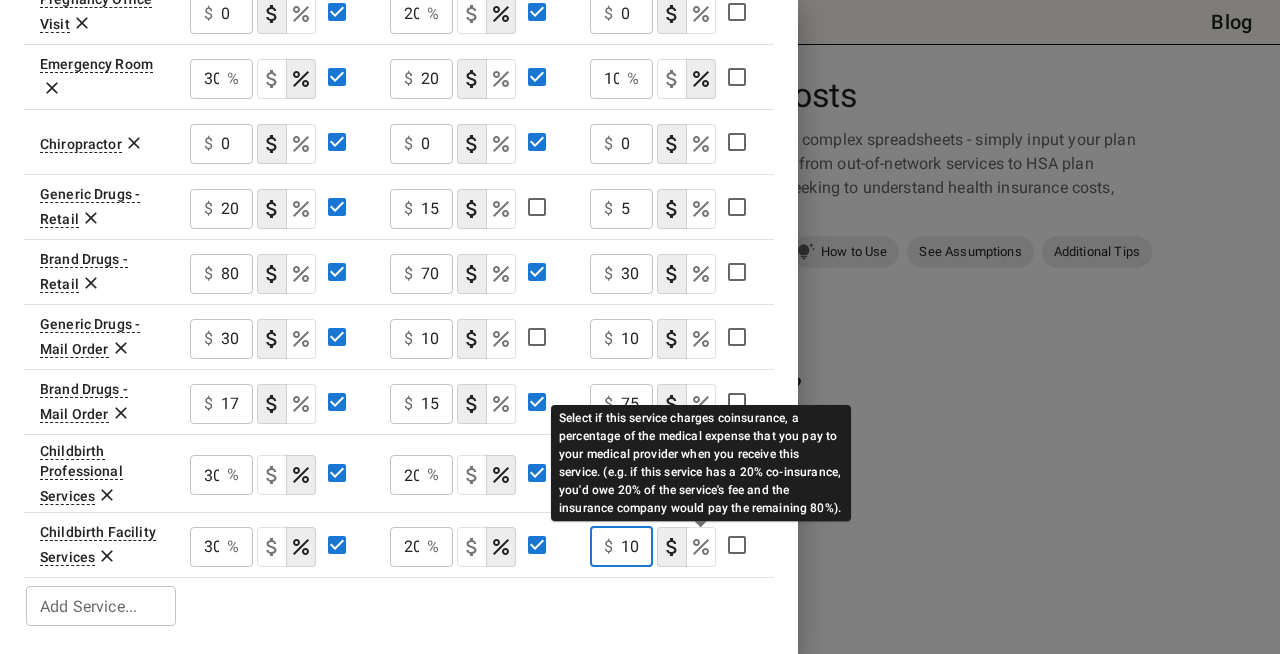 click 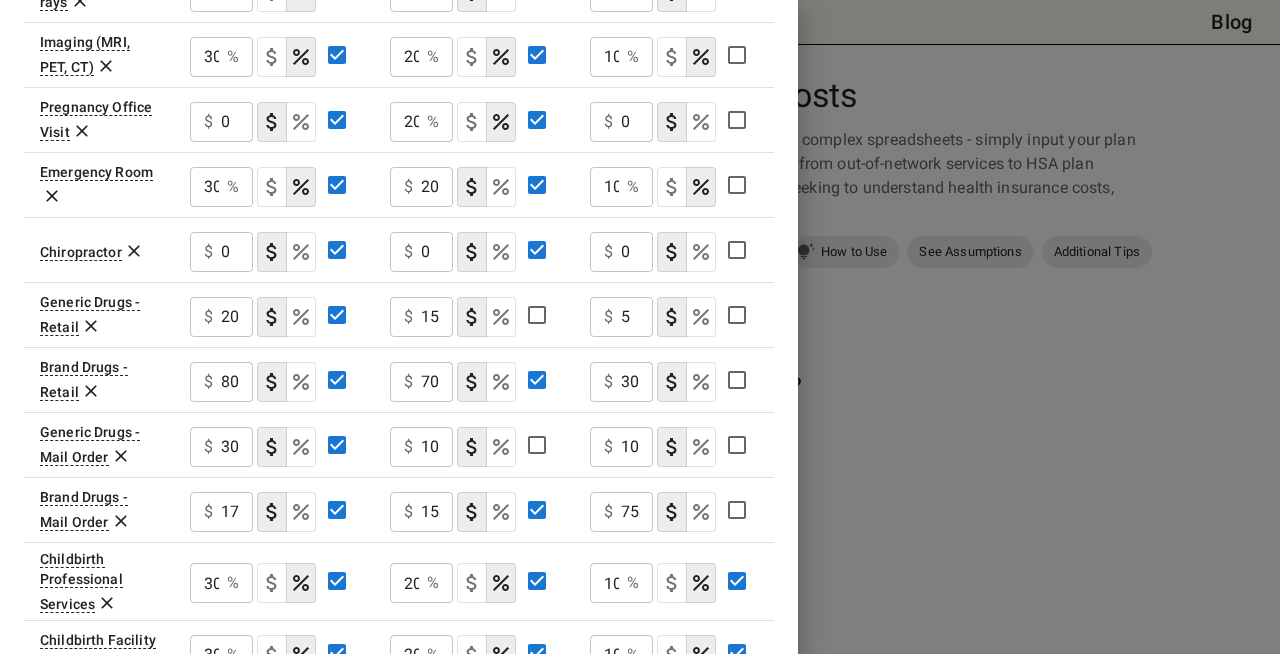 scroll, scrollTop: 1051, scrollLeft: 0, axis: vertical 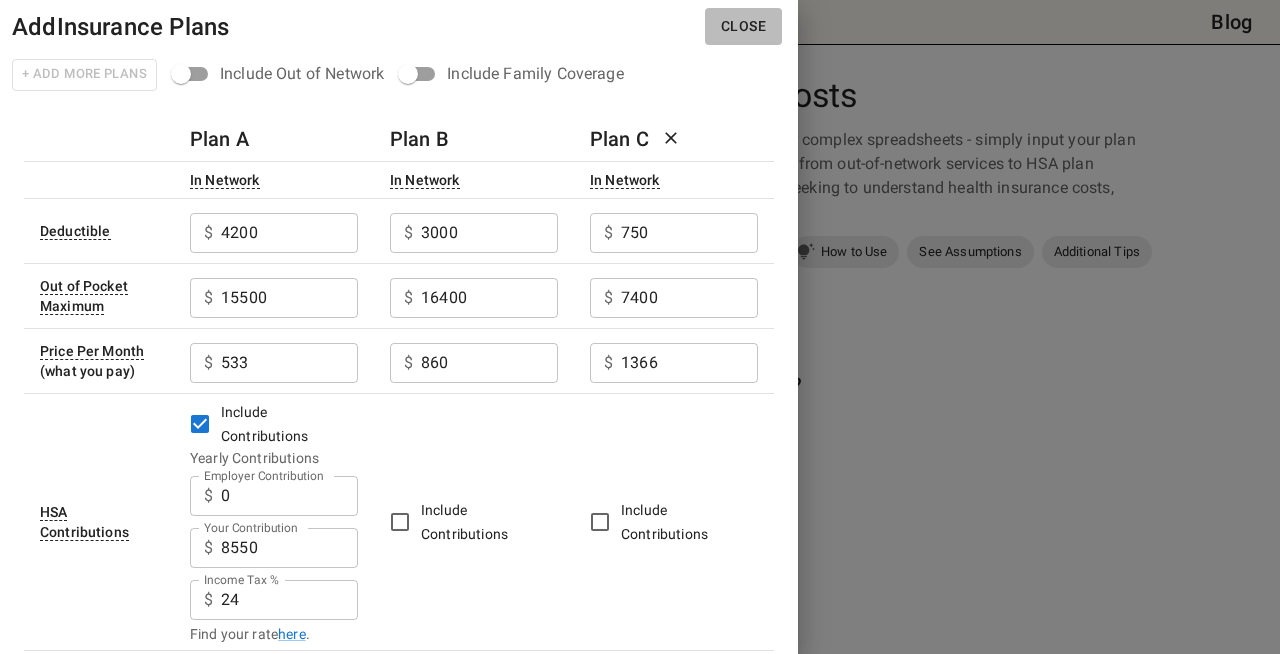 click on "Close" at bounding box center (743, 26) 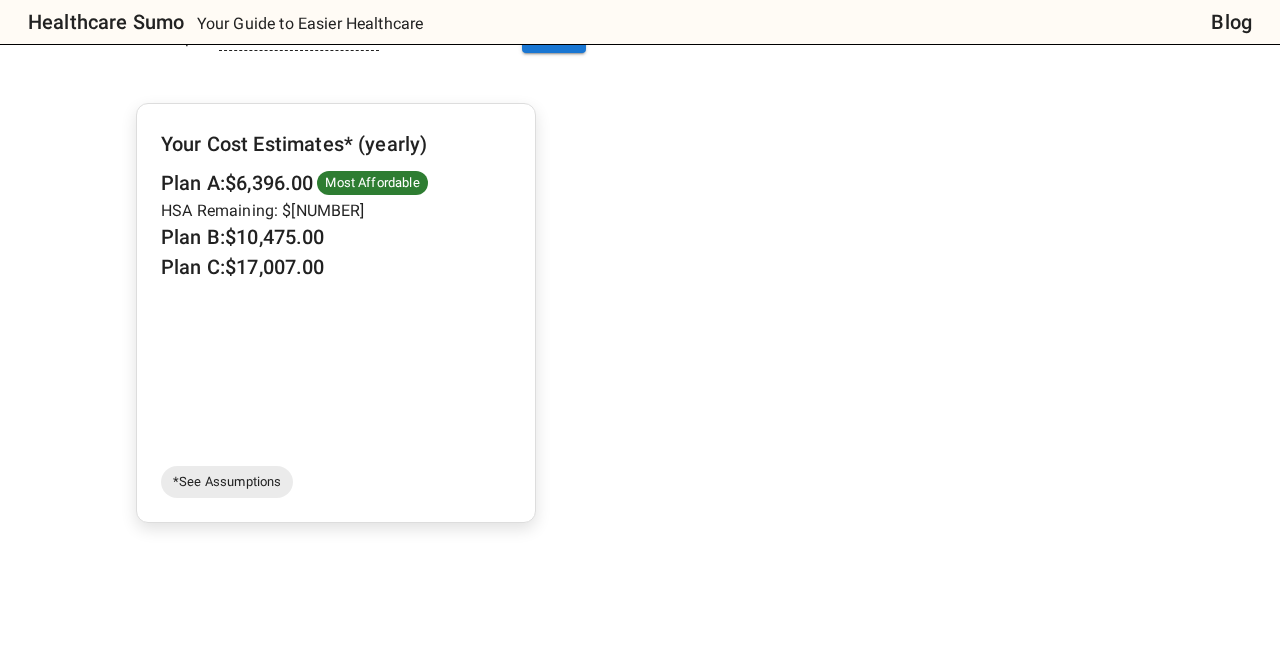 scroll, scrollTop: 573, scrollLeft: 0, axis: vertical 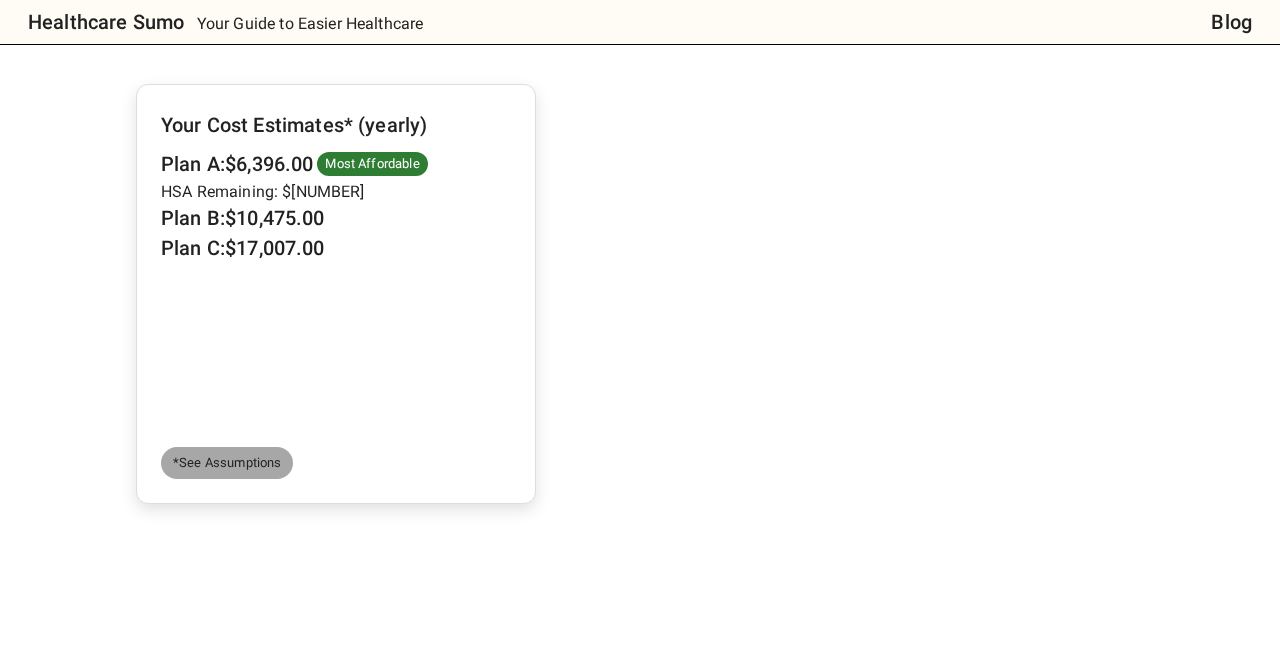 click on "*See Assumptions" at bounding box center [227, 463] 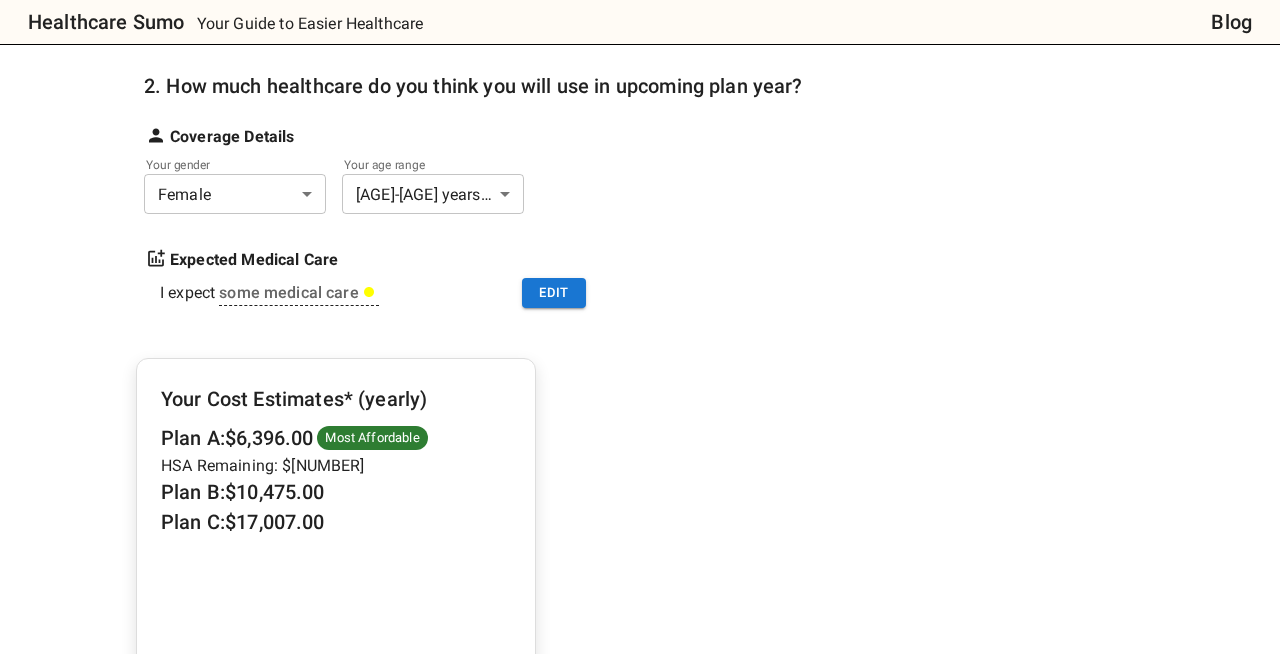 scroll, scrollTop: 0, scrollLeft: 0, axis: both 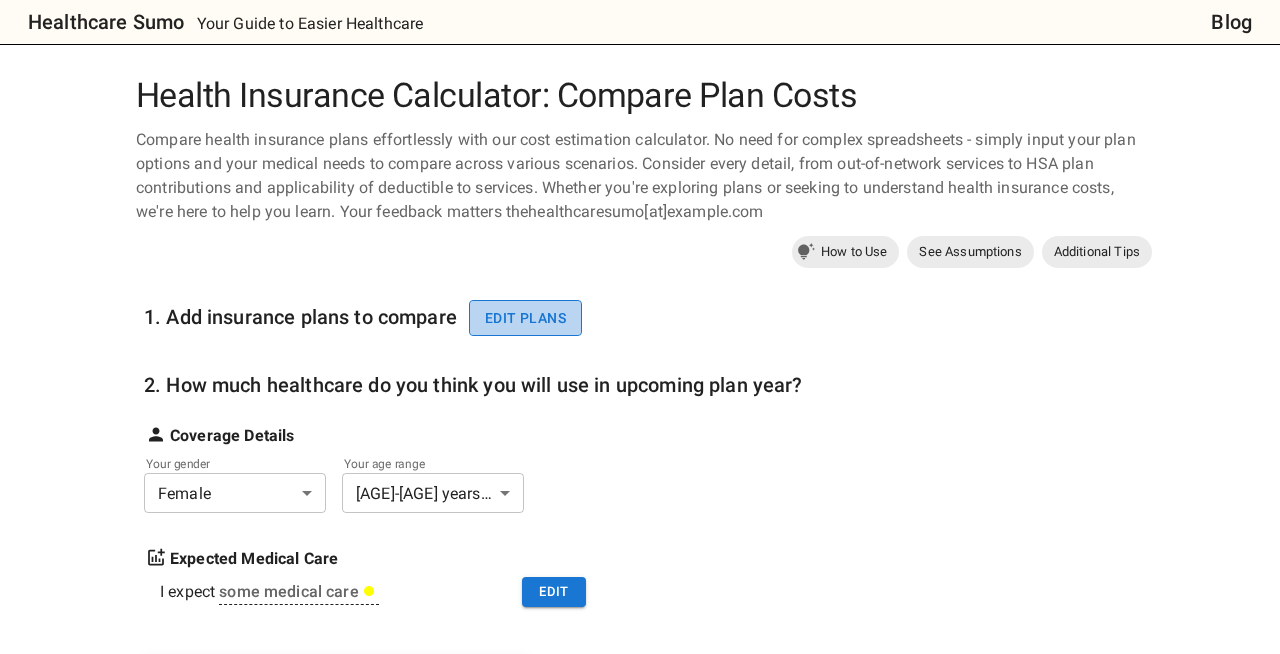 click on "Edit plans" at bounding box center [525, 318] 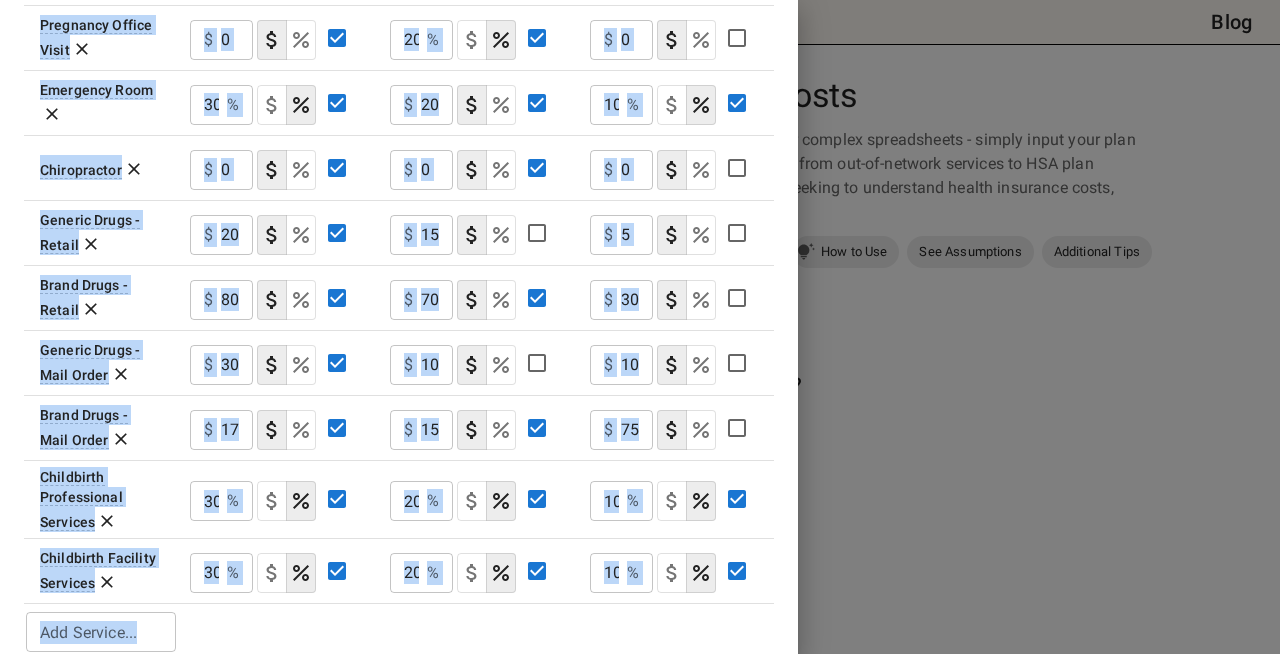 scroll, scrollTop: 1154, scrollLeft: 0, axis: vertical 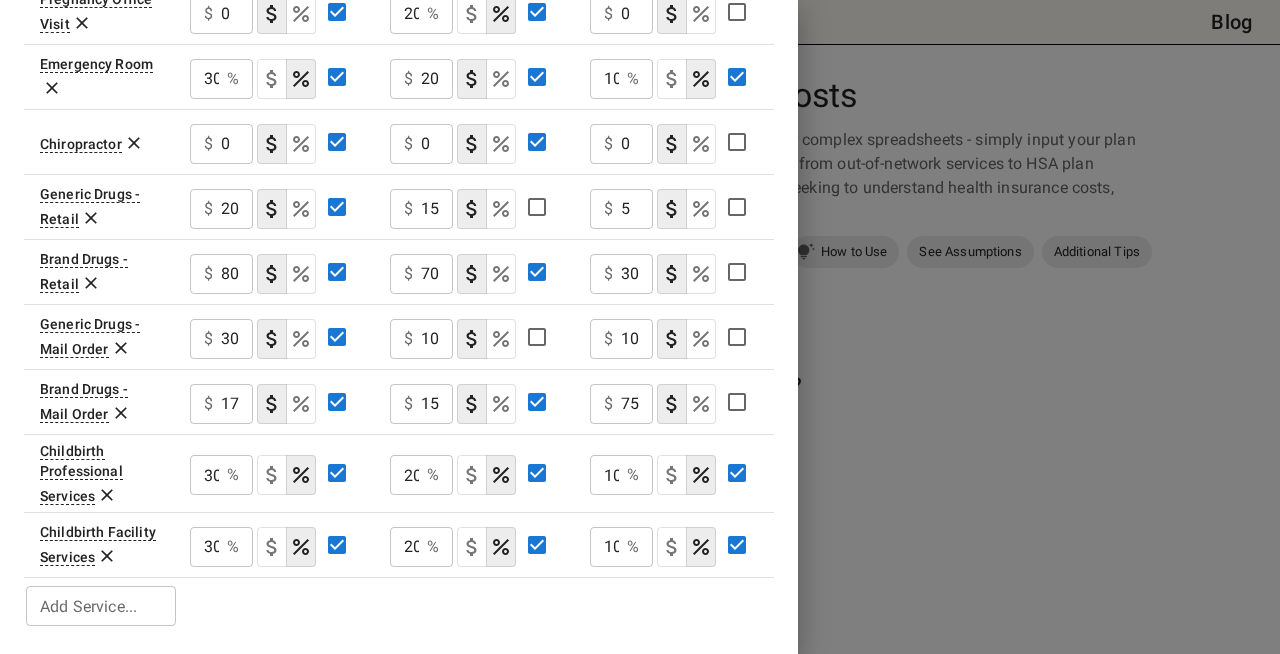 drag, startPoint x: 14, startPoint y: 21, endPoint x: 515, endPoint y: 653, distance: 806.4893 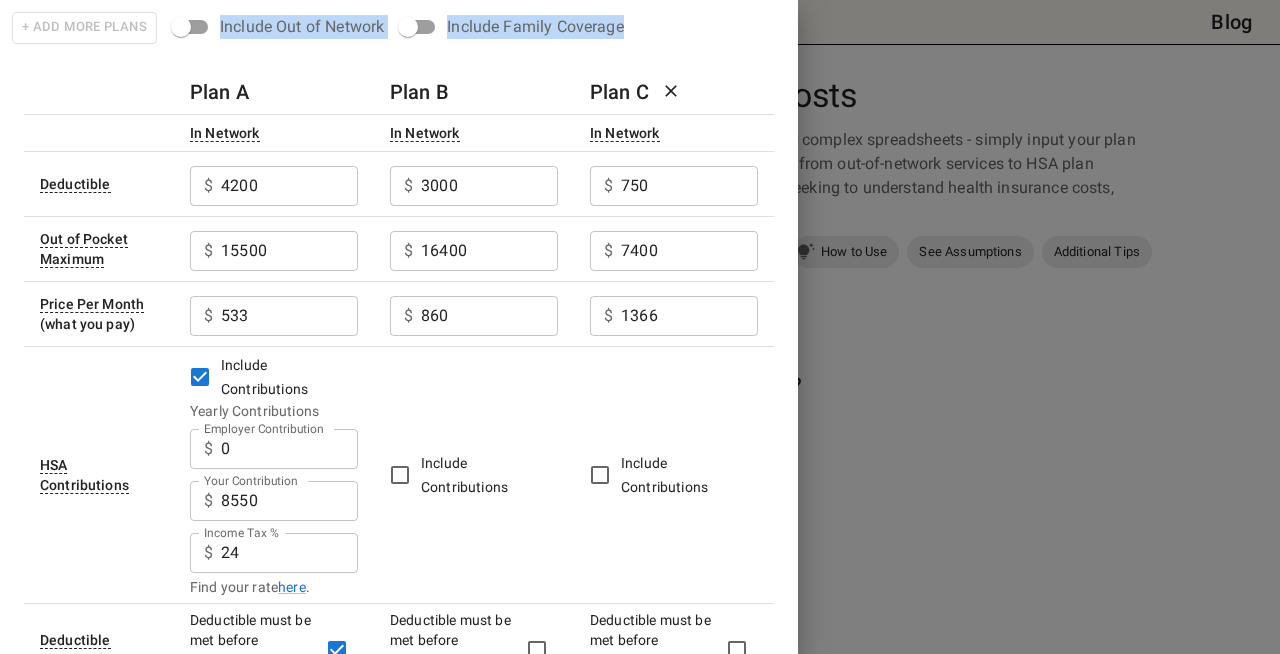 scroll, scrollTop: 0, scrollLeft: 0, axis: both 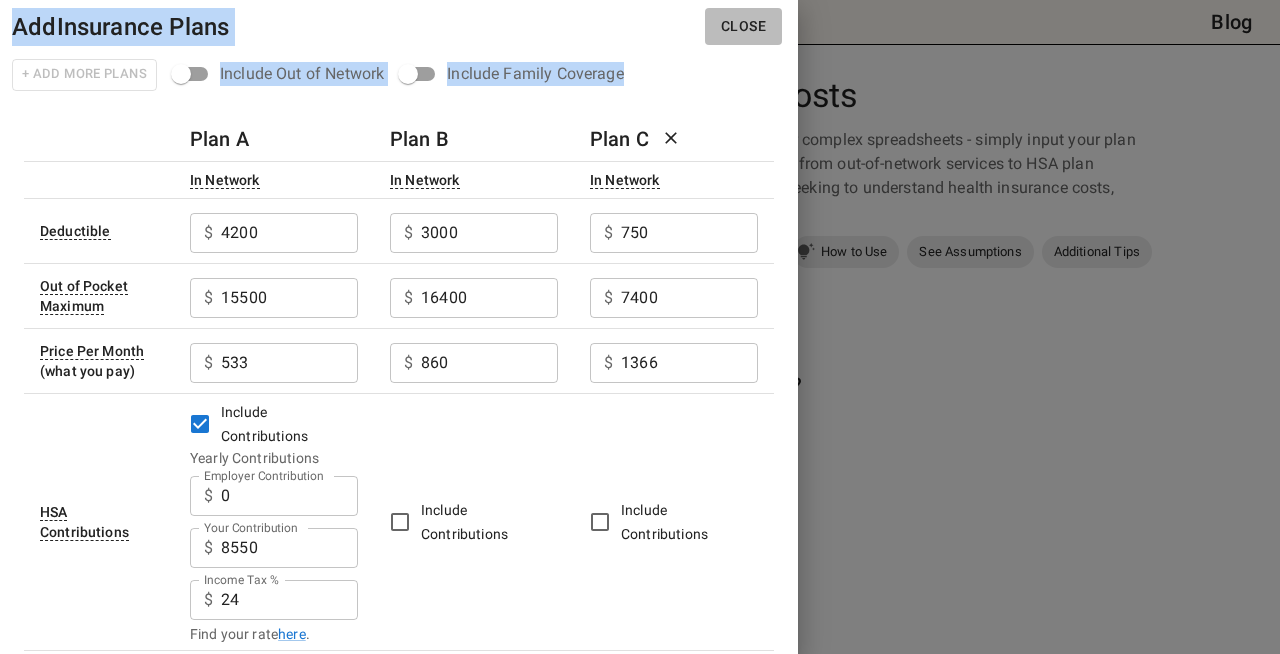 click on "Close" at bounding box center [743, 26] 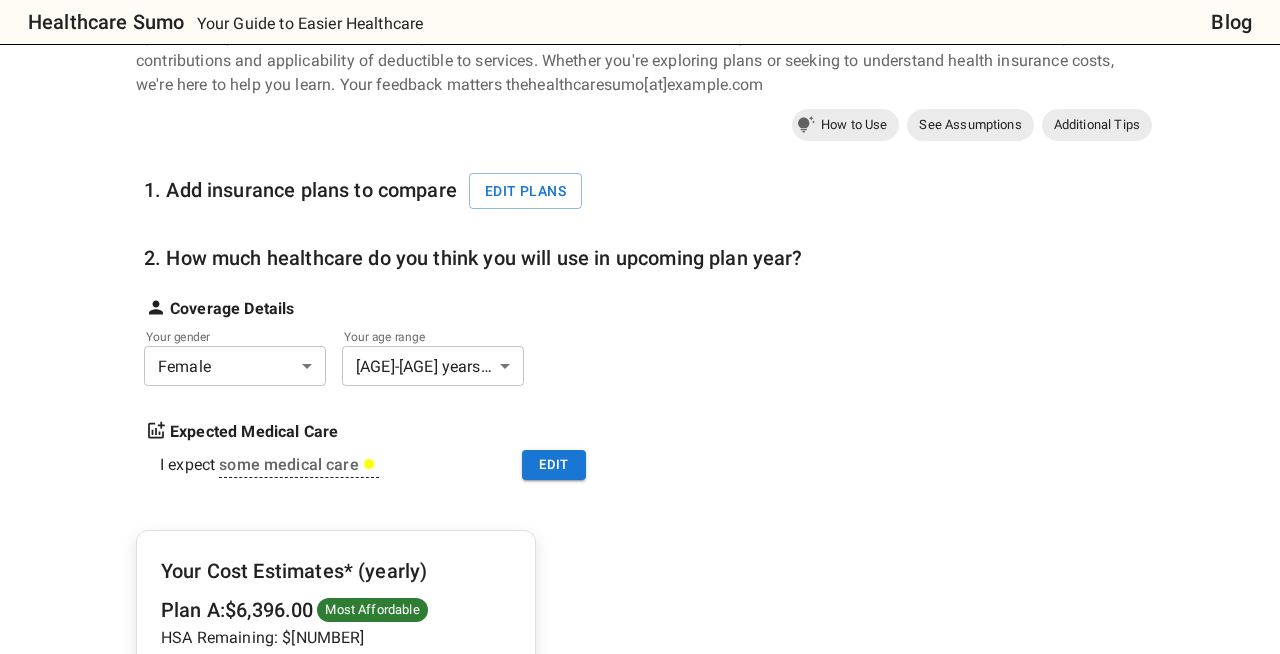 scroll, scrollTop: 79, scrollLeft: 0, axis: vertical 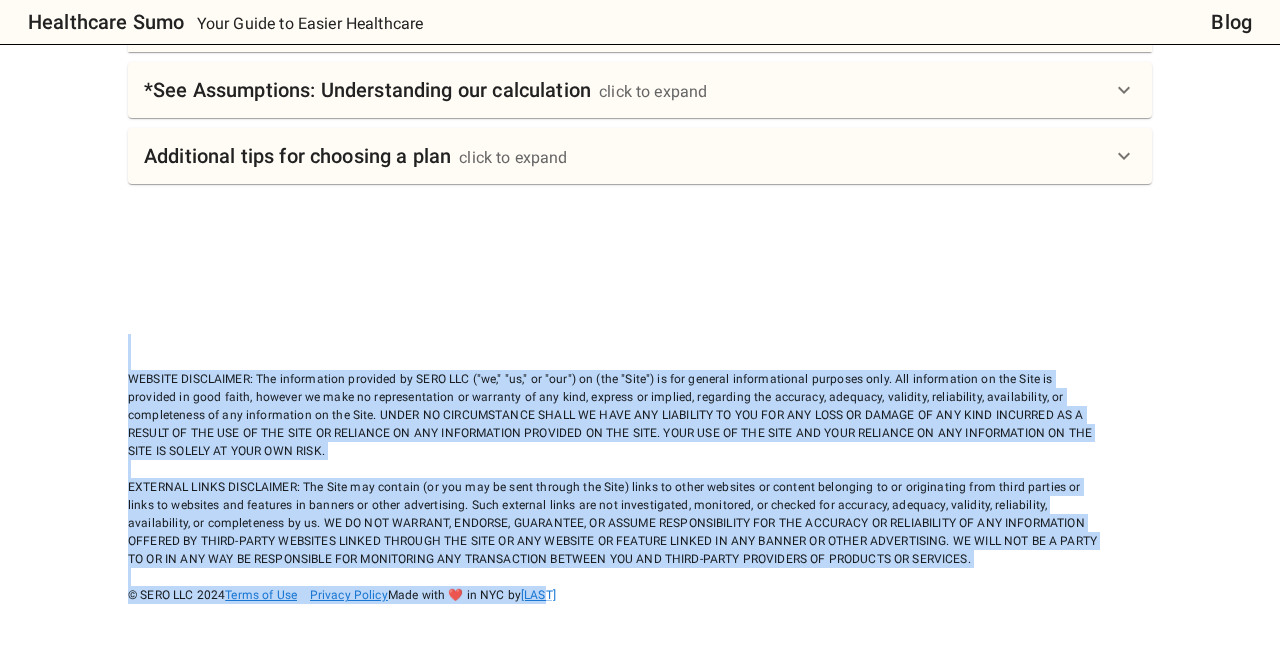 drag, startPoint x: 142, startPoint y: 227, endPoint x: 696, endPoint y: 653, distance: 698.85046 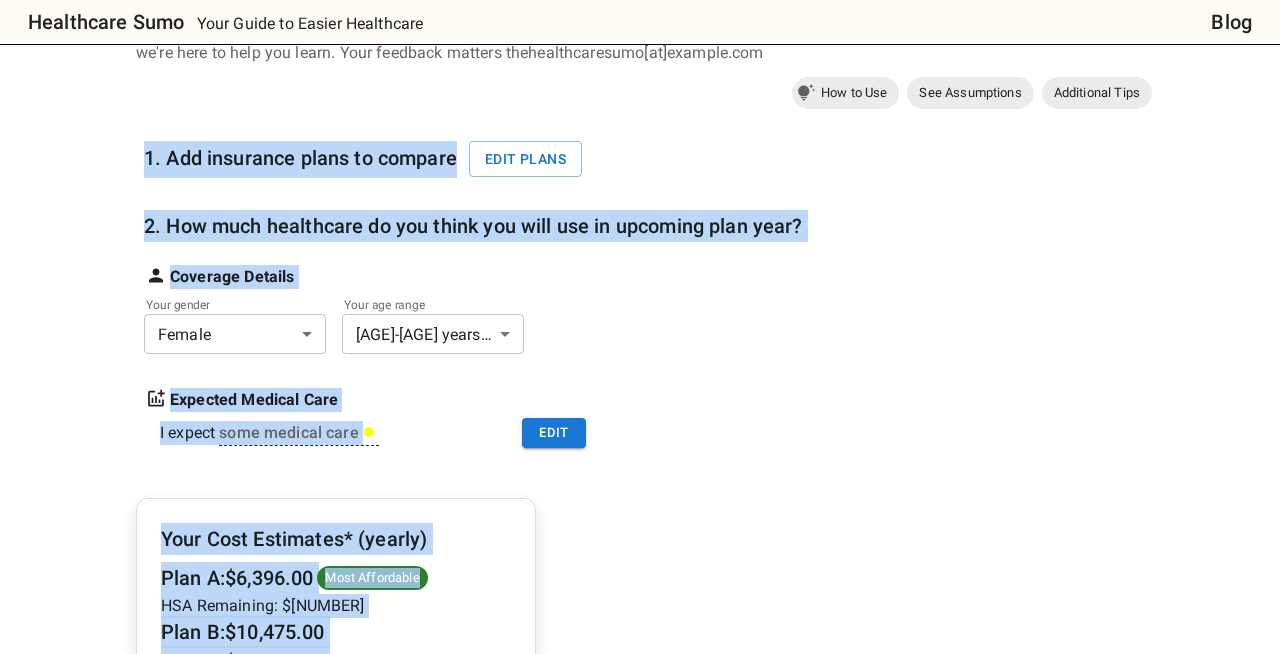 scroll, scrollTop: 0, scrollLeft: 0, axis: both 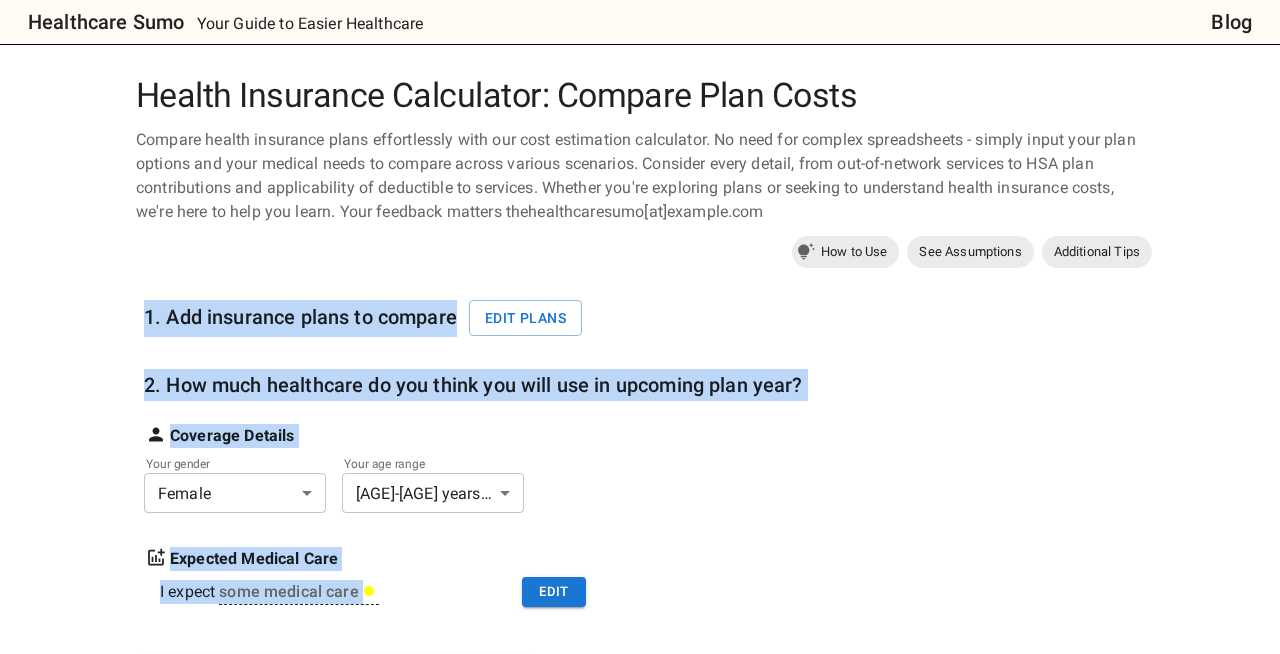 click on "1. Add insurance plans to compare Edit plans 2. How much healthcare do you think you will use in upcoming plan year? Coverage Details Your gender Female * ​ Your age range 50-55 years old ** ​ Expected Medical Care I expect some medical care   Edit" at bounding box center (473, 451) 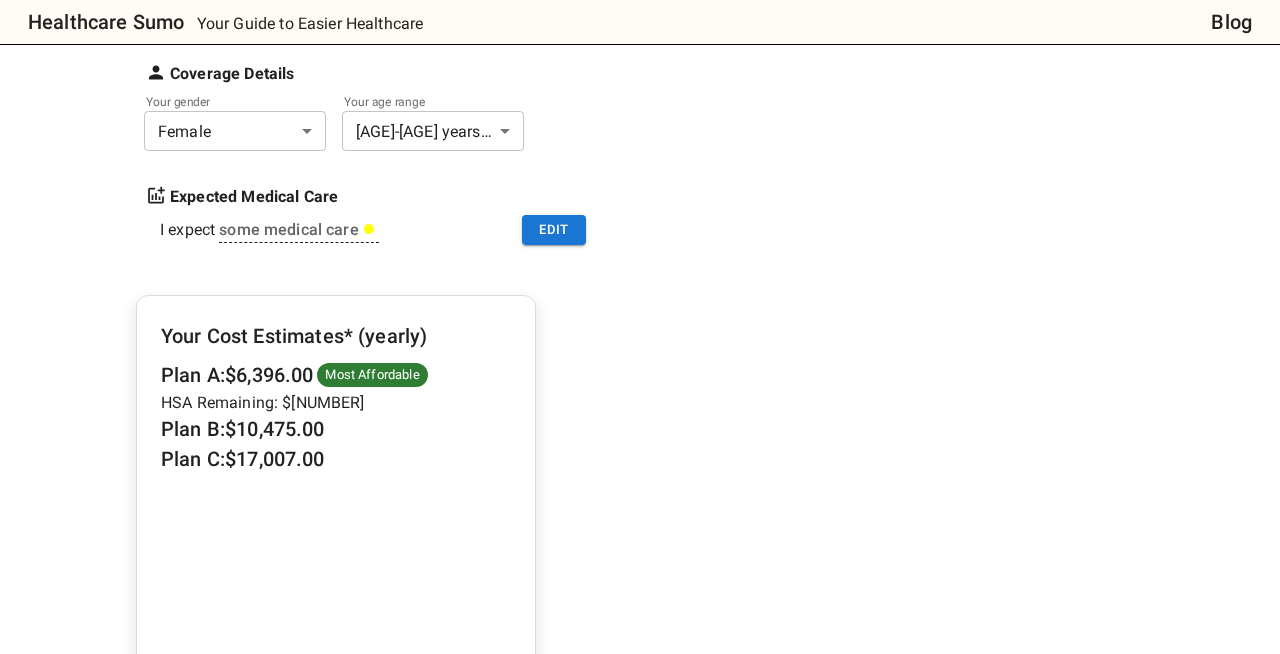 scroll, scrollTop: 332, scrollLeft: 0, axis: vertical 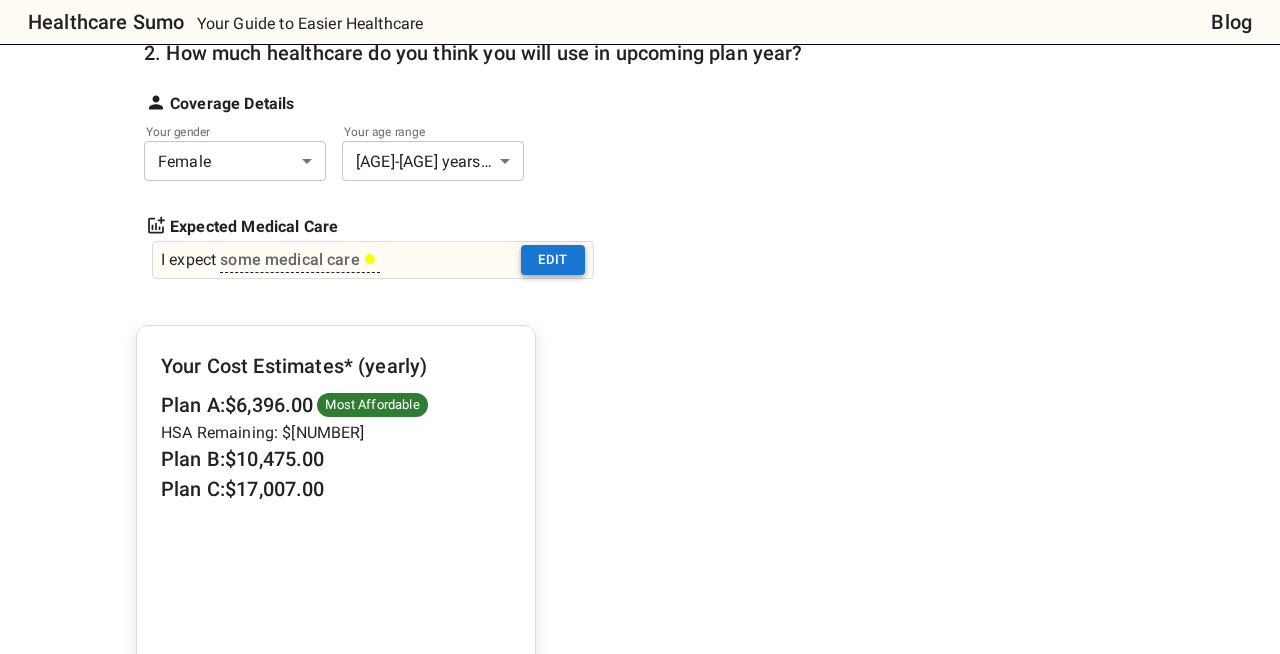 click on "Edit" at bounding box center [553, 260] 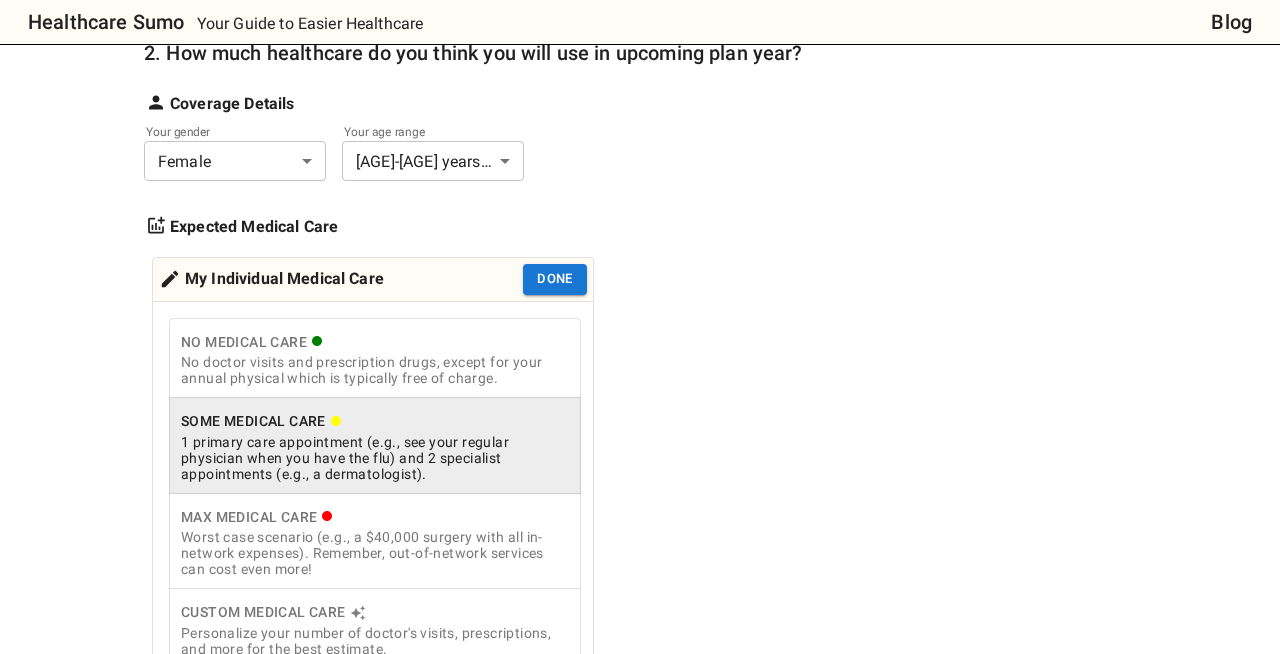 drag, startPoint x: 161, startPoint y: 272, endPoint x: 400, endPoint y: 585, distance: 393.81467 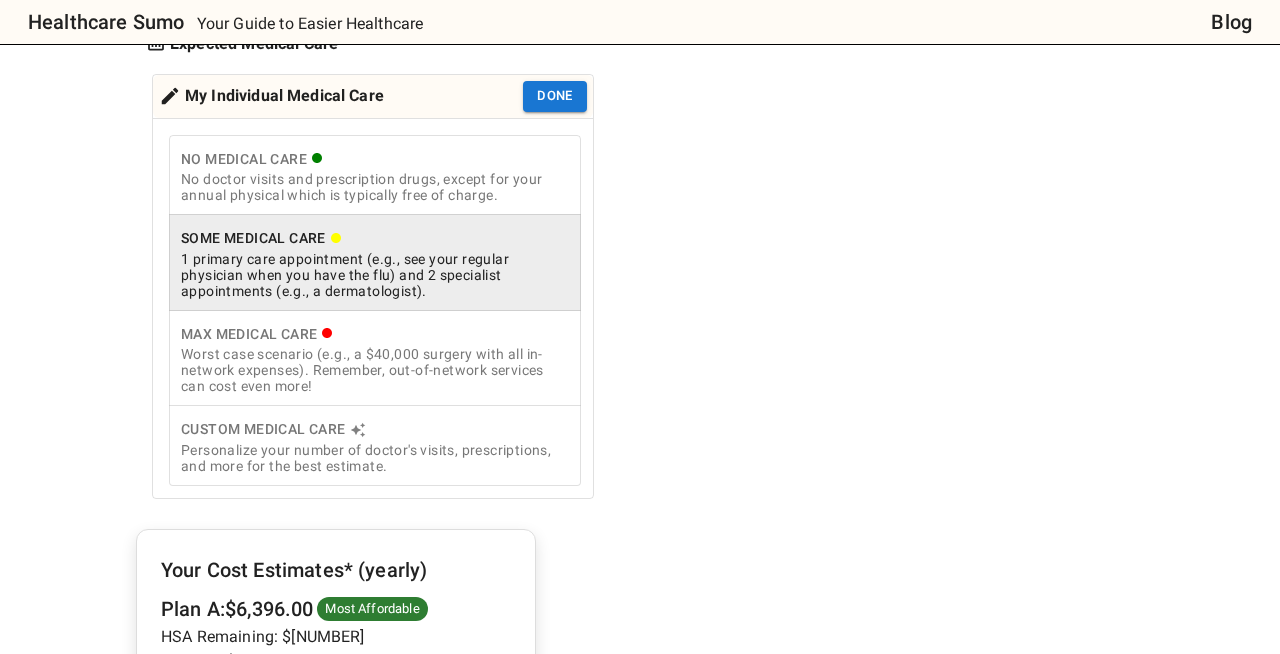 scroll, scrollTop: 515, scrollLeft: 0, axis: vertical 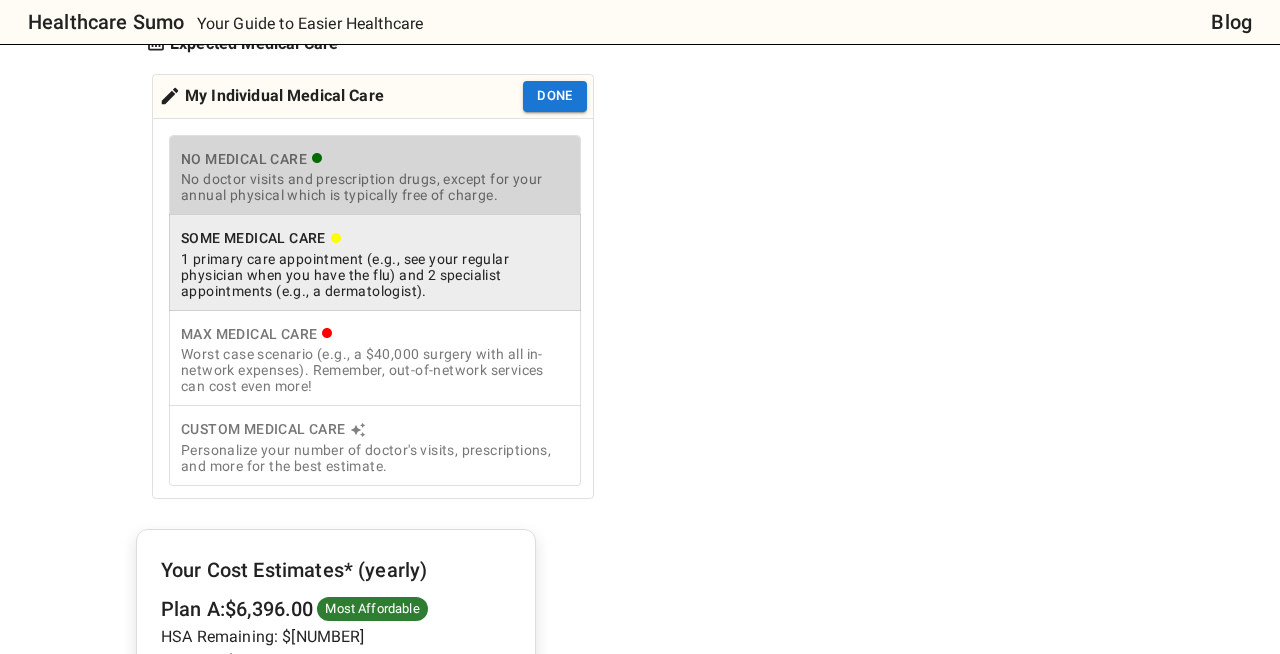 drag, startPoint x: 181, startPoint y: 154, endPoint x: 352, endPoint y: 179, distance: 172.81783 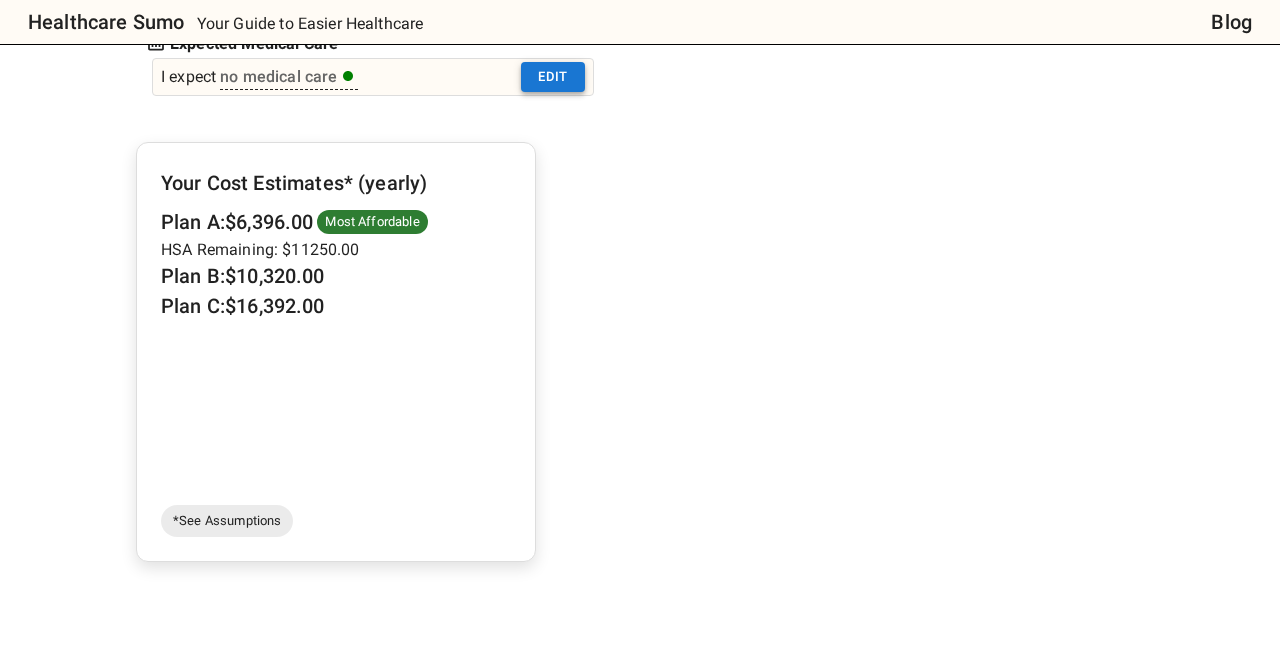 click on "Edit" at bounding box center [553, 77] 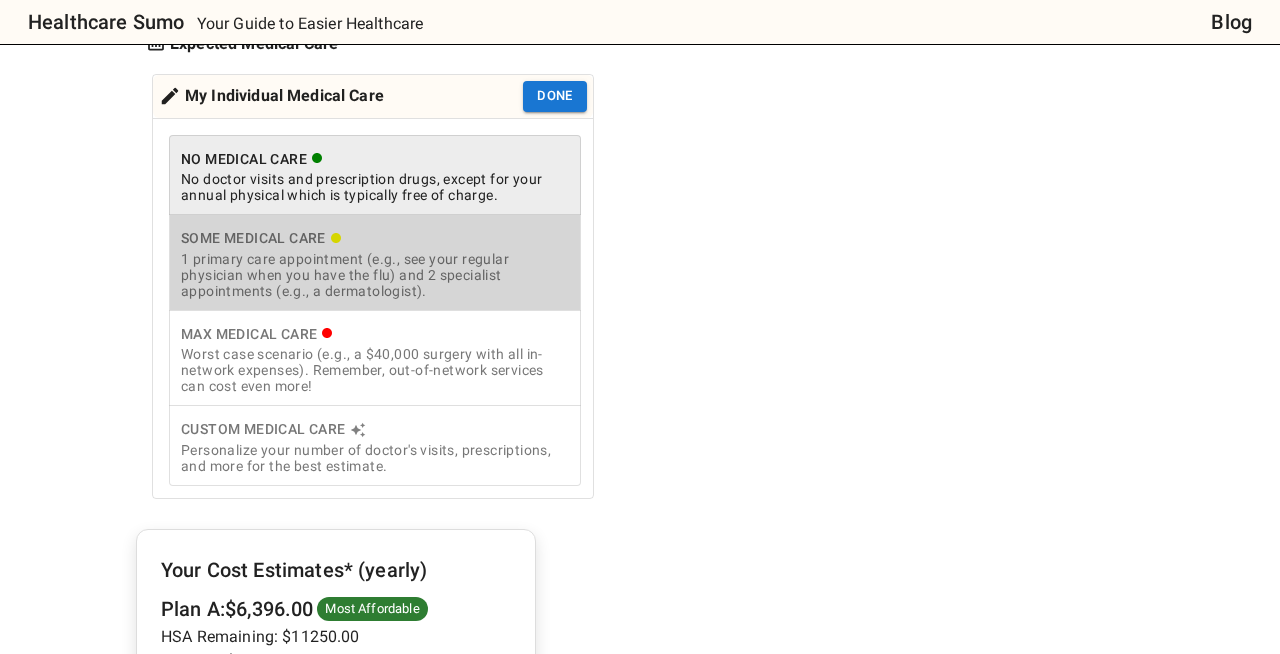 click on "1 primary care appointment (e.g., see your regular physician when you have the flu) and 2 specialist appointments (e.g., a dermatologist)." at bounding box center [375, 275] 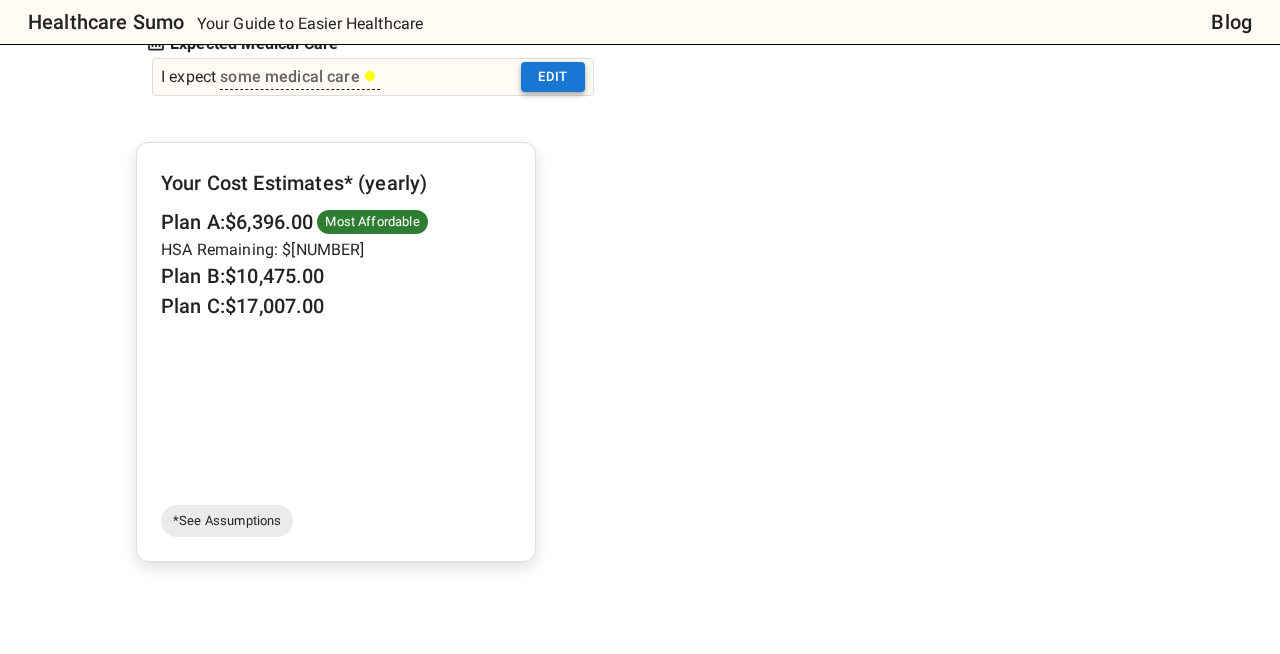 click on "Edit" at bounding box center (553, 77) 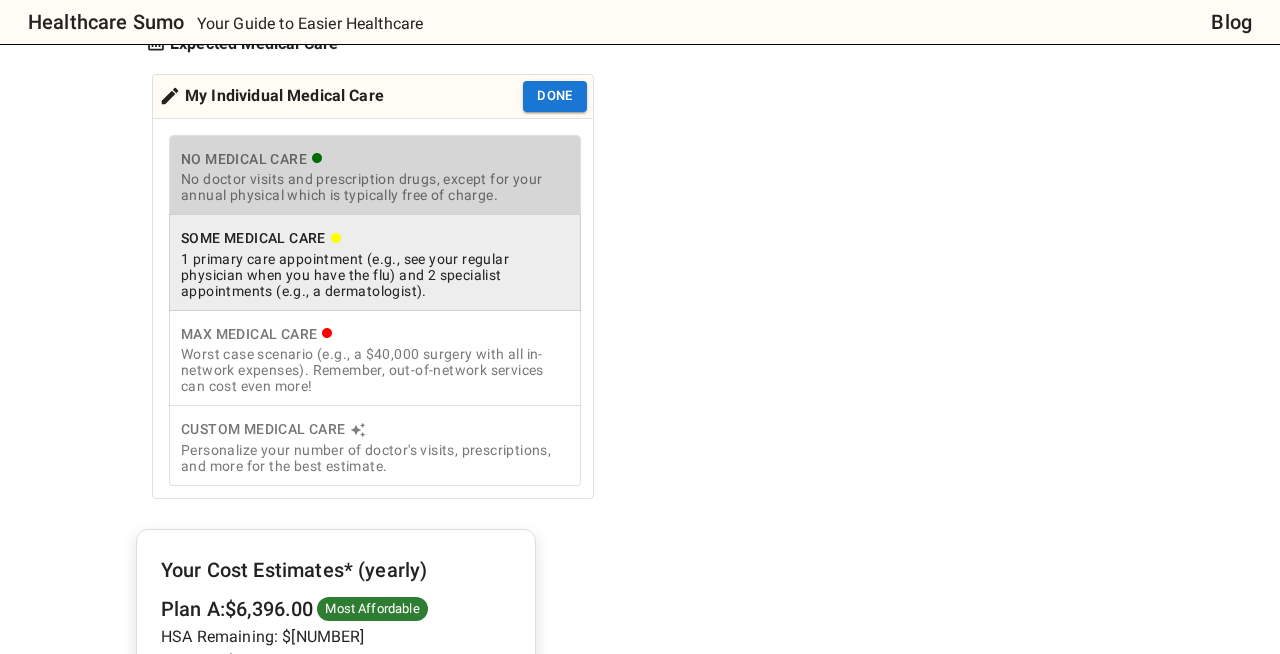 click on "No doctor visits and prescription drugs, except for your annual physical which is typically free of charge." at bounding box center (375, 187) 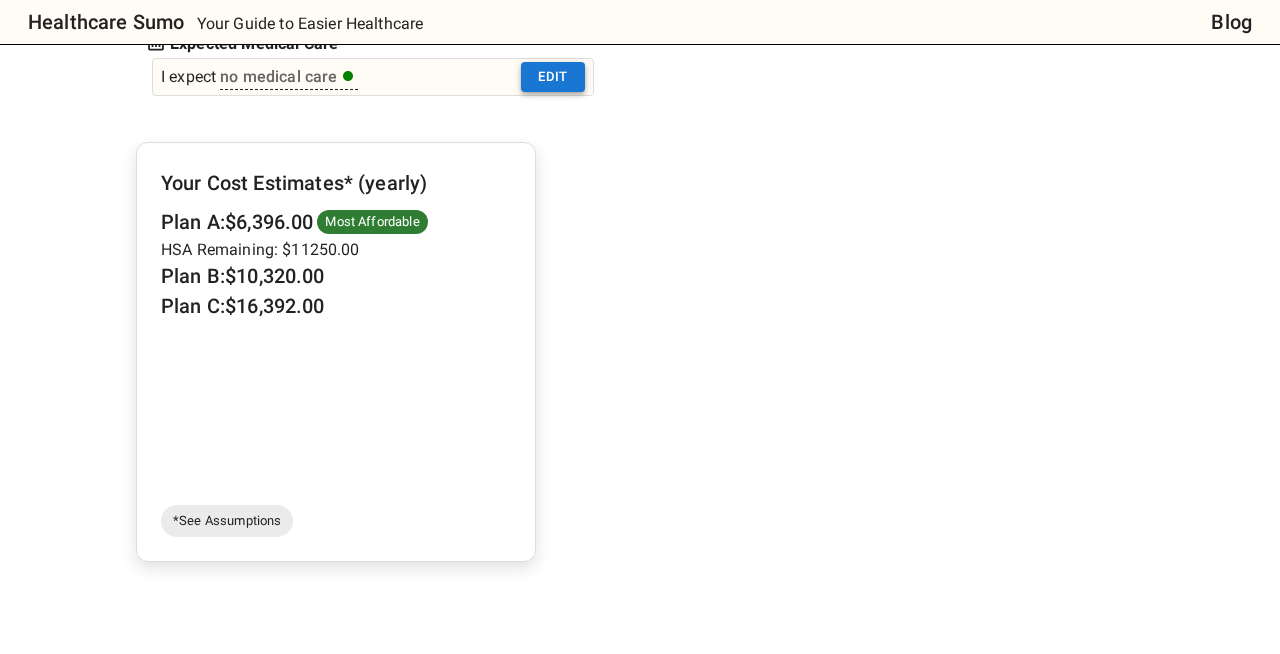 click on "Edit" at bounding box center [553, 77] 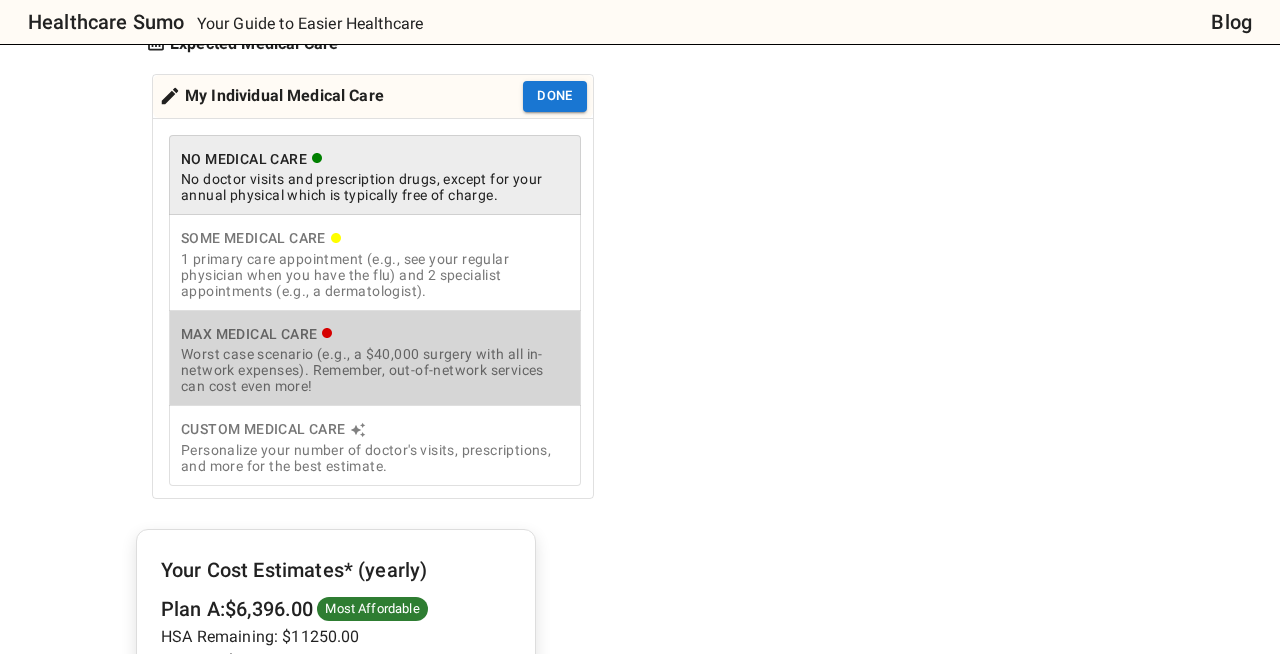 click on "Worst case scenario (e.g., a $40,000 surgery with all in-network expenses). Remember, out-of-network services can cost even more!" at bounding box center [375, 370] 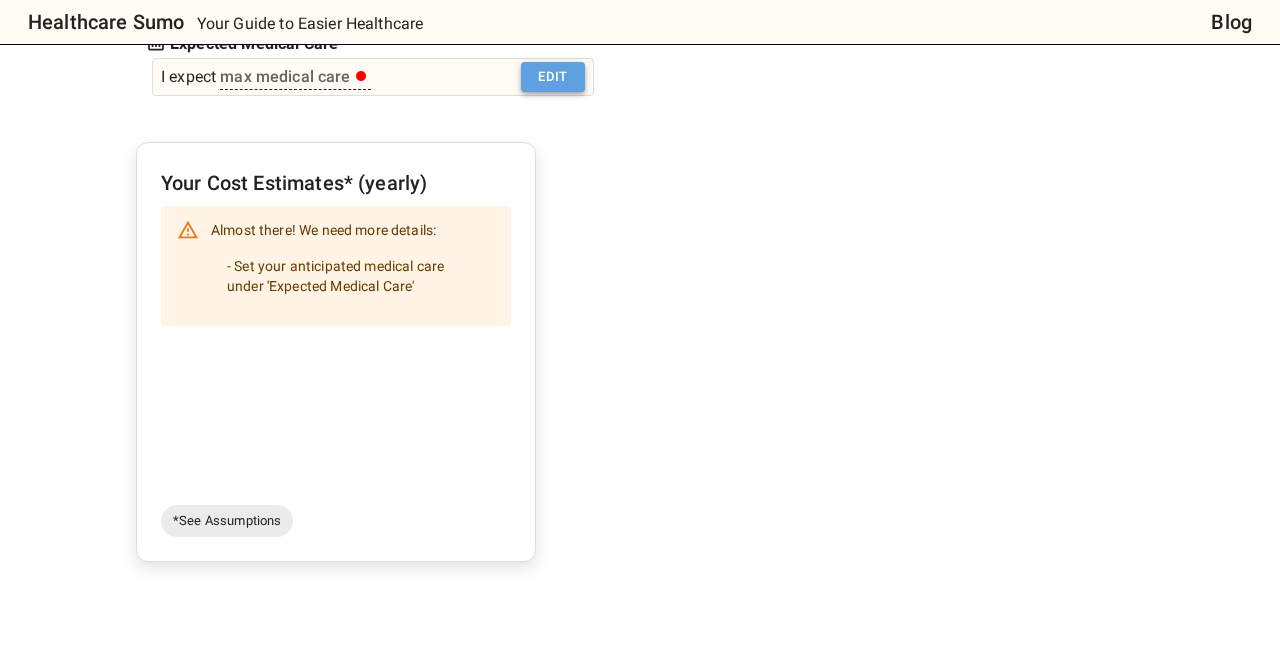 click on "Edit" at bounding box center [553, 77] 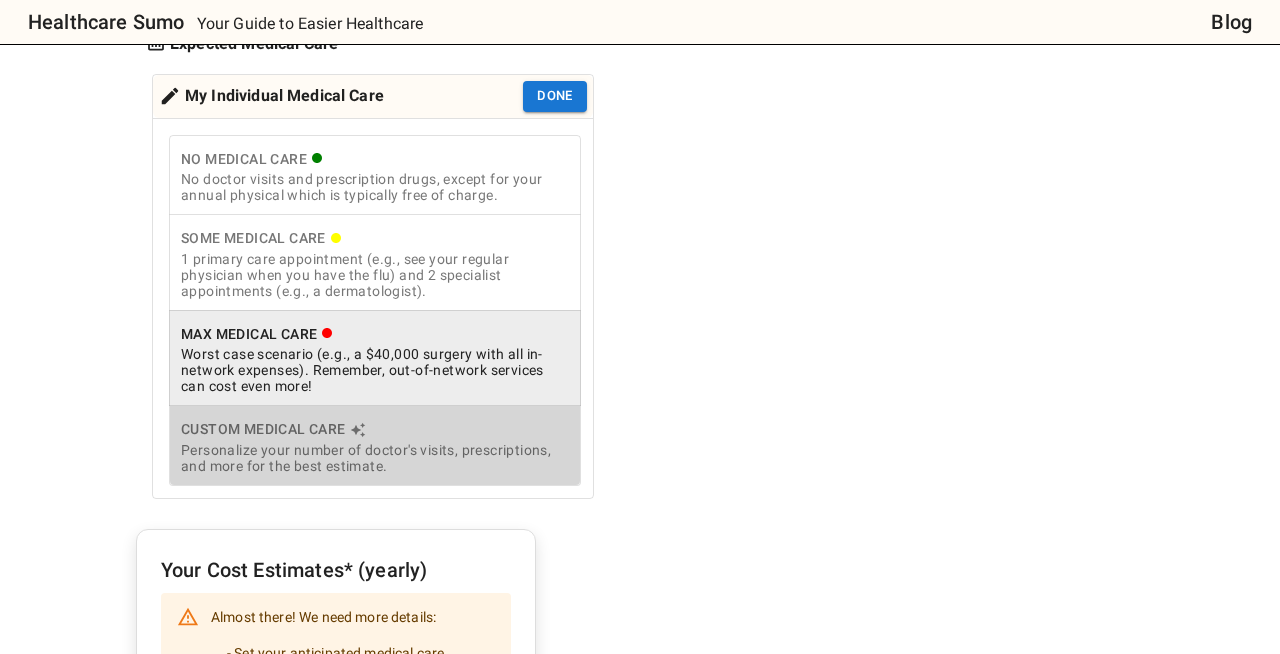 click on "Custom Medical Care" at bounding box center (375, 429) 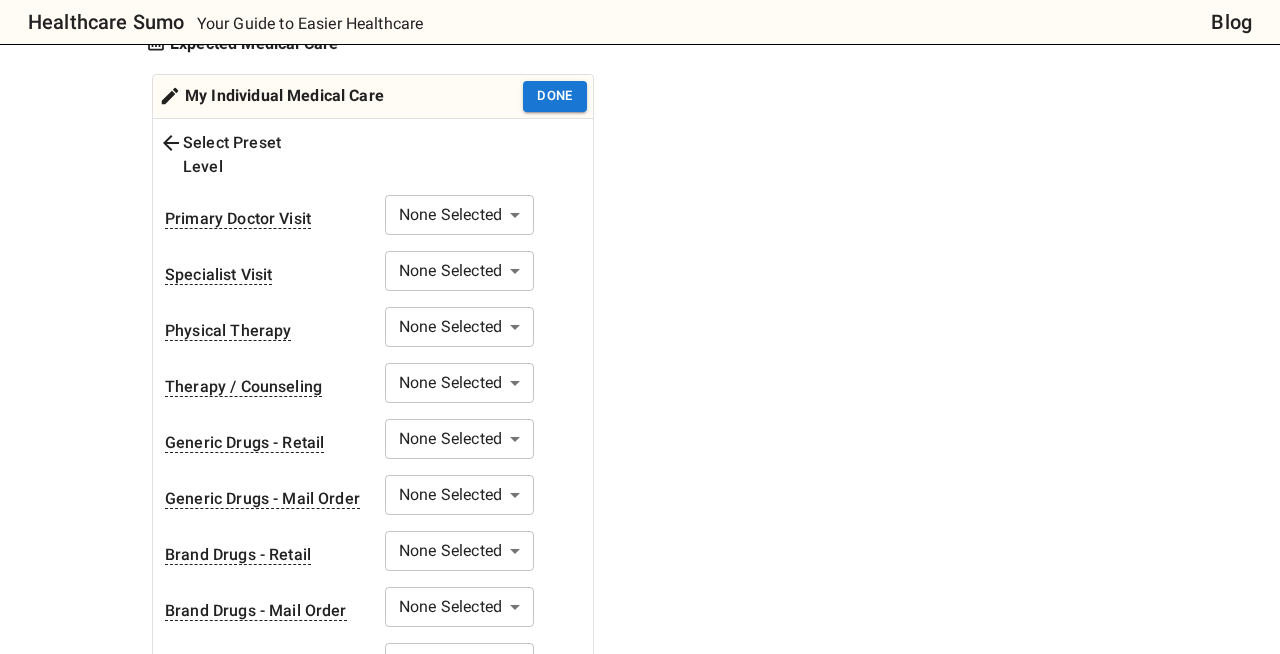click on "Healthcare Sumo
Your Guide to Easier Healthcare
Blog
Health Insurance Calculator: Compare Plan Costs Compare health insurance plans effortlessly with our cost estimation calculator. No need for complex spreadsheets - simply input your plan options and your medical needs to compare across various scenarios. Consider every detail, from out-of-network services to HSA plan contributions and applicability of deductible to services. Whether you're exploring plans or seeking to understand health insurance costs, we're here to help you learn. Your feedback matters thehealthcaresumo[at]gmail.com How to Use See Assumptions Additional Tips 1. Add insurance plans to compare Edit plans 2. How much healthcare do you think you will use in upcoming plan year? Coverage Details Your gender Female * Your age range [AGE]-[AGE] years old ** Expected Medical Care My Individual Medical Care Done Select Preset Level Primary Doctor Visit None Selected * None Selected *" at bounding box center (640, 960) 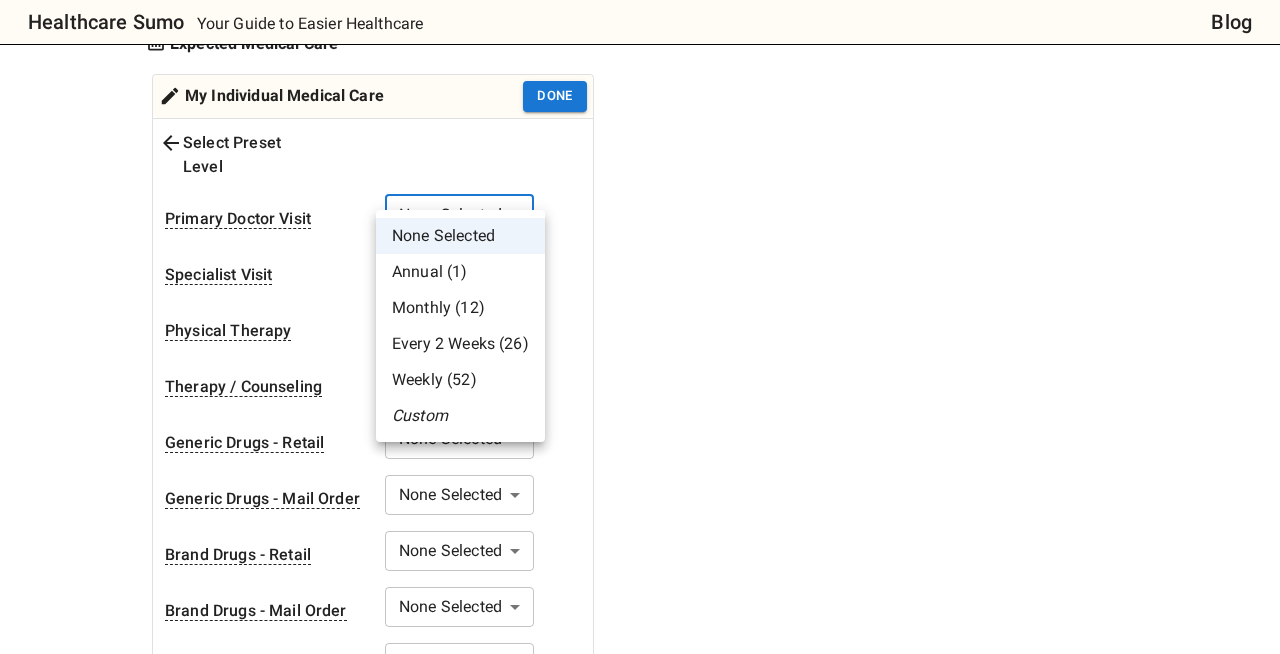 click on "Annual (1)" at bounding box center (460, 272) 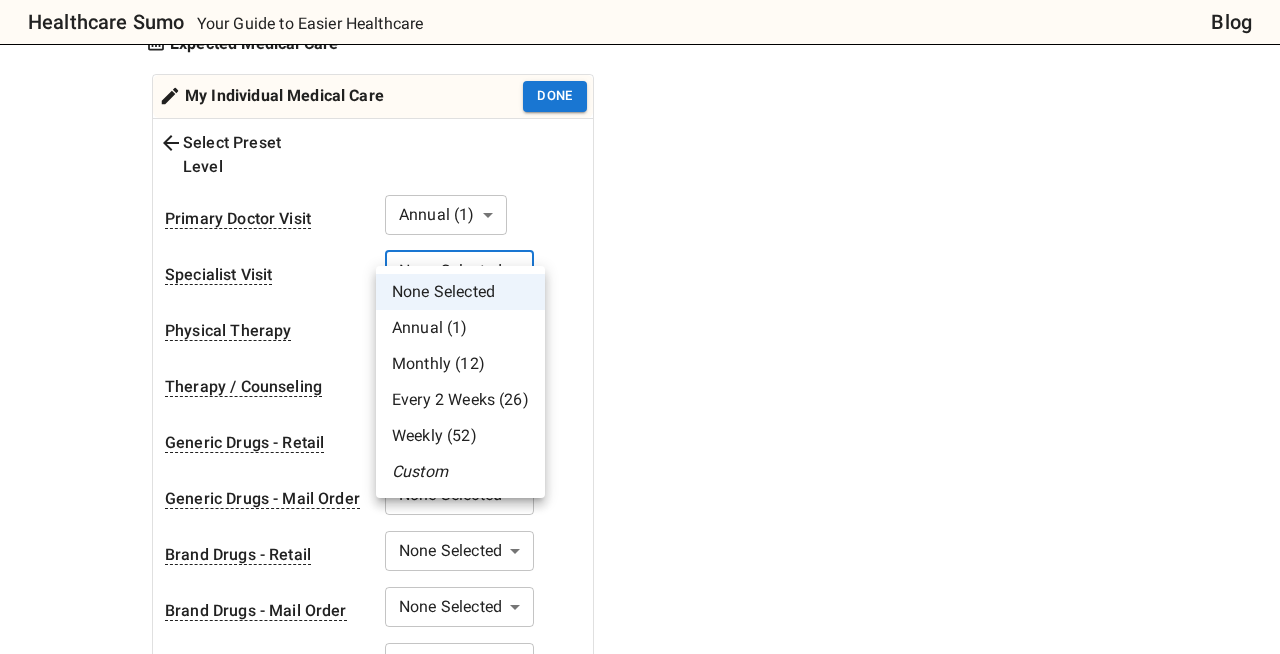 click on "Healthcare Sumo
Your Guide to Easier Healthcare
Blog
Health Insurance Calculator: Compare Plan Costs Compare health insurance plans effortlessly with our cost estimation calculator. No need for complex spreadsheets - simply input your plan options and your medical needs to compare across various scenarios. Consider every detail, from out-of-network services to HSA plan contributions and applicability of deductible to services. Whether you're exploring plans or seeking to understand health insurance costs, we're here to help you learn. Your feedback matters thehealthcaresumo[at]example.com How to Use See Assumptions Additional Tips 1. Add insurance plans to compare Edit plans 2. How much healthcare do you think you will use in upcoming plan year? Coverage Details Your gender Female * ​ Your age range 50-55 years old ** ​ Expected Medical Care My Individual Medical Care  Done Select Preset Level Primary Doctor Visit Annual (1) * ​ Specialist Visit *" at bounding box center (640, 960) 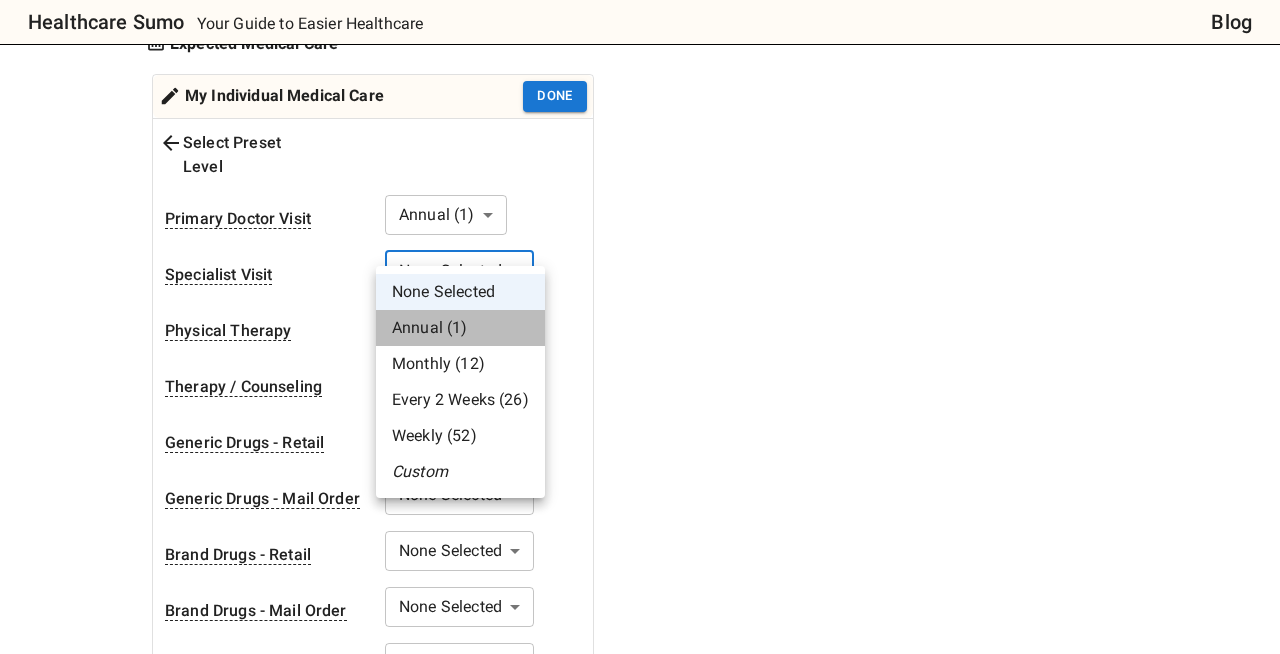 click on "Annual (1)" at bounding box center (460, 328) 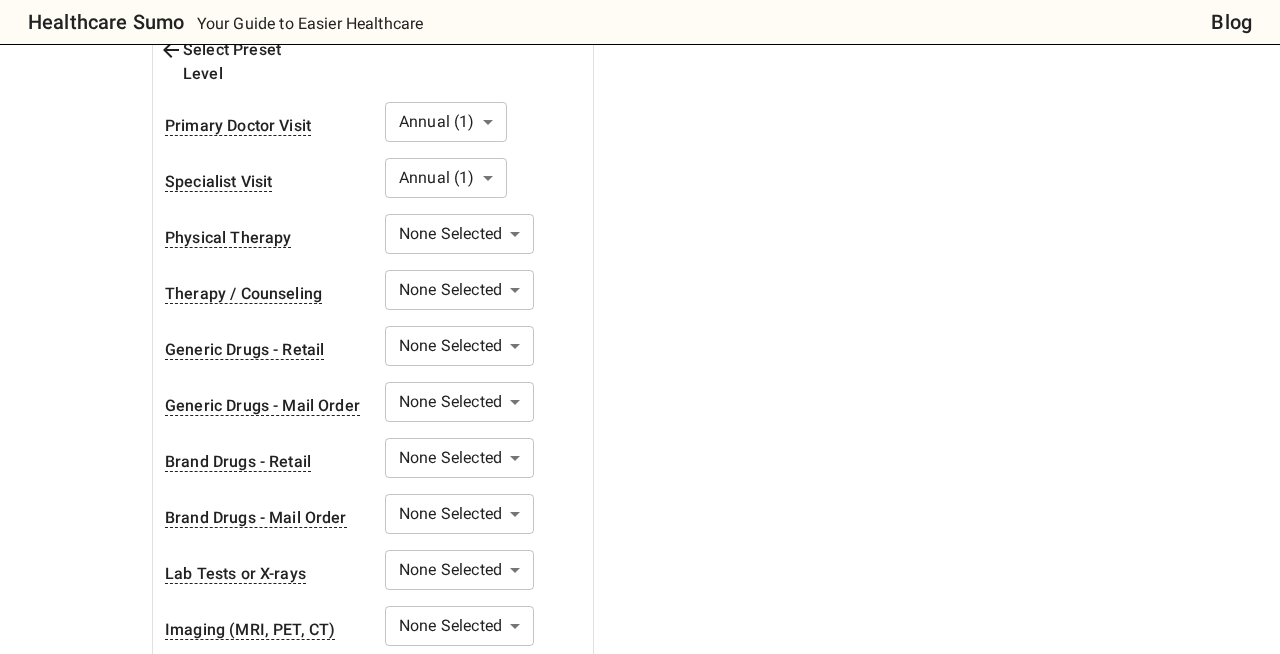 scroll, scrollTop: 612, scrollLeft: 0, axis: vertical 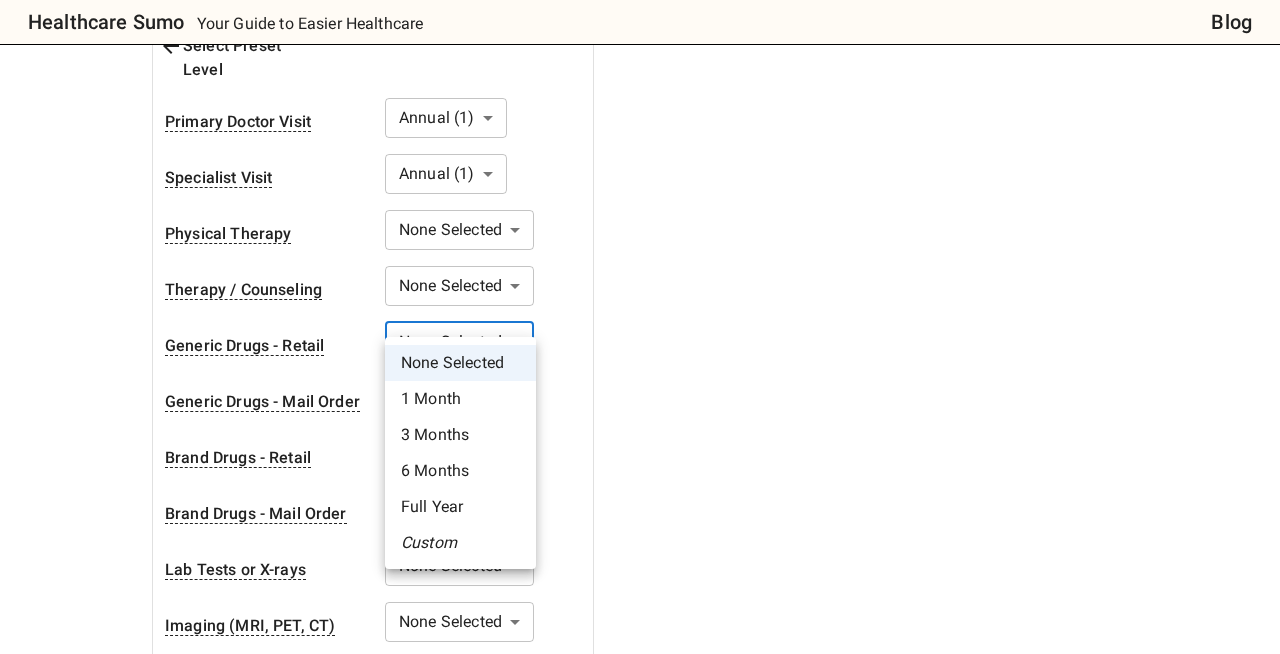 click on "Healthcare Sumo
Your Guide to Easier Healthcare
Blog
Health Insurance Calculator: Compare Plan Costs Compare health insurance plans effortlessly with our cost estimation calculator. No need for complex spreadsheets - simply input your plan options and your medical needs to compare across various scenarios. Consider every detail, from out-of-network services to HSA plan contributions and applicability of deductible to services. Whether you're exploring plans or seeking to understand health insurance costs, we're here to help you learn. Your feedback matters thehealthcaresumo[at]example.com How to Use See Assumptions Additional Tips 1. Add insurance plans to compare Edit plans 2. How much healthcare do you think you will use in upcoming plan year? Coverage Details Your gender Female * ​ Your age range 50-55 years old ** ​ Expected Medical Care My Individual Medical Care  Done Select Preset Level Primary Doctor Visit Annual (1) * ​ Specialist Visit *" at bounding box center (640, 863) 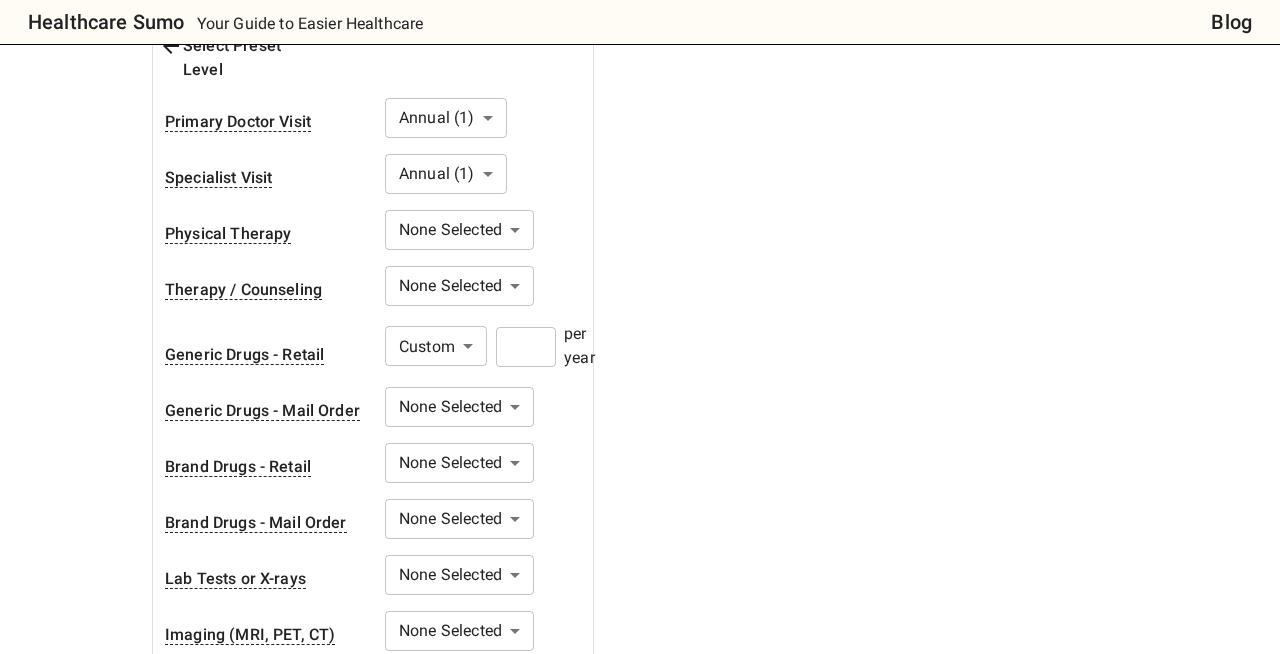 click at bounding box center (526, 347) 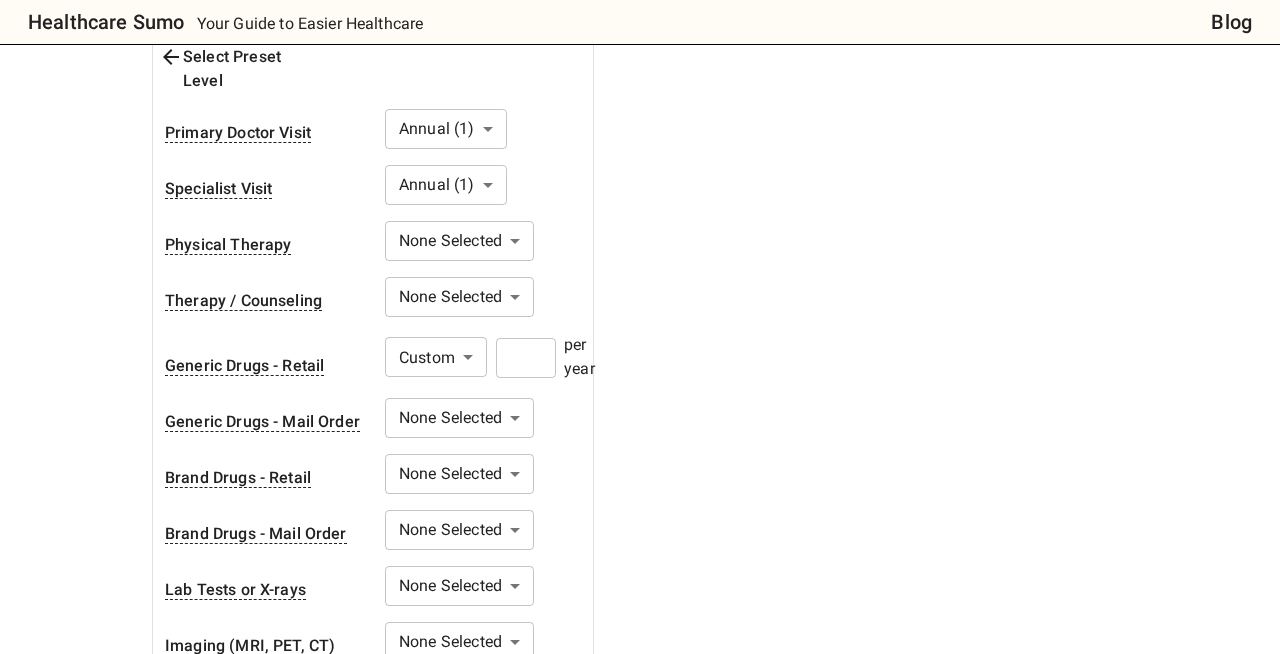 click on "Select Preset Level Primary Doctor Visit Annual (1) * ​ Specialist Visit Annual (1) * ​ Physical Therapy None Selected * ​ Therapy / Counseling None Selected * ​ Generic Drugs - Retail Custom * ​ * ​    per year Generic Drugs - Mail Order None Selected * ​ Brand Drugs - Retail None Selected * ​ Brand Drugs - Mail Order None Selected * ​ Lab Tests or X-rays None Selected * ​ Imaging (MRI, PET, CT) None Selected * ​ Pregnancy Office Visit None Selected * ​ Emergency Room None Selected * ​ Chiropractor None Selected * ​ Childbirth Professional Services None Selected * ​ Childbirth Facility Services None Selected * ​" at bounding box center [373, 493] 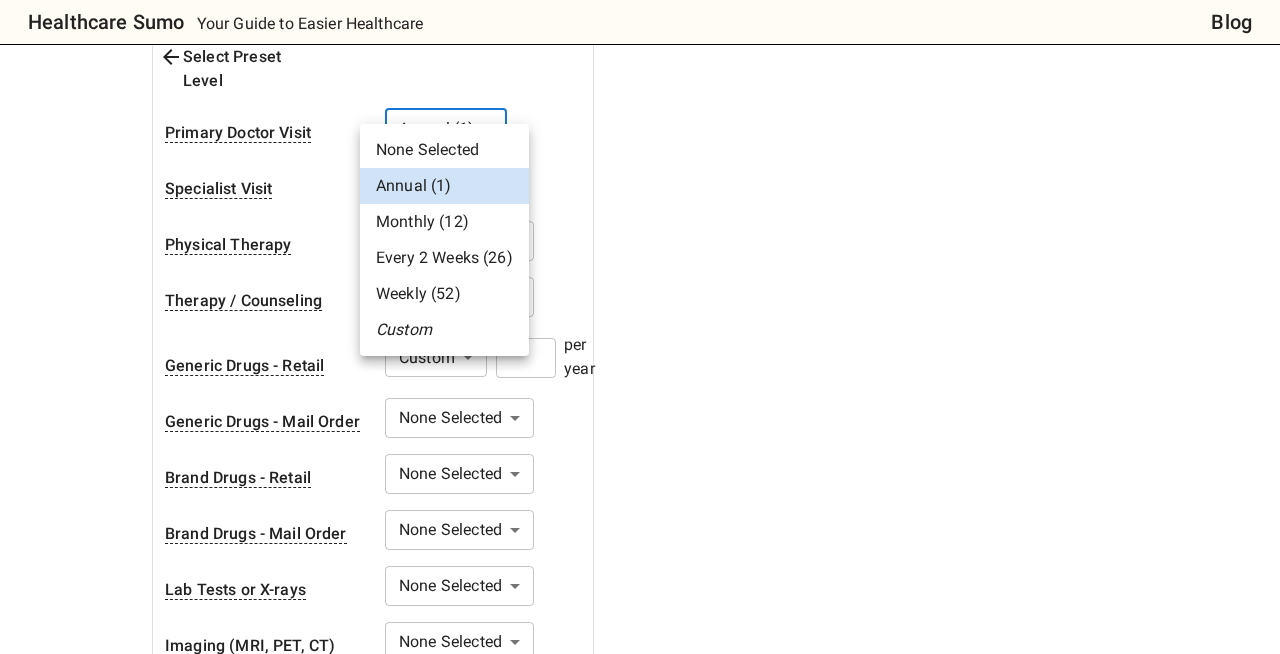 click on "Healthcare Sumo
Your Guide to Easier Healthcare
Blog
Health Insurance Calculator: Compare Plan Costs Compare health insurance plans effortlessly with our cost estimation calculator. No need for complex spreadsheets - simply input your plan options and your medical needs to compare across various scenarios. Consider every detail, from out-of-network services to HSA plan contributions and applicability of deductible to services. Whether you're exploring plans or seeking to understand health insurance costs, we're here to help you learn. Your feedback matters thehealthcaresumo[at]example.com How to Use See Assumptions Additional Tips 1. Add insurance plans to compare Edit plans 2. How much healthcare do you think you will use in upcoming plan year? Coverage Details Your gender Female * ​ Your age range 50-55 years old ** ​ Expected Medical Care My Individual Medical Care  Done Select Preset Level Primary Doctor Visit Annual (1) * ​ Specialist Visit *" at bounding box center (640, 879) 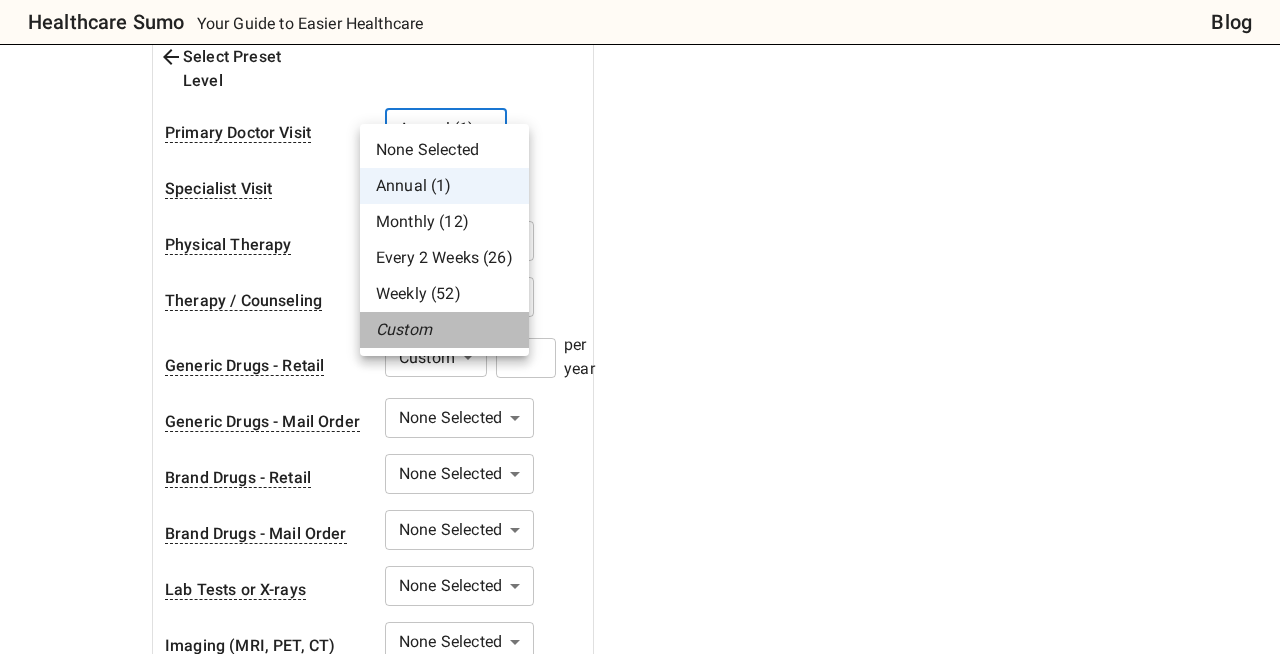 click on "Custom" at bounding box center [444, 330] 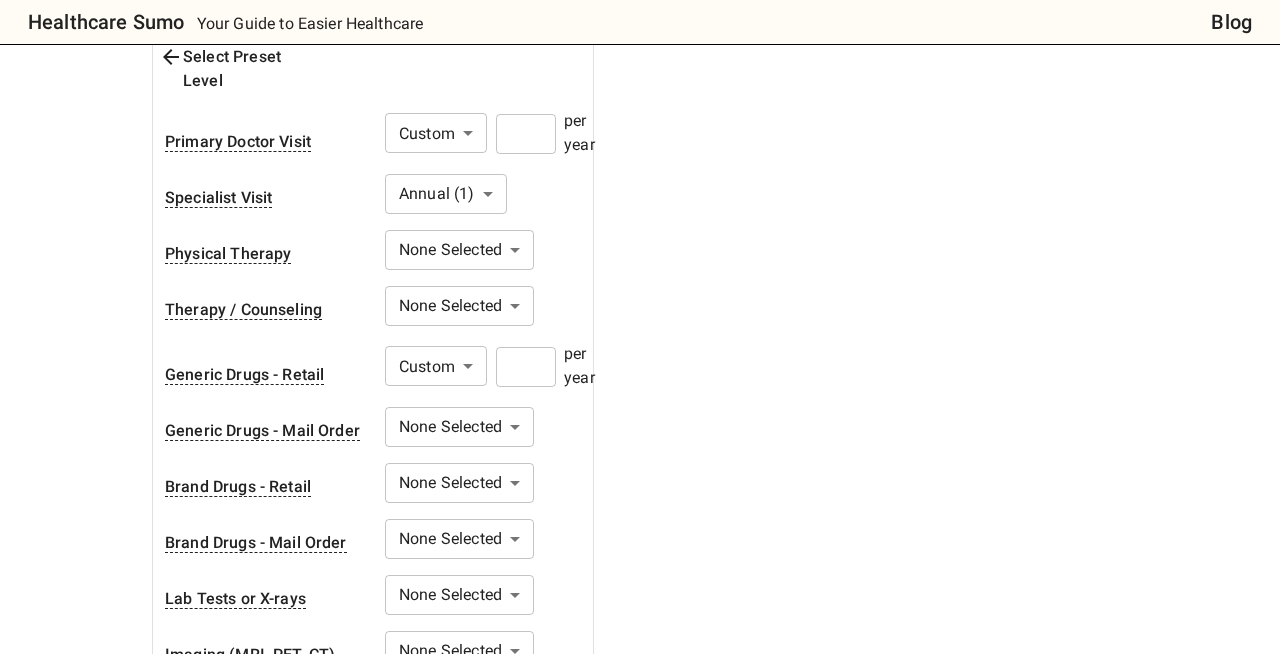 click at bounding box center (526, 134) 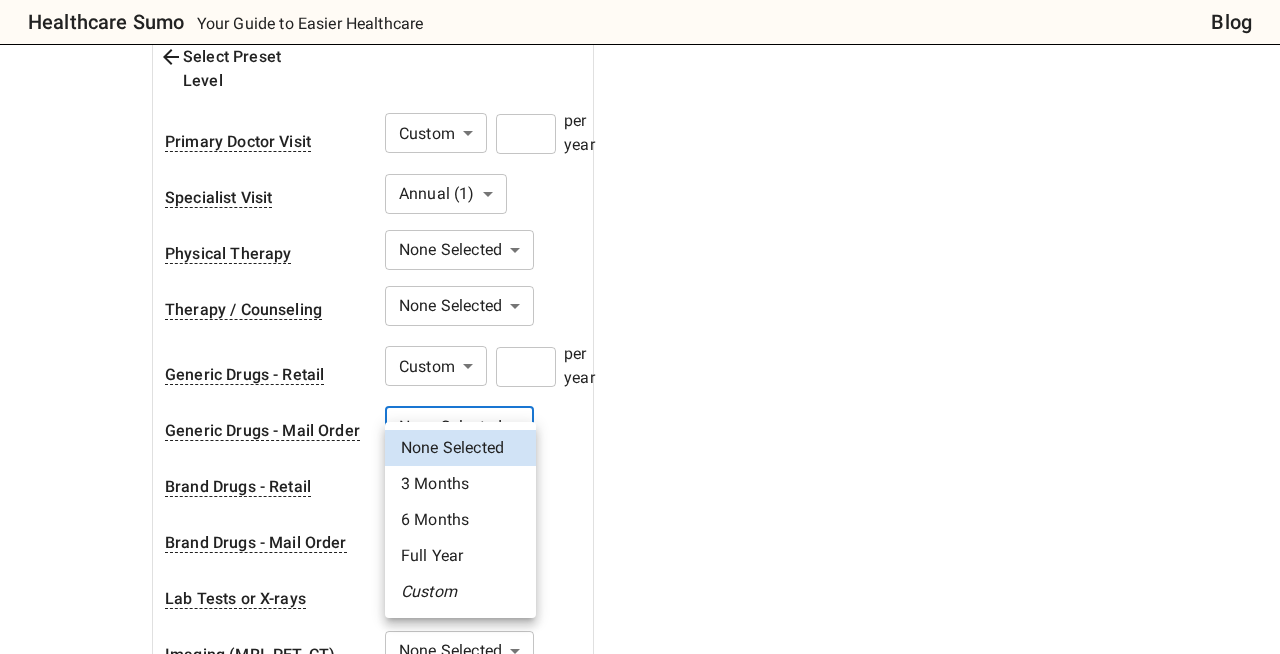 click on "Healthcare Sumo
Your Guide to Easier Healthcare
Blog
Health Insurance Calculator: Compare Plan Costs Compare health insurance plans effortlessly with our cost estimation calculator. No need for complex spreadsheets - simply input your plan options and your medical needs to compare across various scenarios. Consider every detail, from out-of-network services to HSA plan contributions and applicability of deductible to services. Whether you're exploring plans or seeking to understand health insurance costs, we're here to help you learn. Your feedback matters thehealthcaresumo[at]example.com How to Use See Assumptions Additional Tips 1. Add insurance plans to compare Edit plans 2. How much healthcare do you think you will use in upcoming plan year? Coverage Details Your gender Female * ​ Your age range 50-55 years old ** ​ Expected Medical Care My Individual Medical Care  Done Select Preset Level Primary Doctor Visit Custom * ​ * ​    per year *" at bounding box center (640, 883) 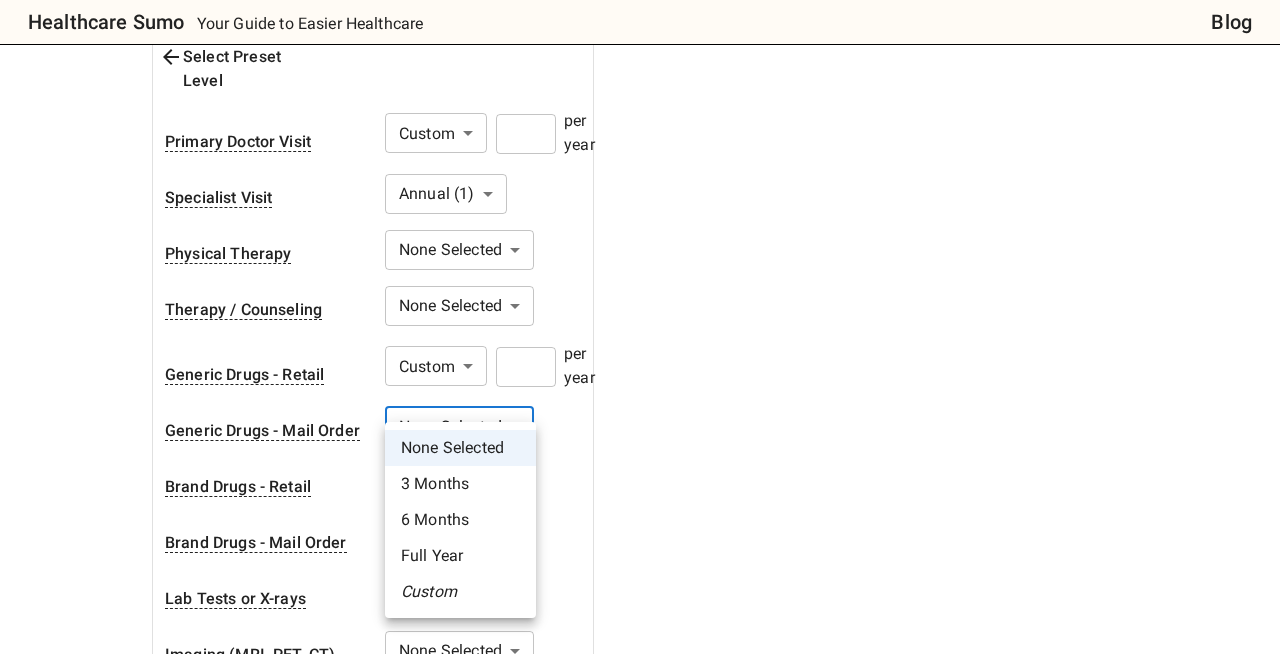 click at bounding box center [640, 327] 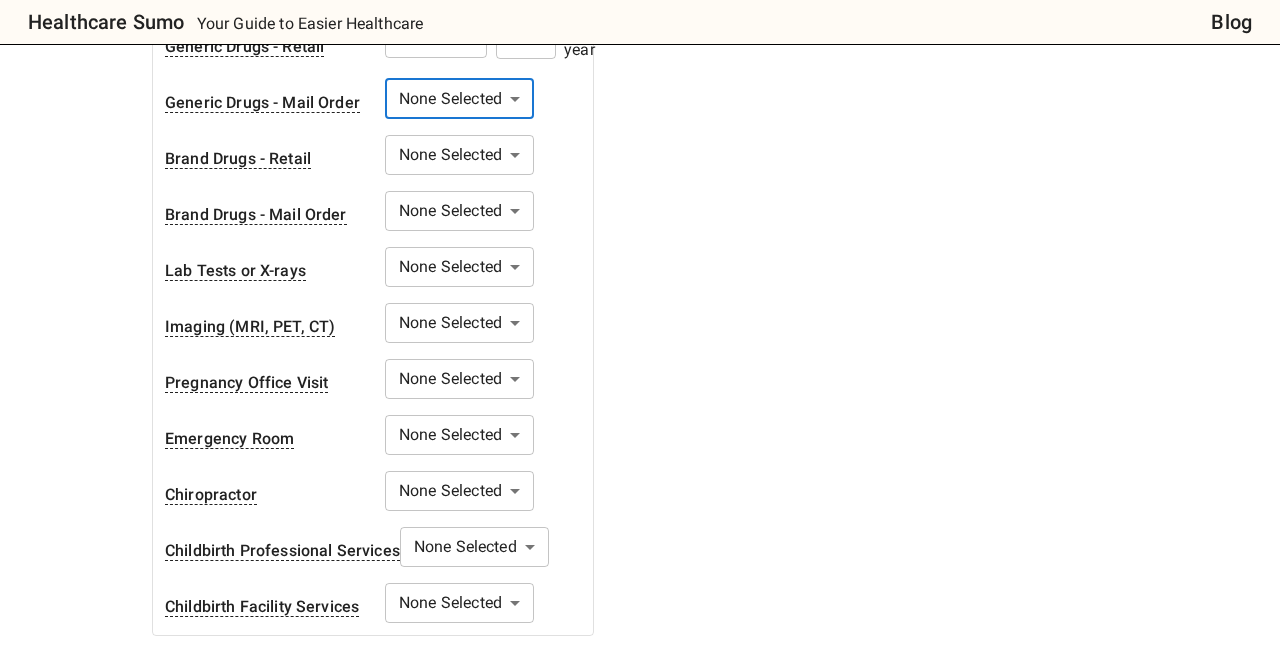 scroll, scrollTop: 932, scrollLeft: 0, axis: vertical 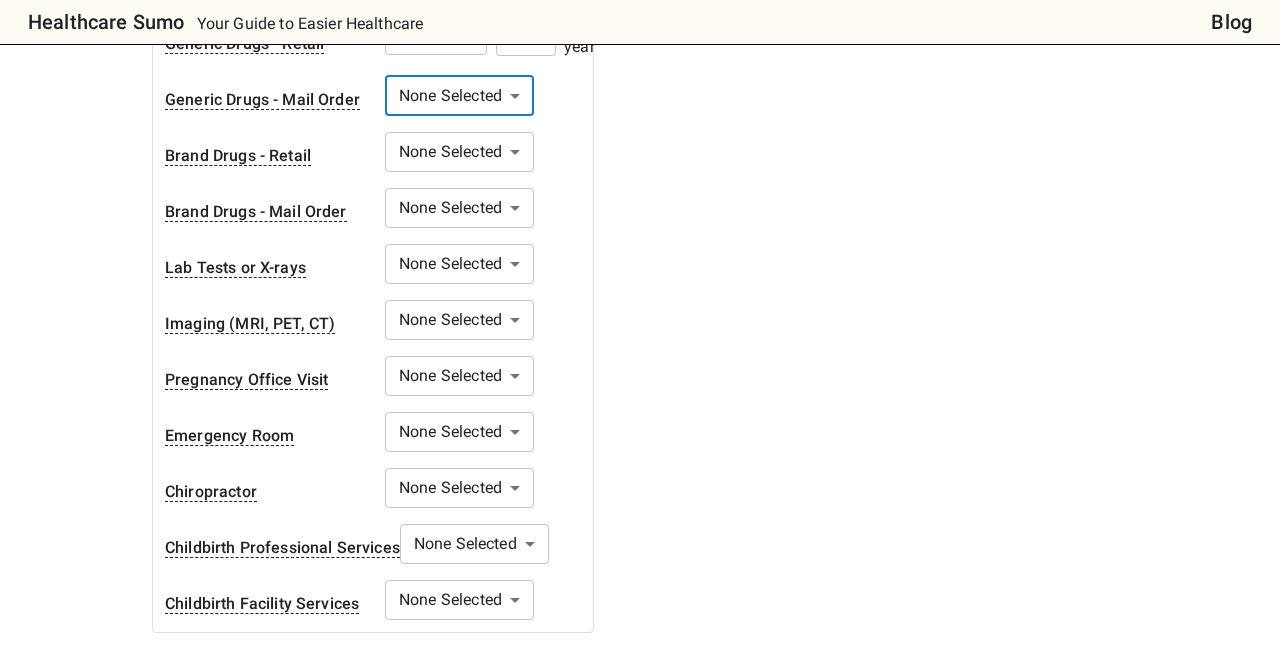 click on "Healthcare Sumo
Your Guide to Easier Healthcare
Blog
Health Insurance Calculator: Compare Plan Costs Compare health insurance plans effortlessly with our cost estimation calculator. No need for complex spreadsheets - simply input your plan options and your medical needs to compare across various scenarios. Consider every detail, from out-of-network services to HSA plan contributions and applicability of deductible to services. Whether you're exploring plans or seeking to understand health insurance costs, we're here to help you learn. Your feedback matters thehealthcaresumo[at]example.com How to Use See Assumptions Additional Tips 1. Add insurance plans to compare Edit plans 2. How much healthcare do you think you will use in upcoming plan year? Coverage Details Your gender Female * ​ Your age range 50-55 years old ** ​ Expected Medical Care My Individual Medical Care  Done Select Preset Level Primary Doctor Visit Custom * ​ * ​    per year *" at bounding box center (640, 552) 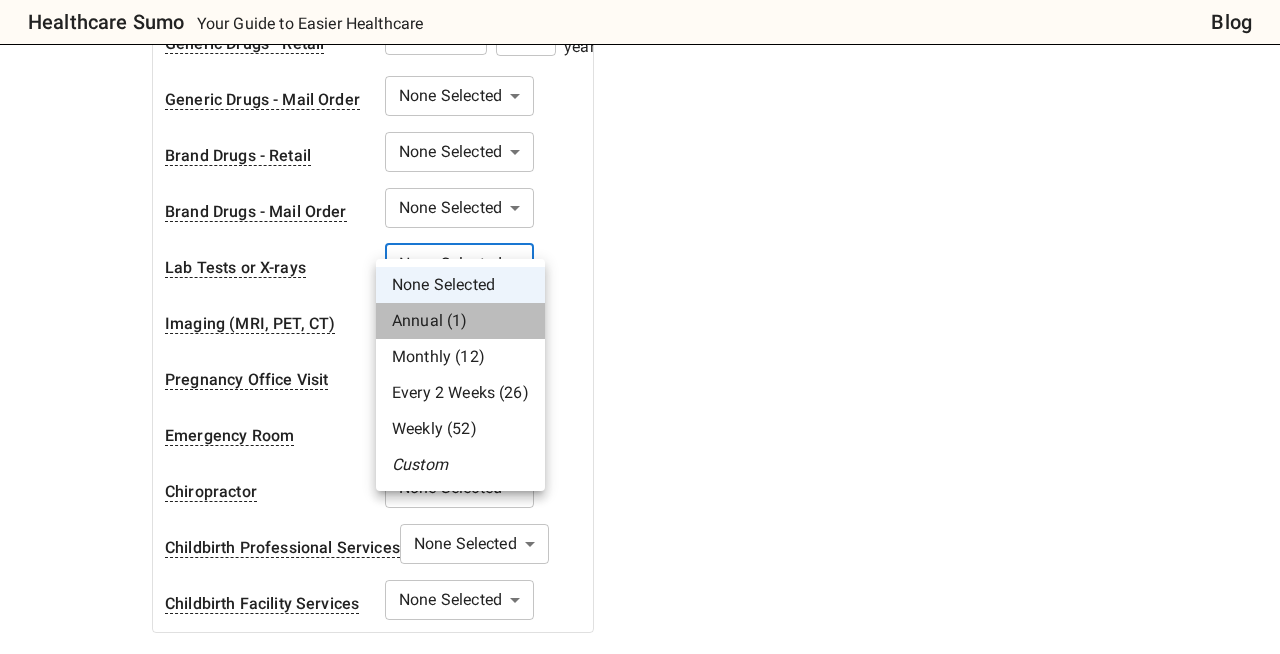 click on "Annual (1)" at bounding box center (460, 321) 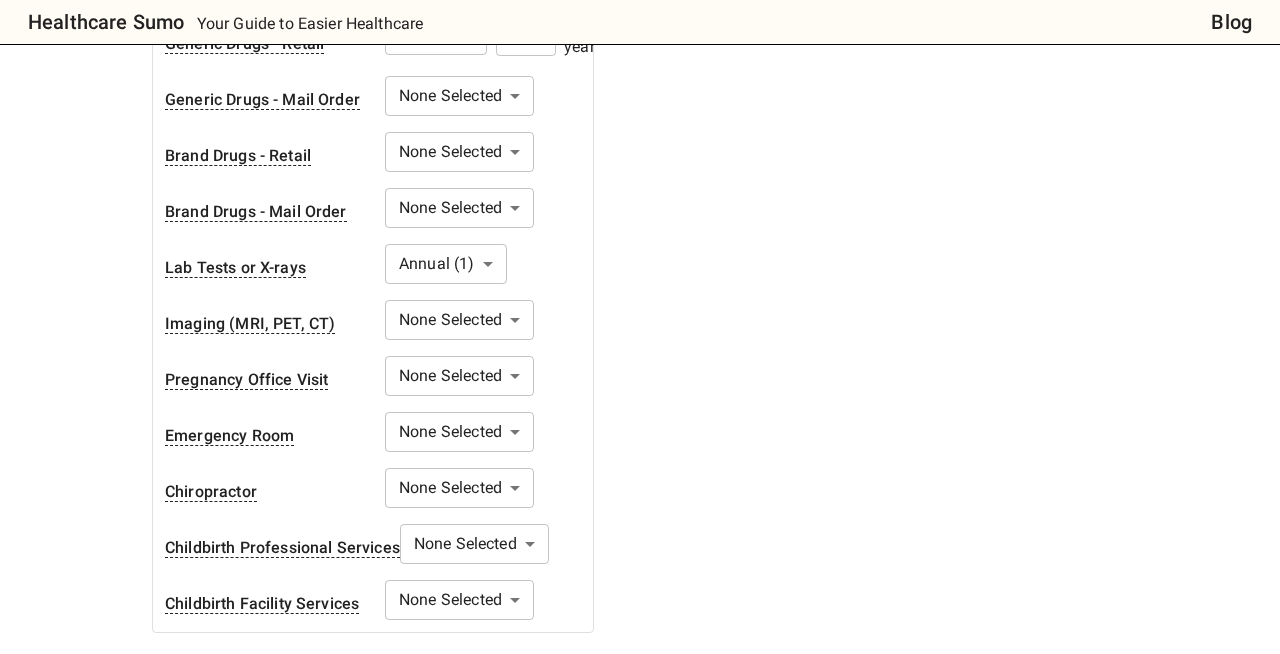click on "Healthcare Sumo
Your Guide to Easier Healthcare
Blog
Health Insurance Calculator: Compare Plan Costs Compare health insurance plans effortlessly with our cost estimation calculator. No need for complex spreadsheets - simply input your plan options and your medical needs to compare across various scenarios. Consider every detail, from out-of-network services to HSA plan contributions and applicability of deductible to services. Whether you're exploring plans or seeking to understand health insurance costs, we're here to help you learn. Your feedback matters thehealthcaresumo[at]example.com How to Use See Assumptions Additional Tips 1. Add insurance plans to compare Edit plans 2. How much healthcare do you think you will use in upcoming plan year? Coverage Details Your gender Female * ​ Your age range 50-55 years old ** ​ Expected Medical Care My Individual Medical Care  Done Select Preset Level Primary Doctor Visit Custom * ​ * ​    per year *" at bounding box center [640, 552] 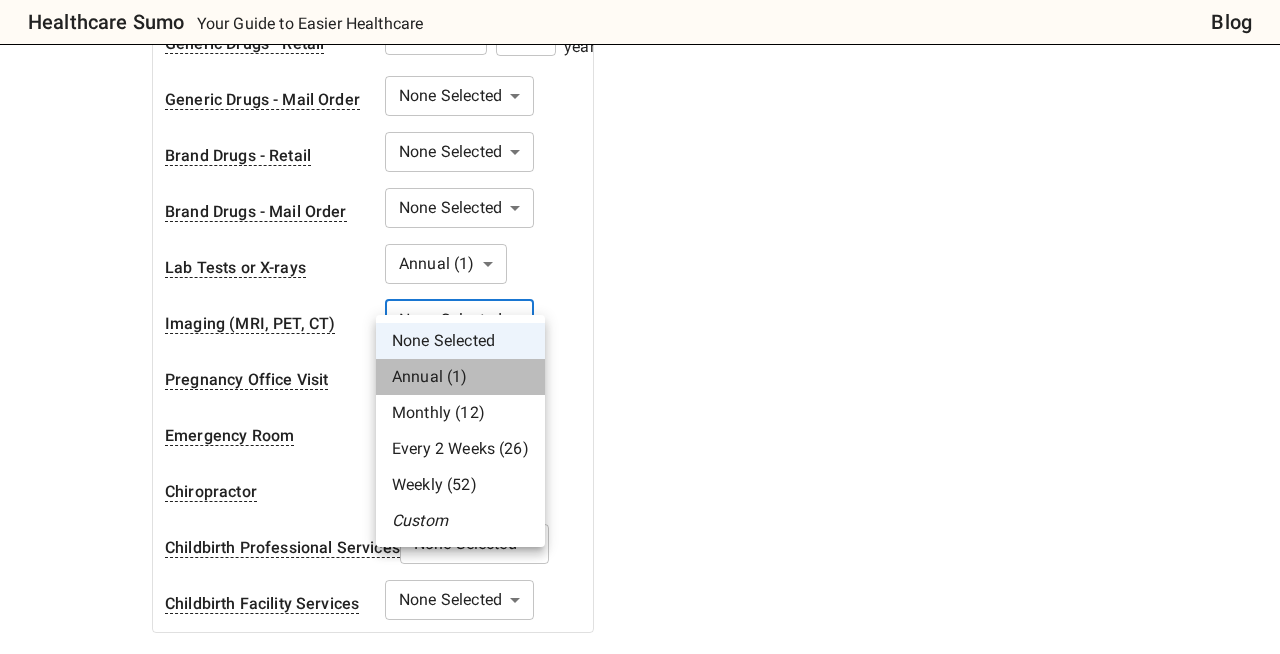 click on "Annual (1)" at bounding box center (460, 377) 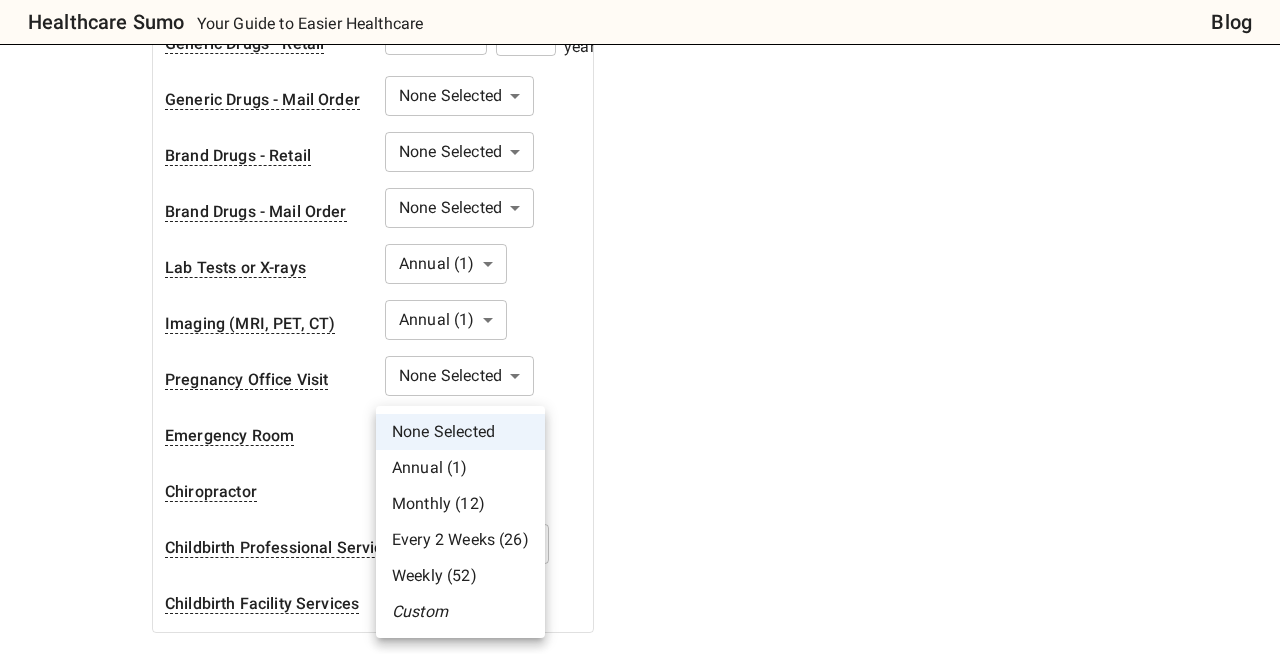 click on "Healthcare Sumo
Your Guide to Easier Healthcare
Blog
Health Insurance Calculator: Compare Plan Costs Compare health insurance plans effortlessly with our cost estimation calculator. No need for complex spreadsheets - simply input your plan options and your medical needs to compare across various scenarios. Consider every detail, from out-of-network services to HSA plan contributions and applicability of deductible to services. Whether you're exploring plans or seeking to understand health insurance costs, we're here to help you learn. Your feedback matters thehealthcaresumo[at]example.com How to Use See Assumptions Additional Tips 1. Add insurance plans to compare Edit plans 2. How much healthcare do you think you will use in upcoming plan year? Coverage Details Your gender Female * ​ Your age range 50-55 years old ** ​ Expected Medical Care My Individual Medical Care  Done Select Preset Level Primary Doctor Visit Custom * ​ * ​    per year *" at bounding box center (640, 552) 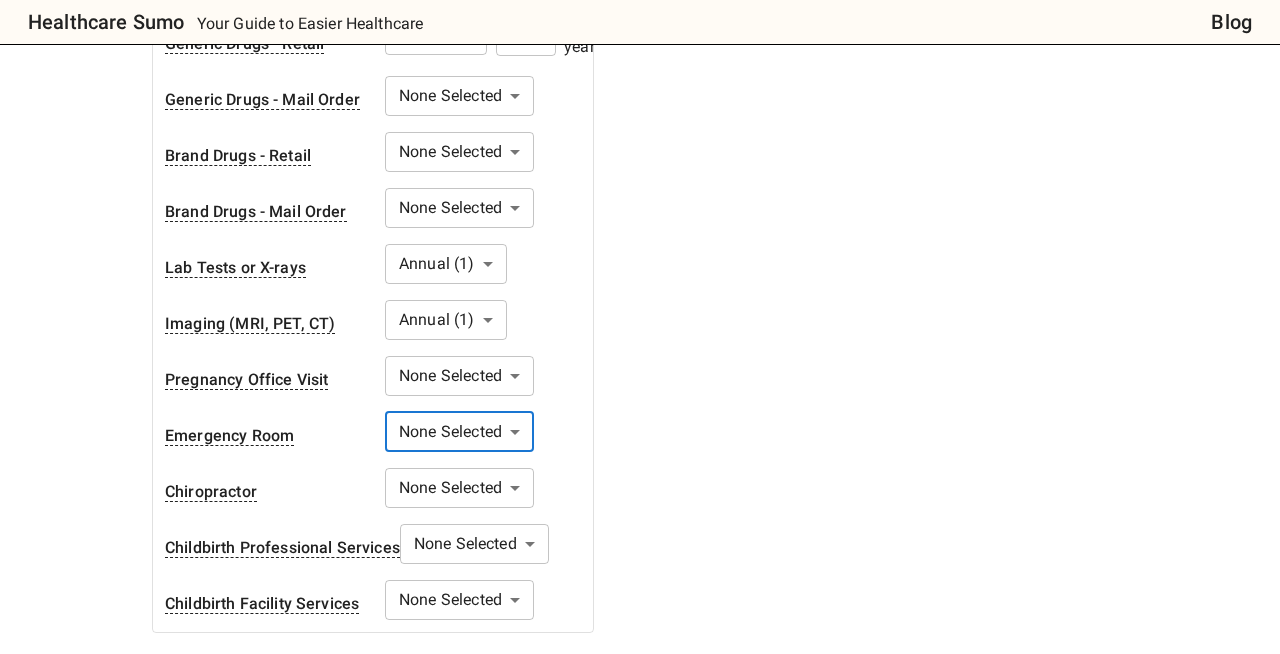 click on "Healthcare Sumo
Your Guide to Easier Healthcare
Blog
Health Insurance Calculator: Compare Plan Costs Compare health insurance plans effortlessly with our cost estimation calculator. No need for complex spreadsheets - simply input your plan options and your medical needs to compare across various scenarios. Consider every detail, from out-of-network services to HSA plan contributions and applicability of deductible to services. Whether you're exploring plans or seeking to understand health insurance costs, we're here to help you learn. Your feedback matters thehealthcaresumo[at]example.com How to Use See Assumptions Additional Tips 1. Add insurance plans to compare Edit plans 2. How much healthcare do you think you will use in upcoming plan year? Coverage Details Your gender Female * ​ Your age range 50-55 years old ** ​ Expected Medical Care My Individual Medical Care  Done Select Preset Level Primary Doctor Visit Custom * ​ * ​    per year *" at bounding box center (640, 552) 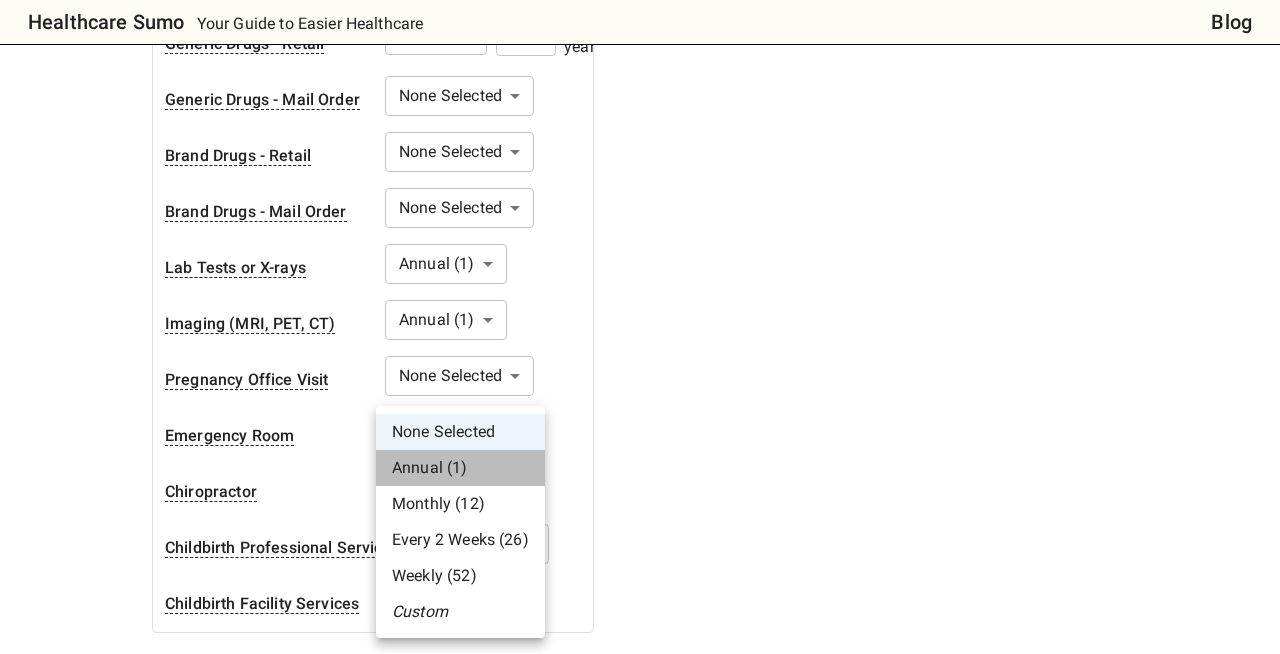 click on "Annual (1)" at bounding box center [460, 468] 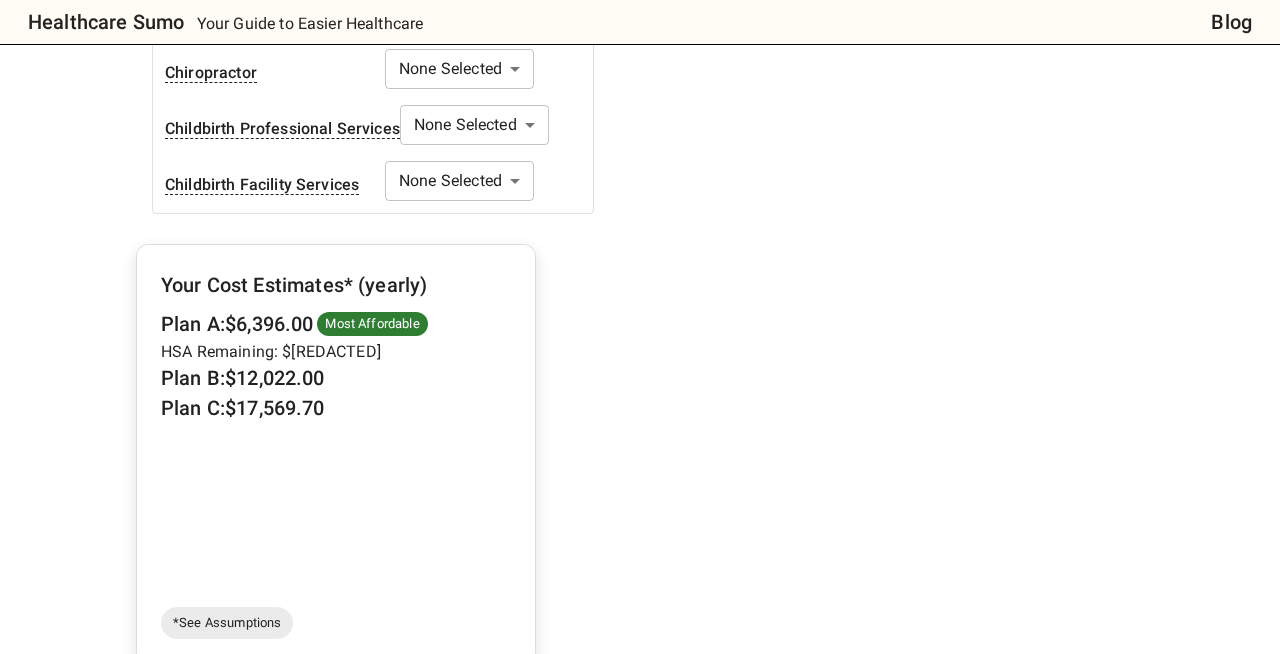scroll, scrollTop: 1360, scrollLeft: 0, axis: vertical 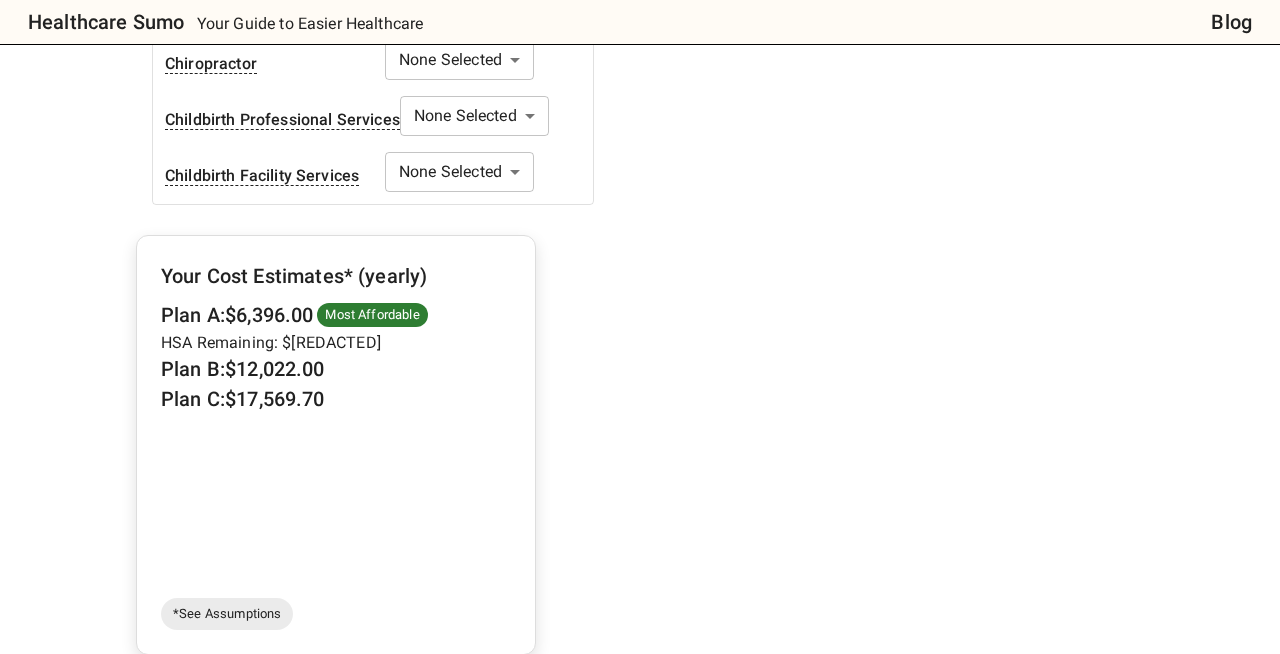 click on "Coverage Details Your gender Female * Your age range [AGE]-[AGE] years old ** Expected Medical Care My Individual Medical Care Done Select Preset Level Primary Doctor Visit None Selected * None Selected *" at bounding box center (648, -91) 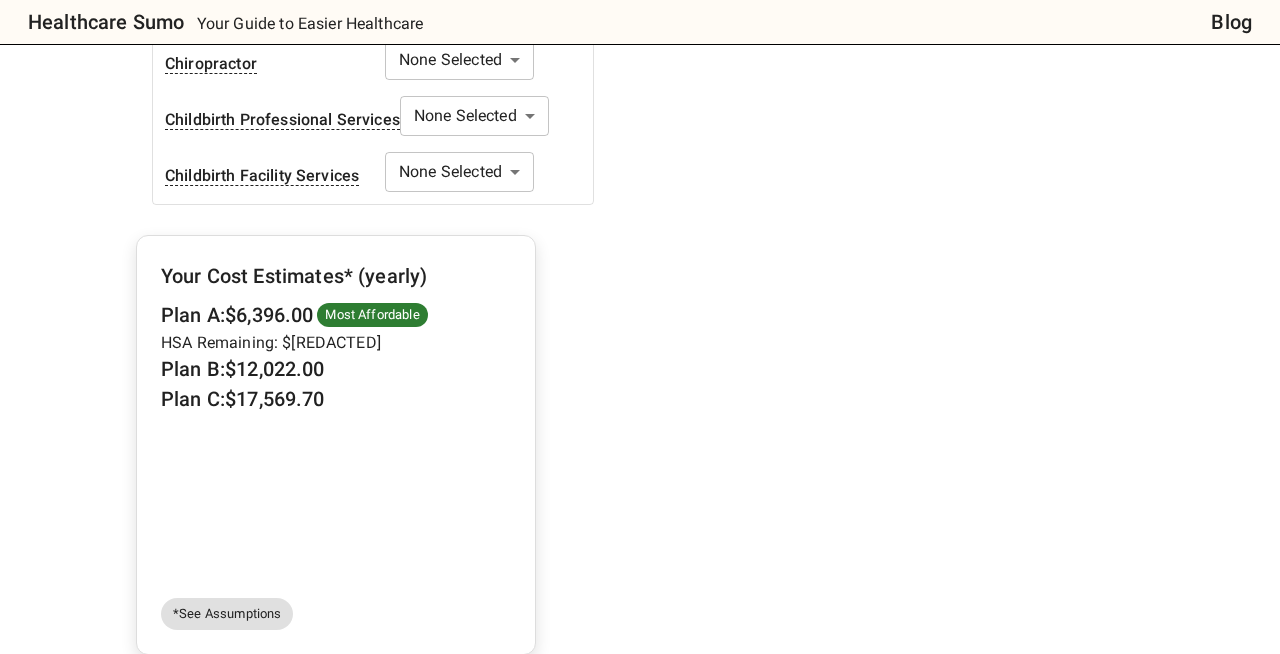 click on "*See Assumptions" at bounding box center (227, 614) 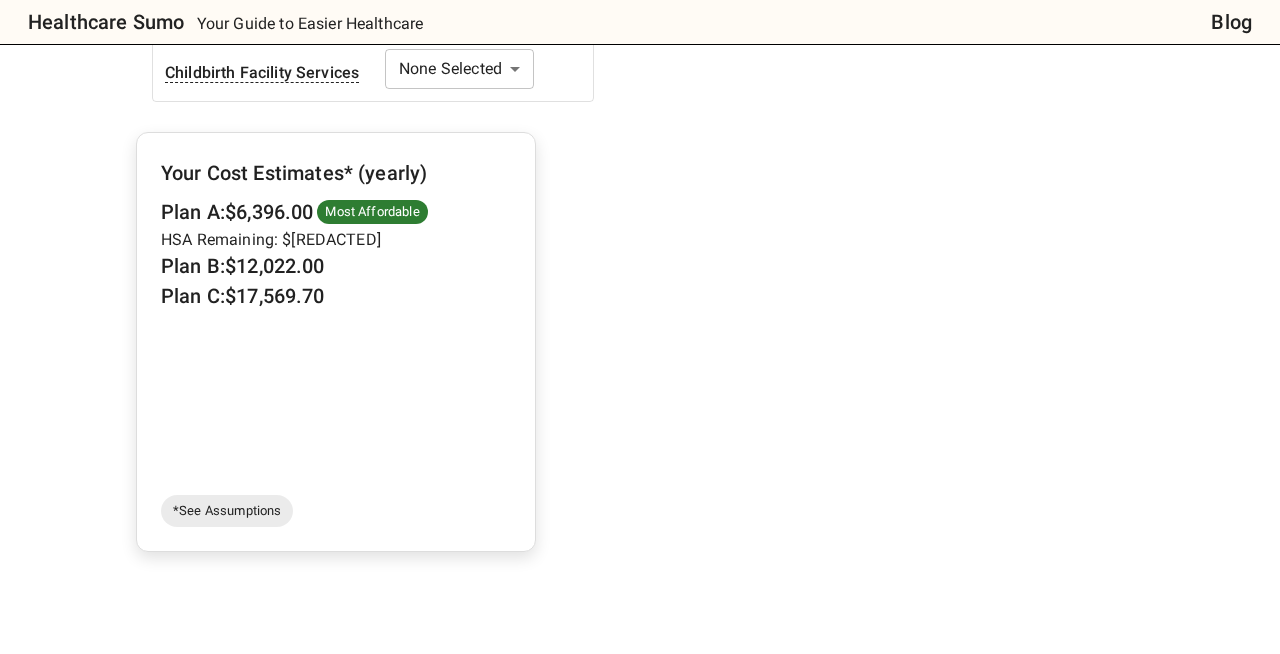 scroll, scrollTop: 1429, scrollLeft: 0, axis: vertical 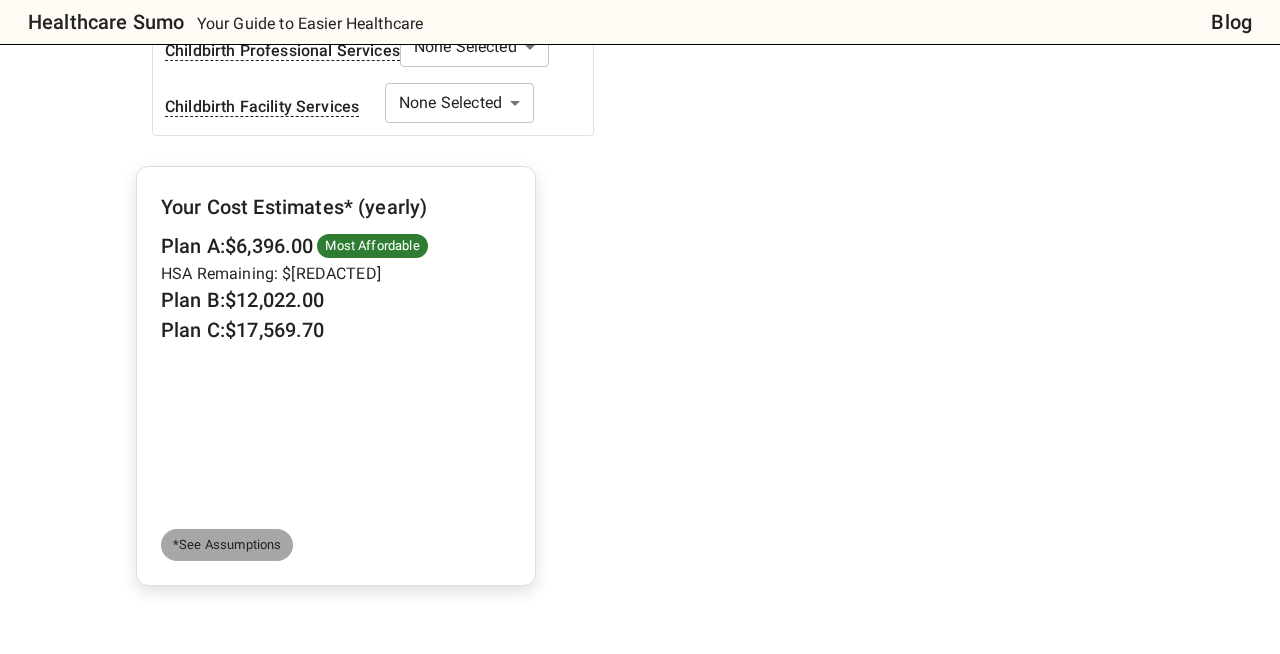 click on "*See Assumptions" at bounding box center [227, 545] 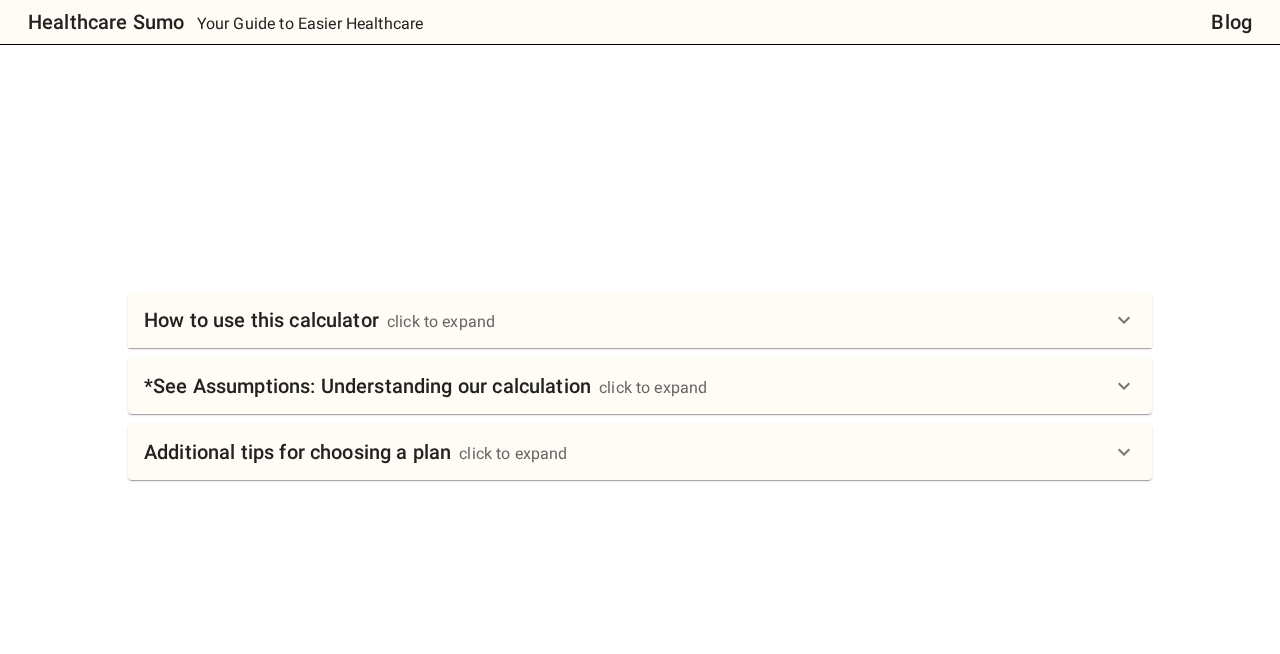 scroll, scrollTop: 2003, scrollLeft: 0, axis: vertical 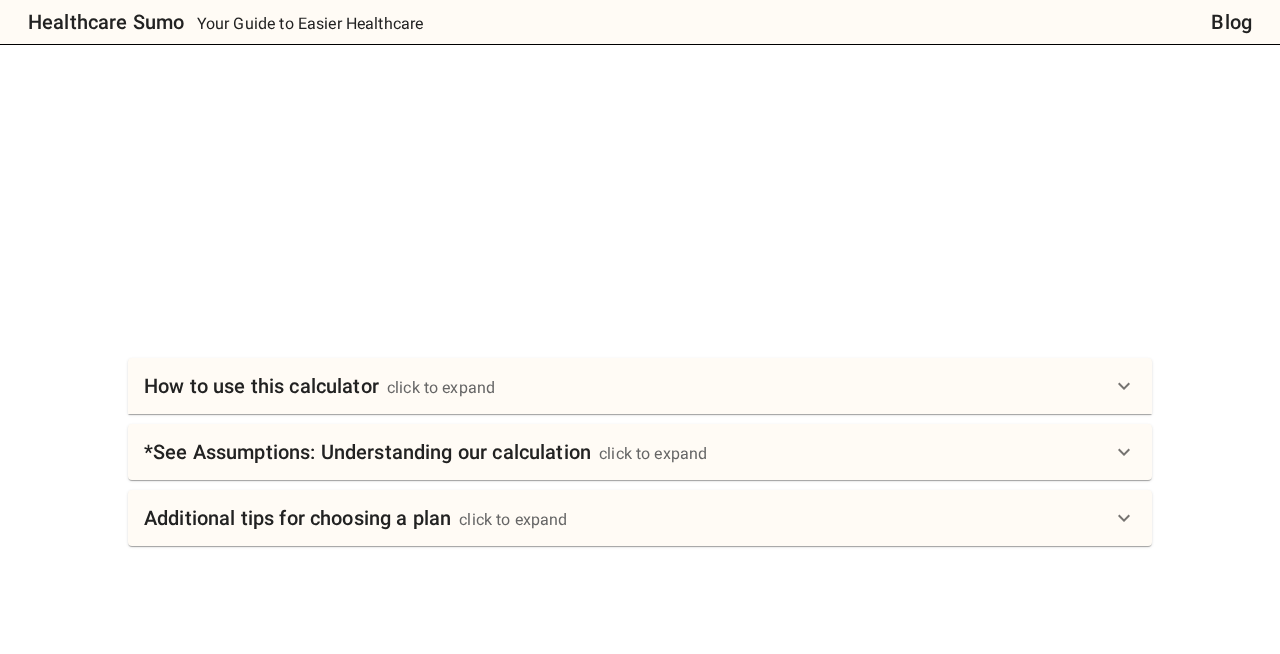 click on "*See Assumptions: Understanding our calculation" at bounding box center [367, 452] 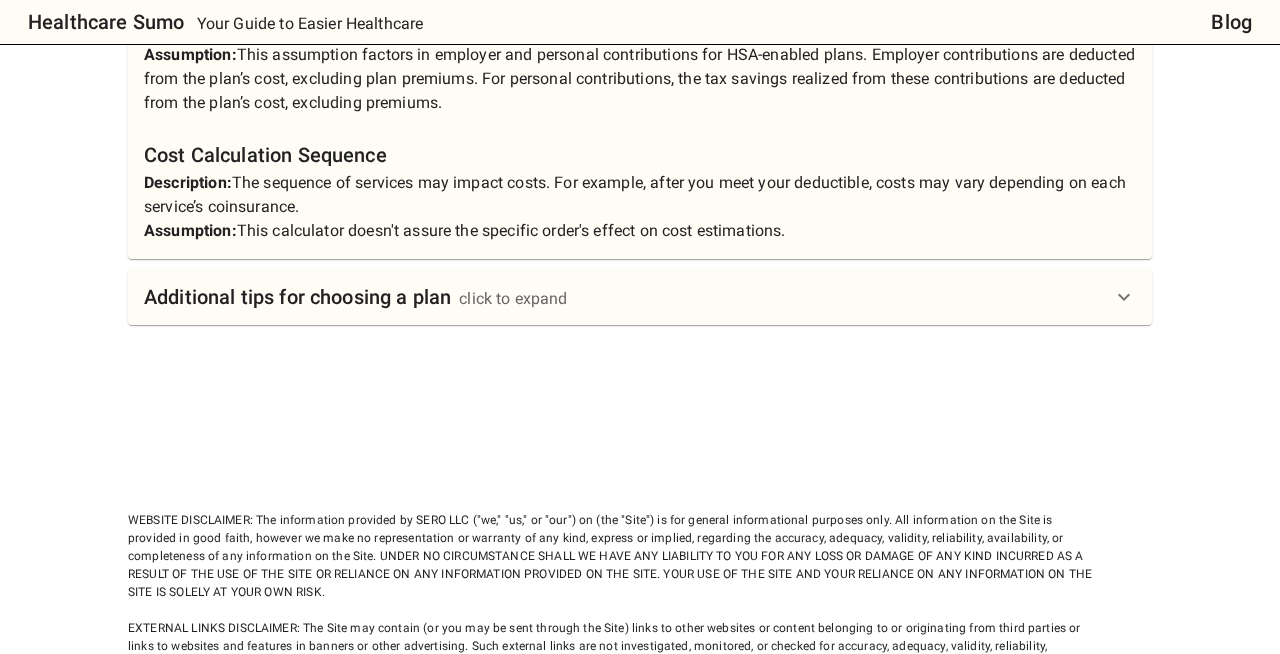 scroll, scrollTop: 3219, scrollLeft: 0, axis: vertical 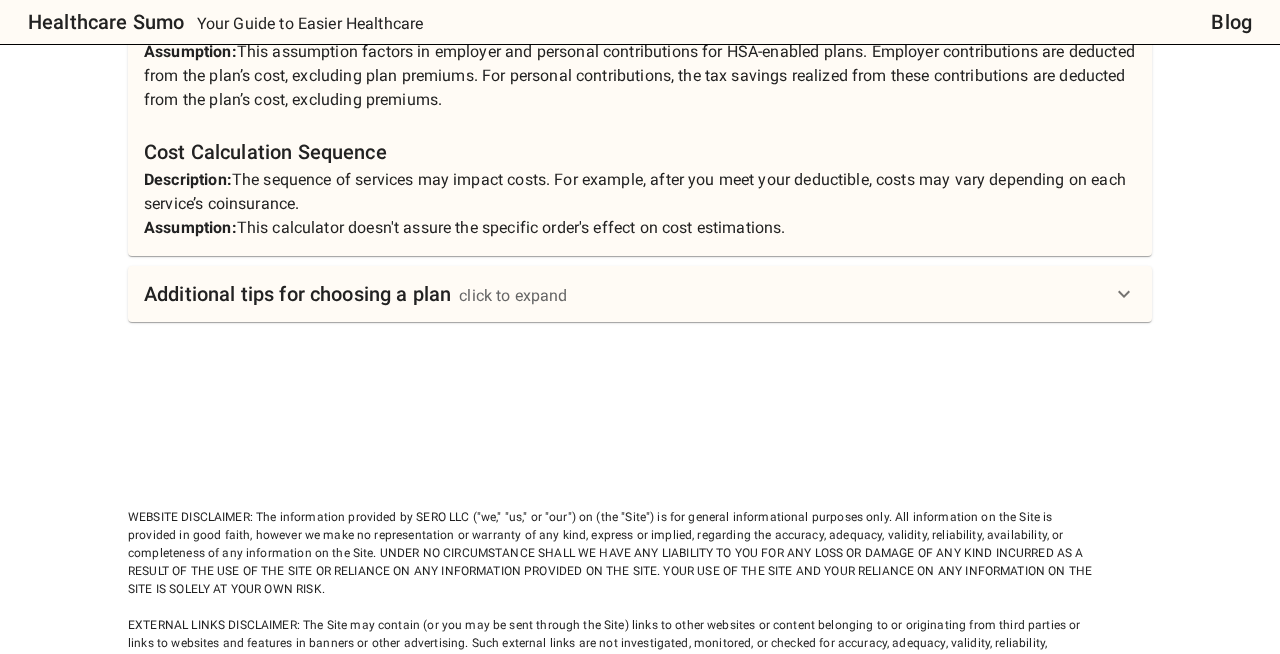 click on "Additional tips for choosing a plan click to expand" at bounding box center [628, 294] 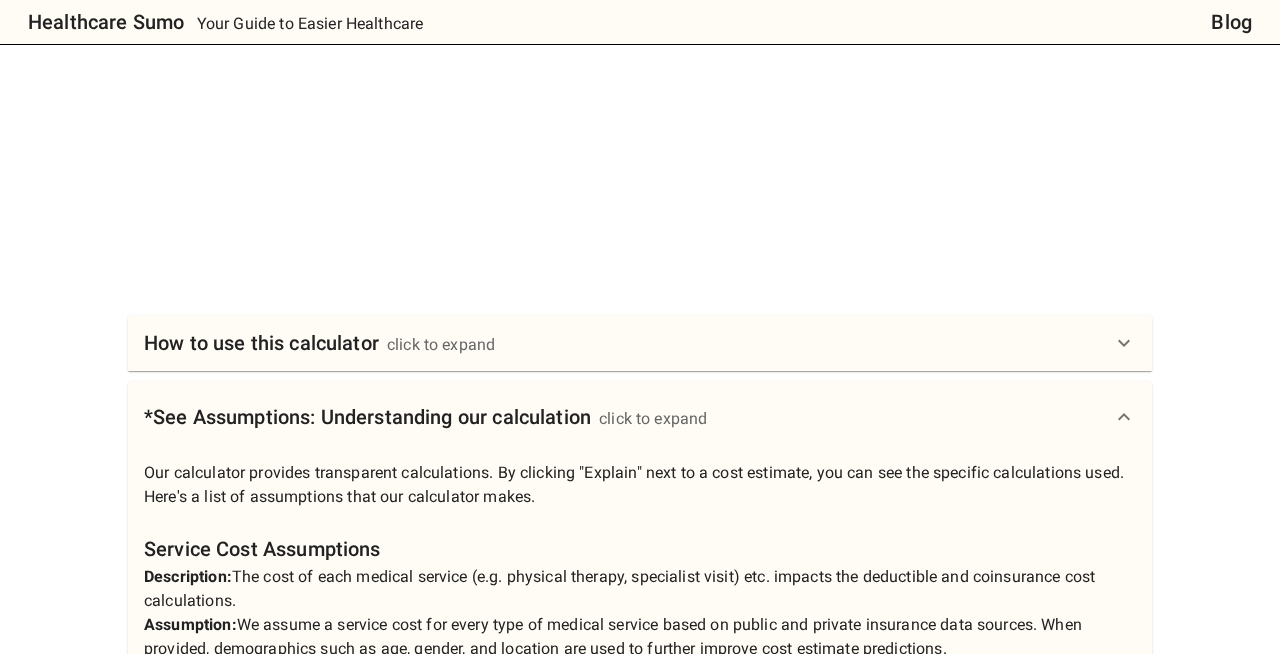 scroll, scrollTop: 2048, scrollLeft: 0, axis: vertical 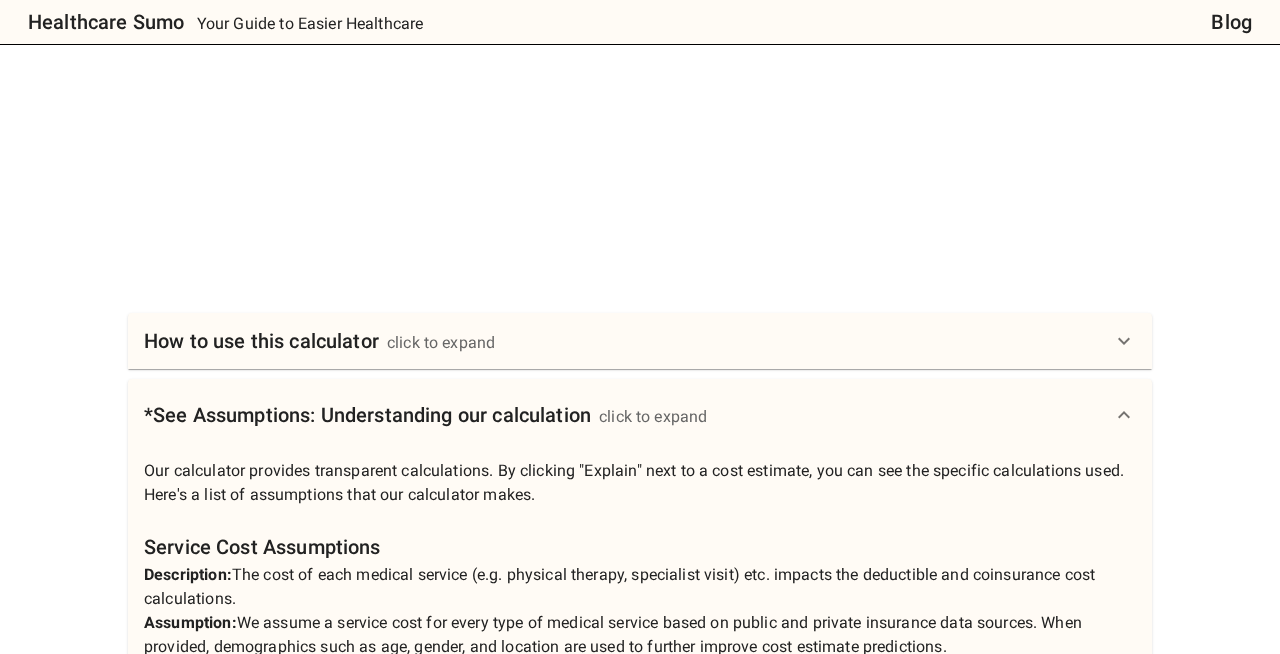 click on "How to use this calculator click to expand" at bounding box center [628, 341] 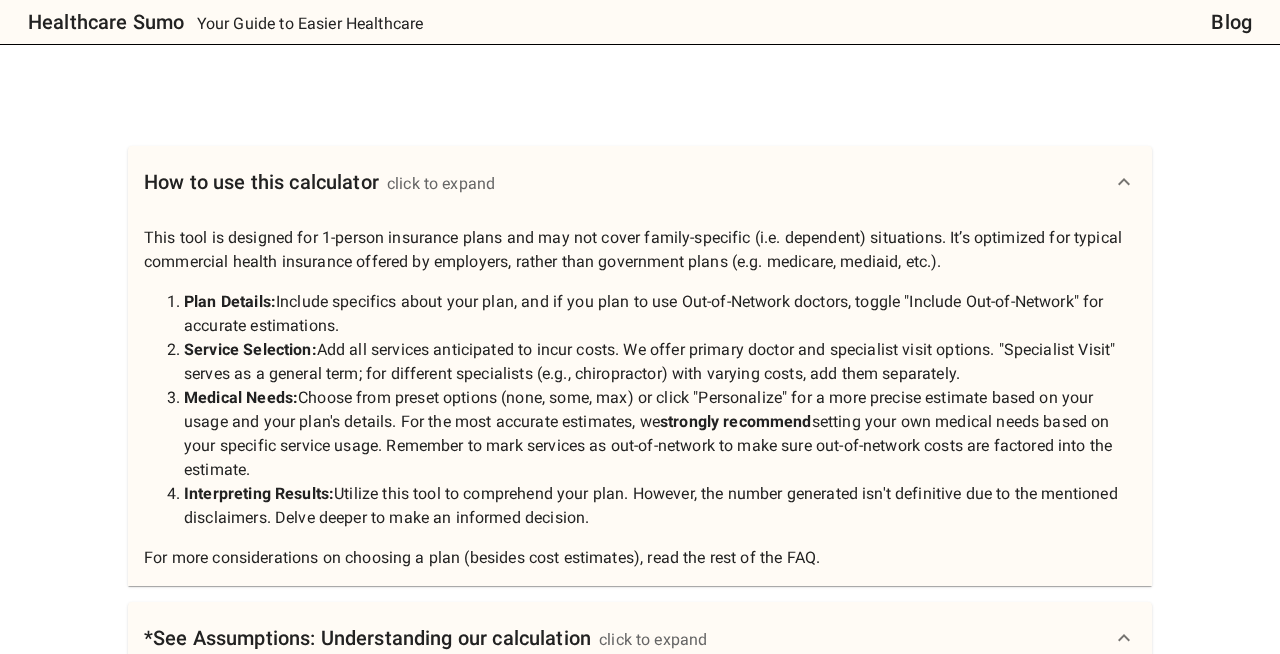 scroll, scrollTop: 2218, scrollLeft: 0, axis: vertical 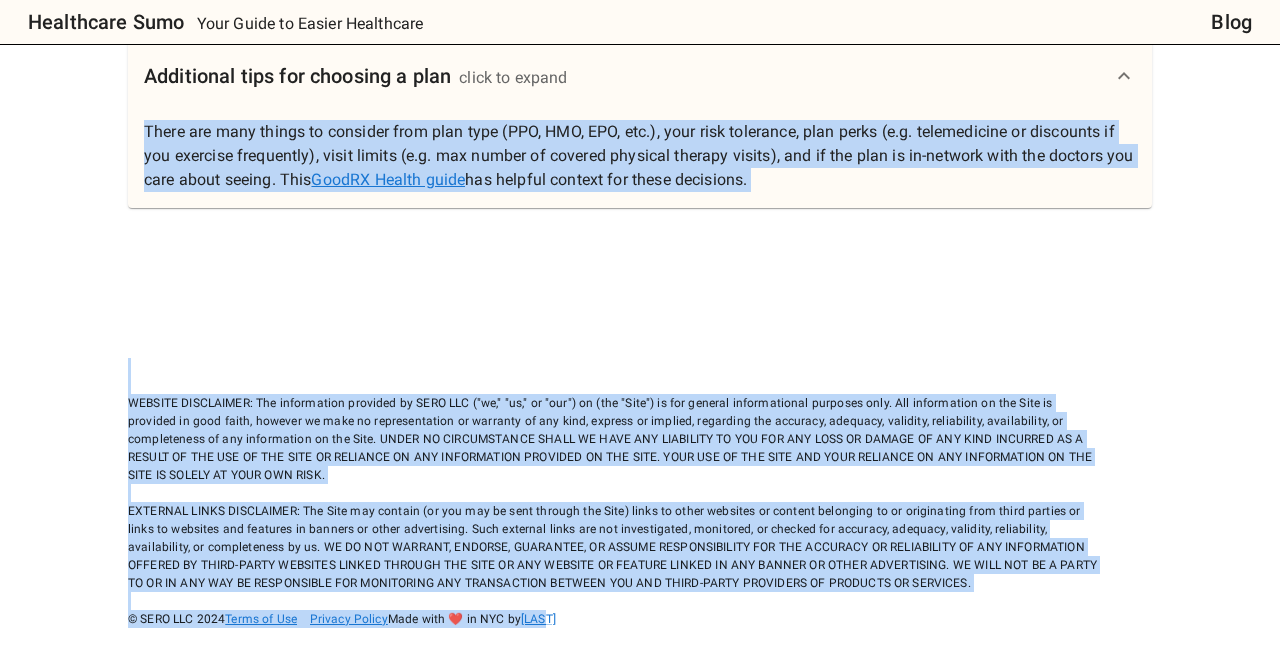 drag, startPoint x: 104, startPoint y: 120, endPoint x: 822, endPoint y: 164, distance: 719.3469 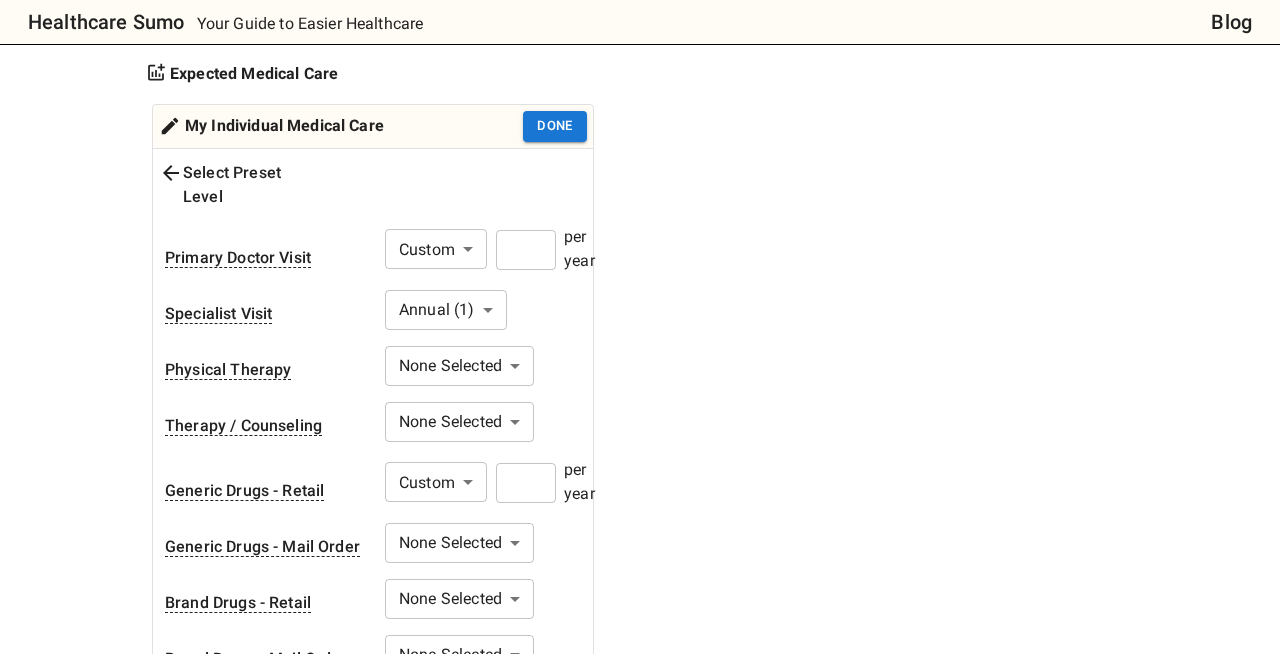 scroll, scrollTop: 484, scrollLeft: 0, axis: vertical 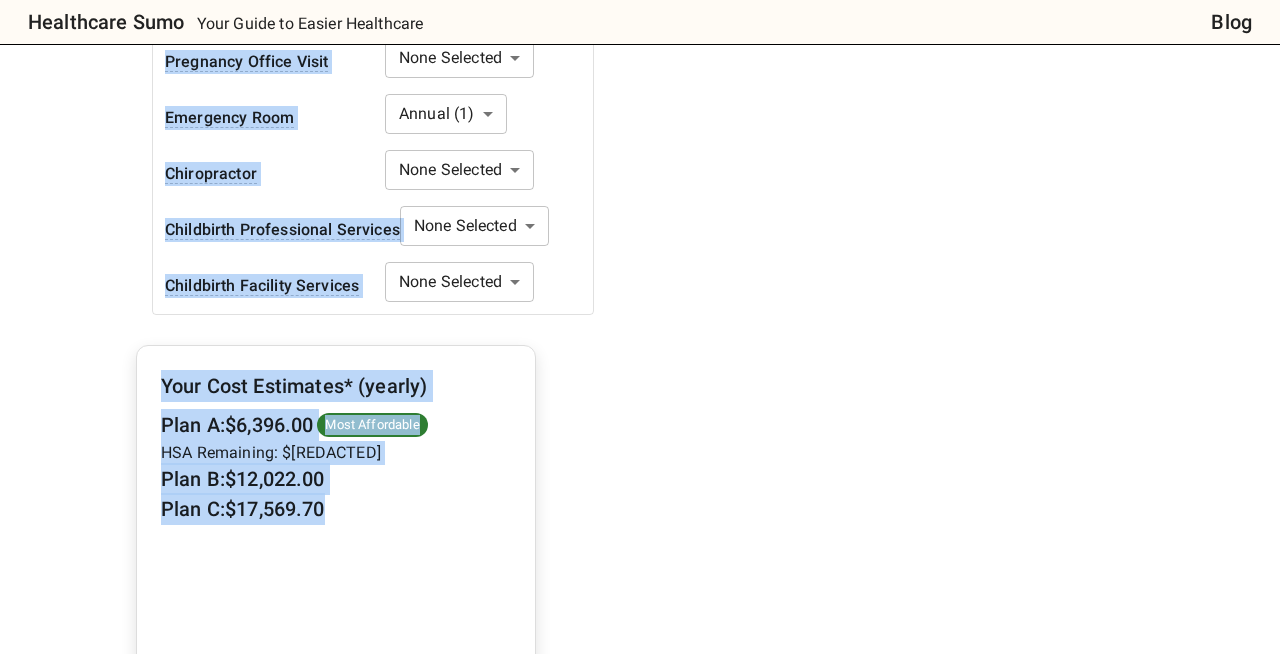 drag, startPoint x: 146, startPoint y: 111, endPoint x: 536, endPoint y: 480, distance: 536.8994 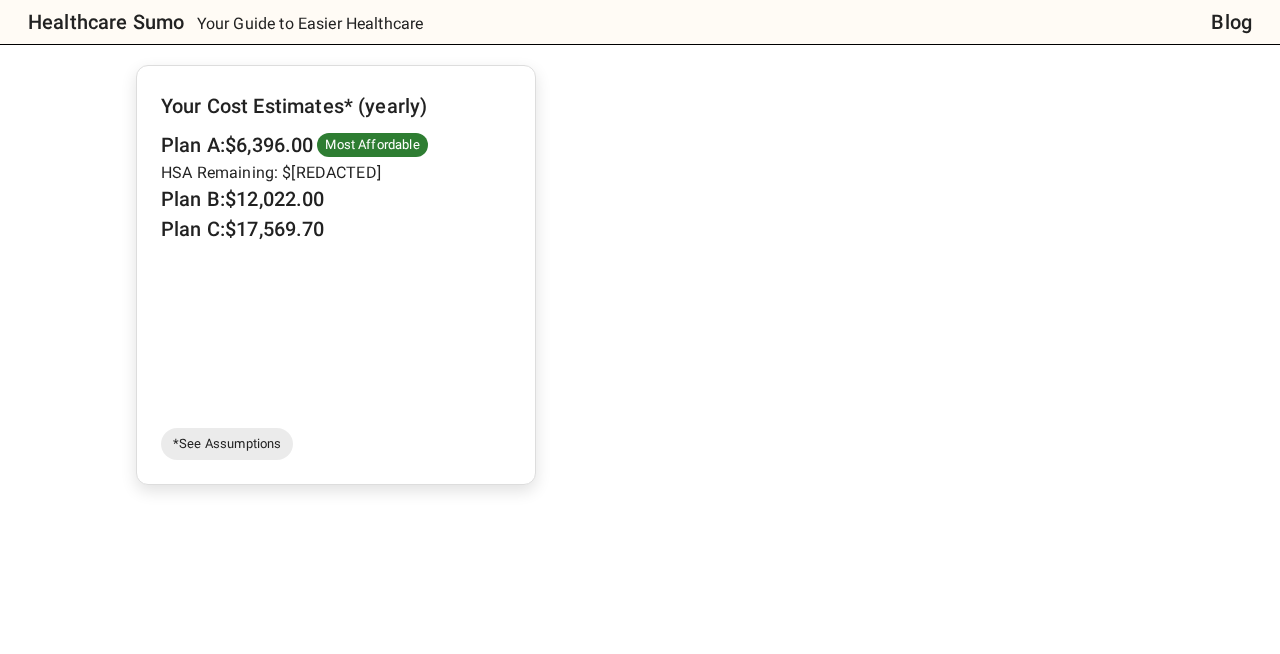 scroll, scrollTop: 1529, scrollLeft: 0, axis: vertical 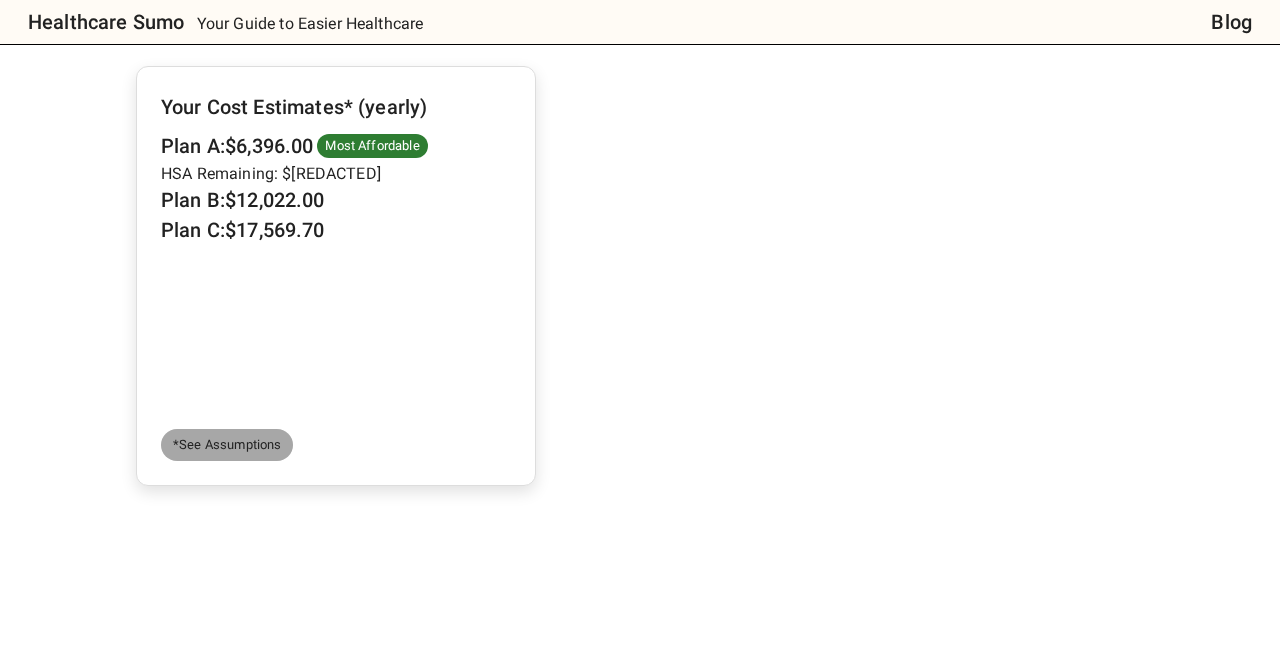 click on "*See Assumptions" at bounding box center [227, 445] 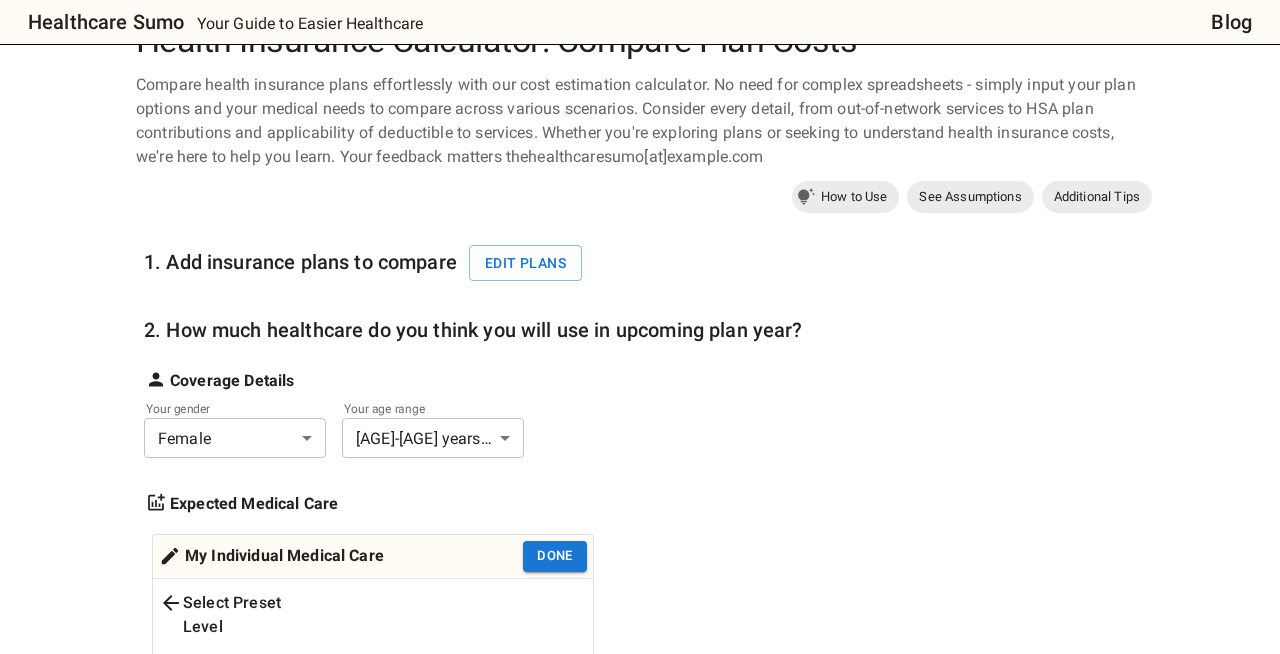 scroll, scrollTop: 0, scrollLeft: 0, axis: both 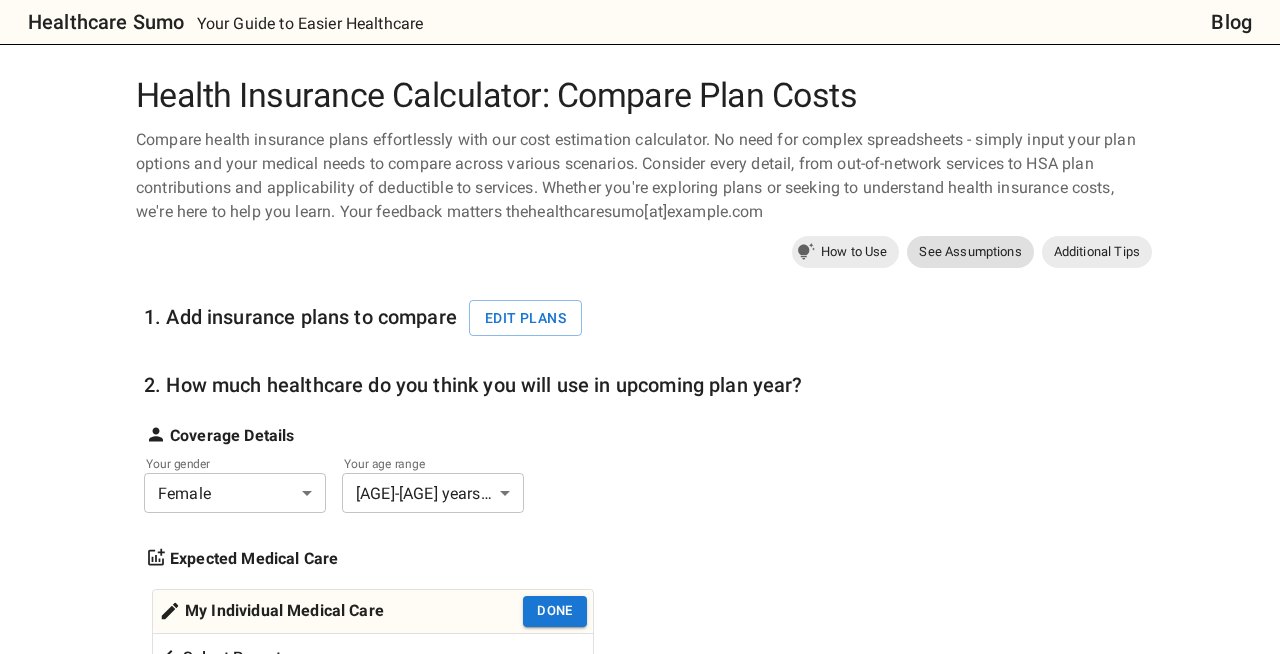 click on "See Assumptions" at bounding box center (970, 252) 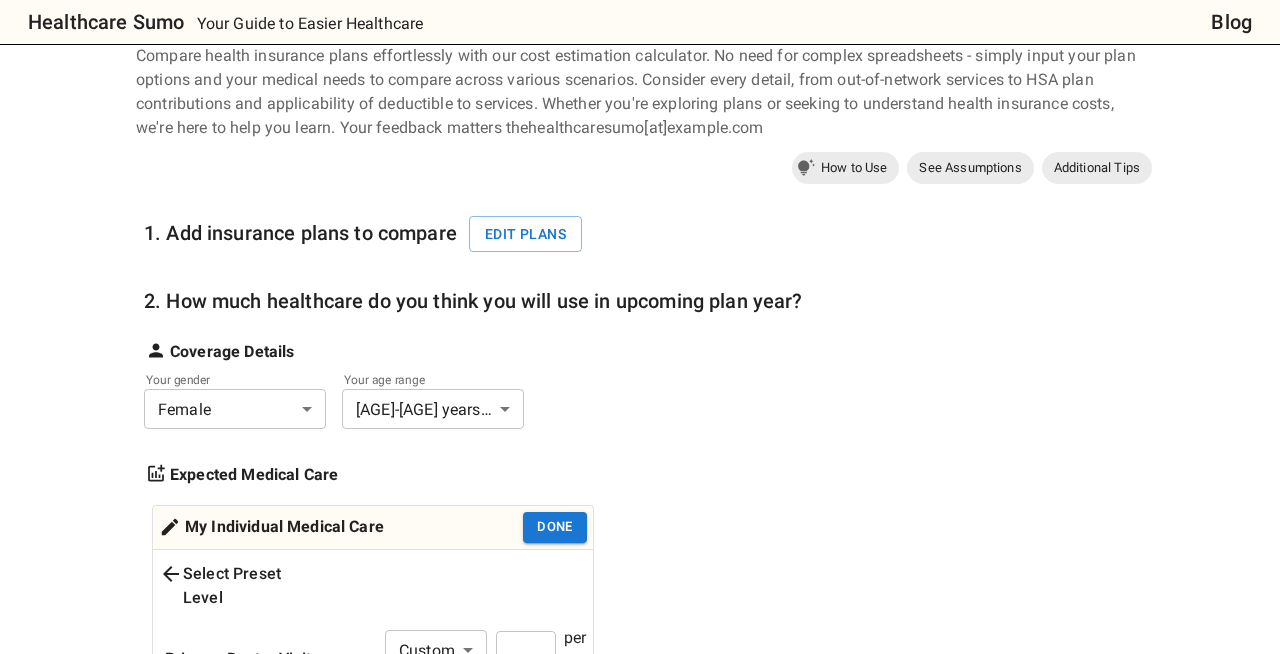 scroll, scrollTop: 0, scrollLeft: 0, axis: both 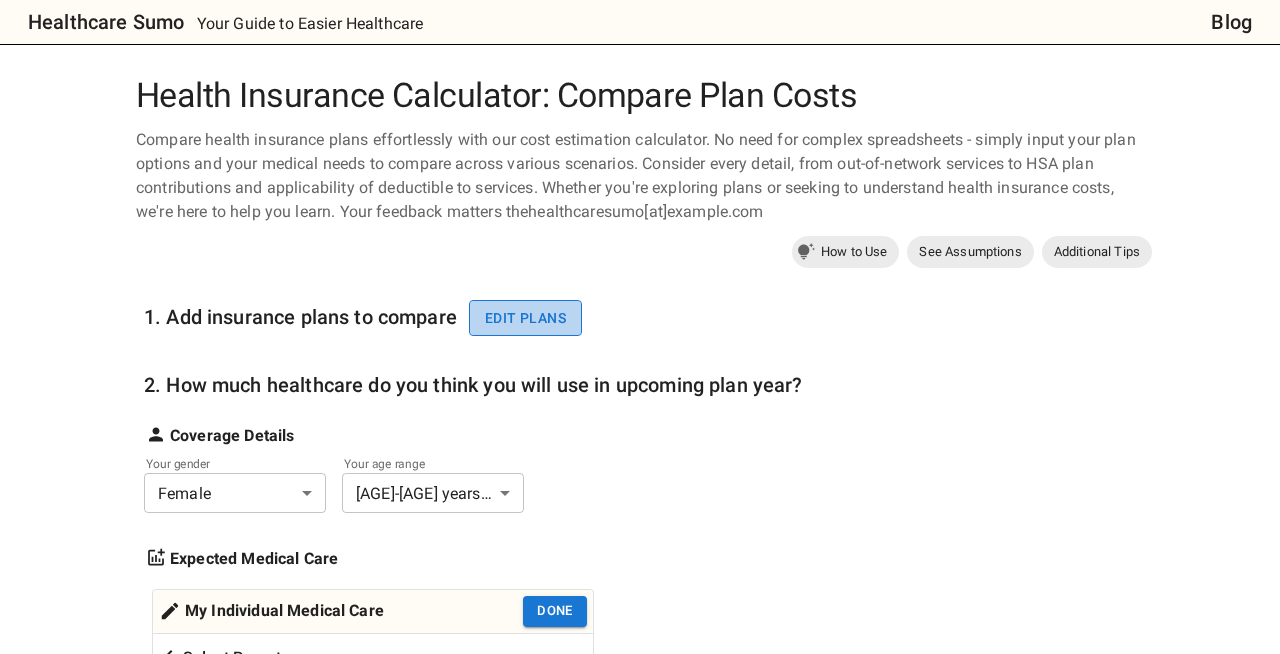click on "Edit plans" at bounding box center [525, 318] 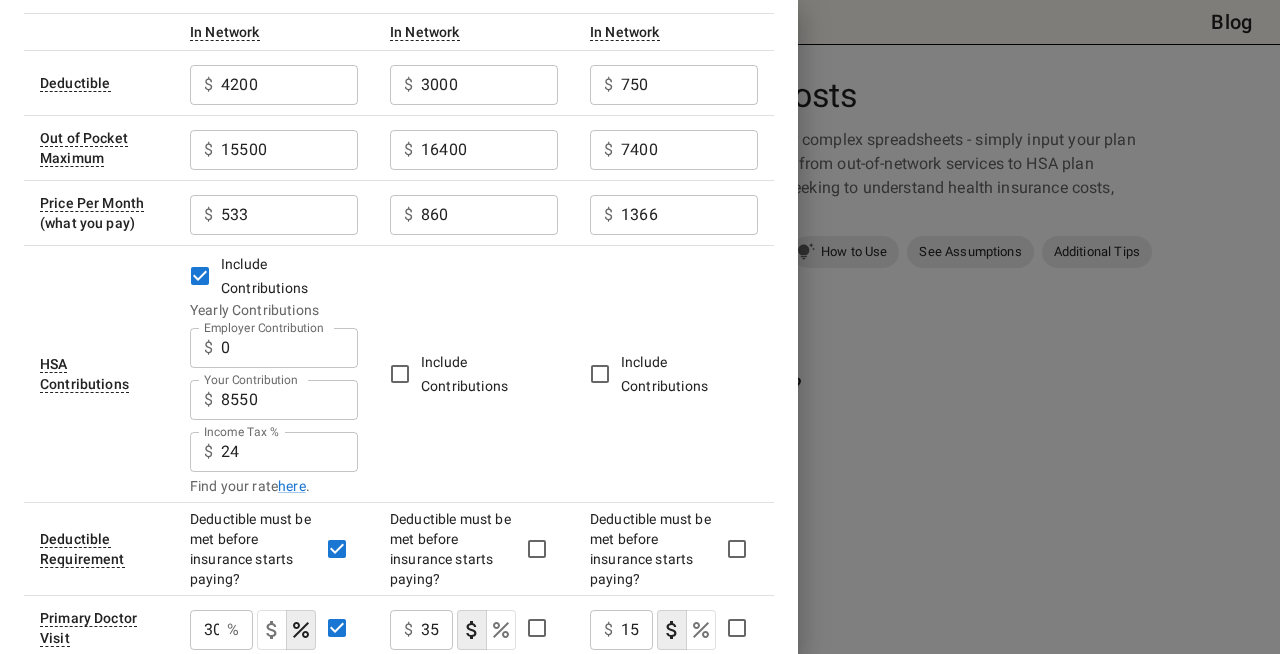 scroll, scrollTop: 149, scrollLeft: 0, axis: vertical 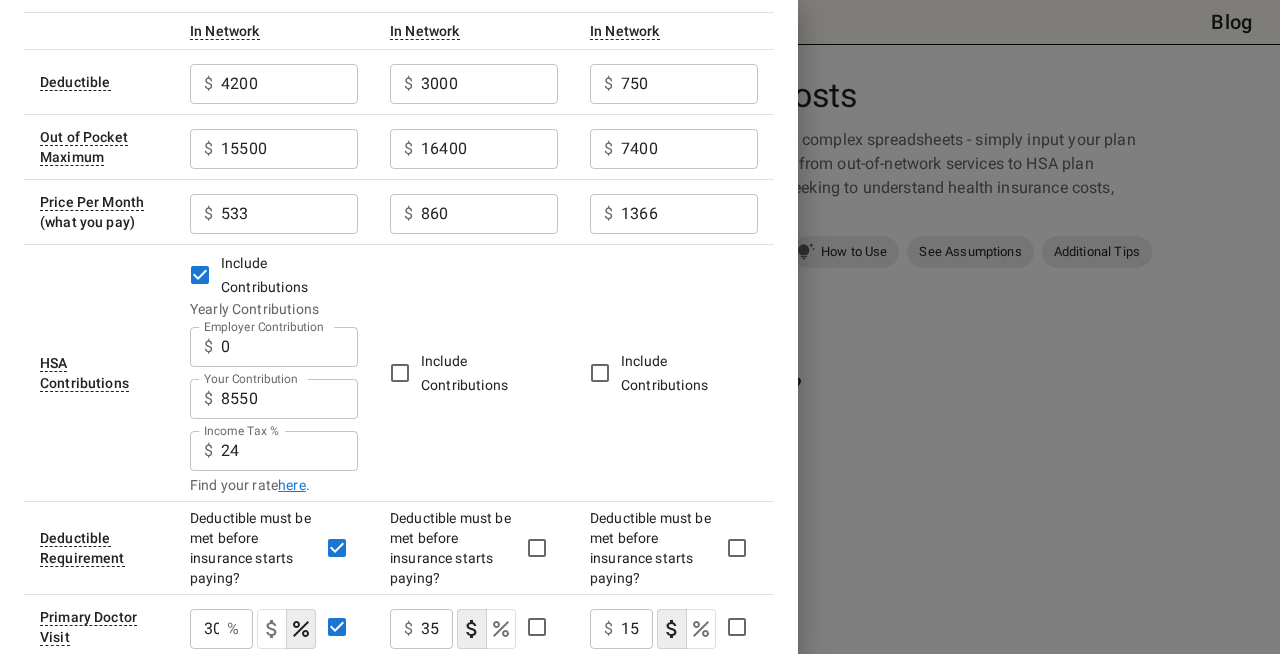 click on "here" at bounding box center [292, 485] 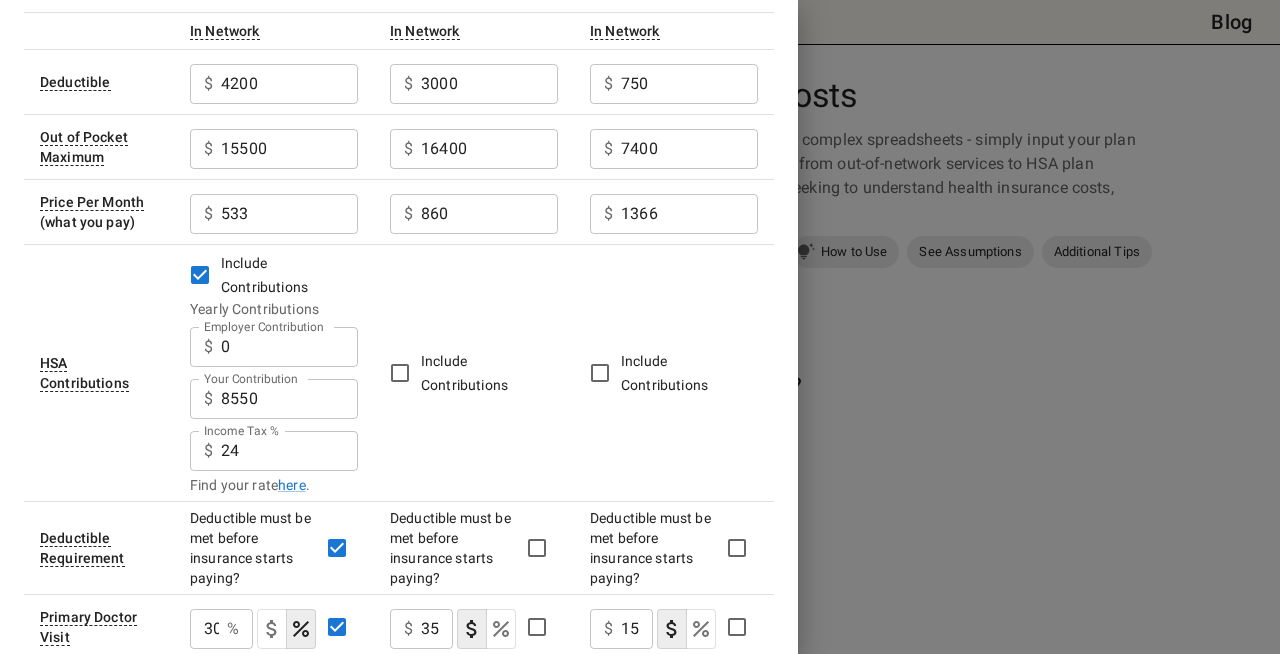 click on "24" at bounding box center (289, 347) 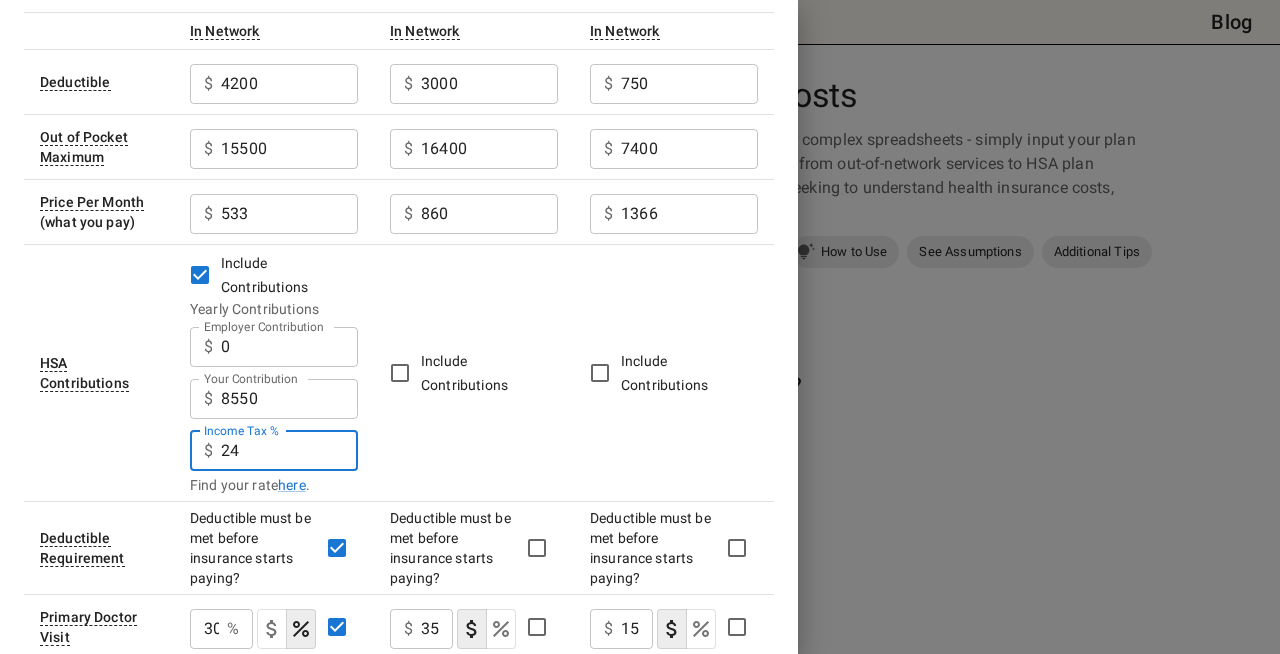 type on "2" 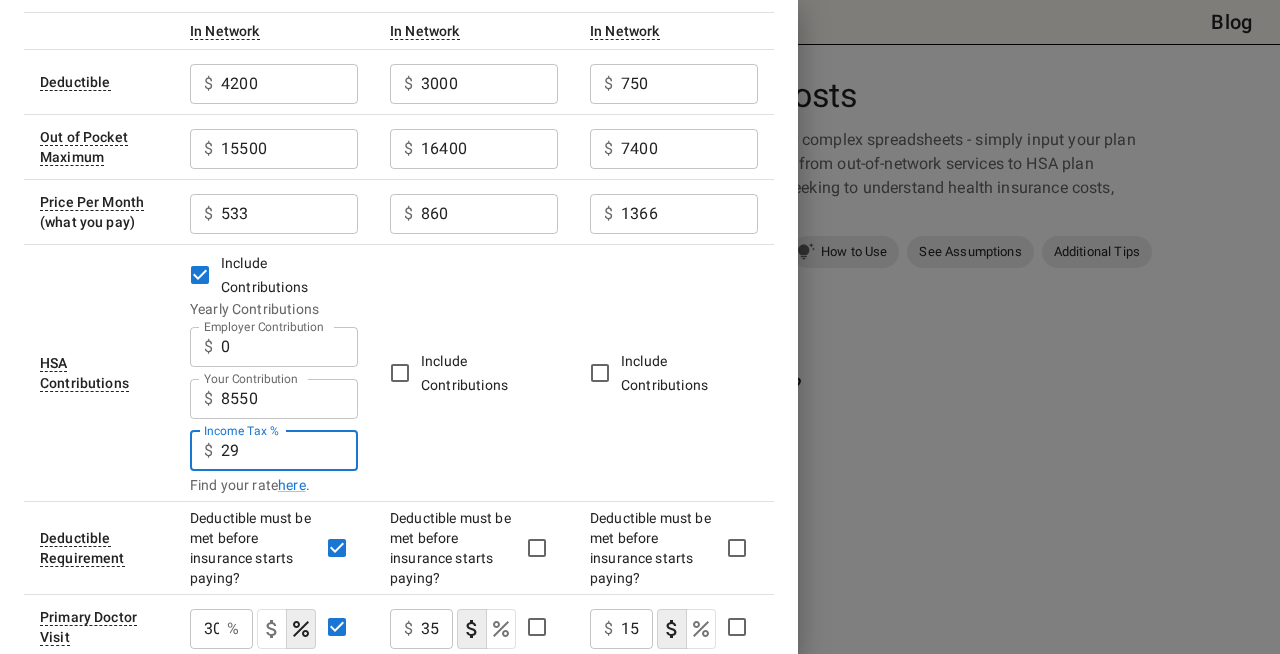 type on "29" 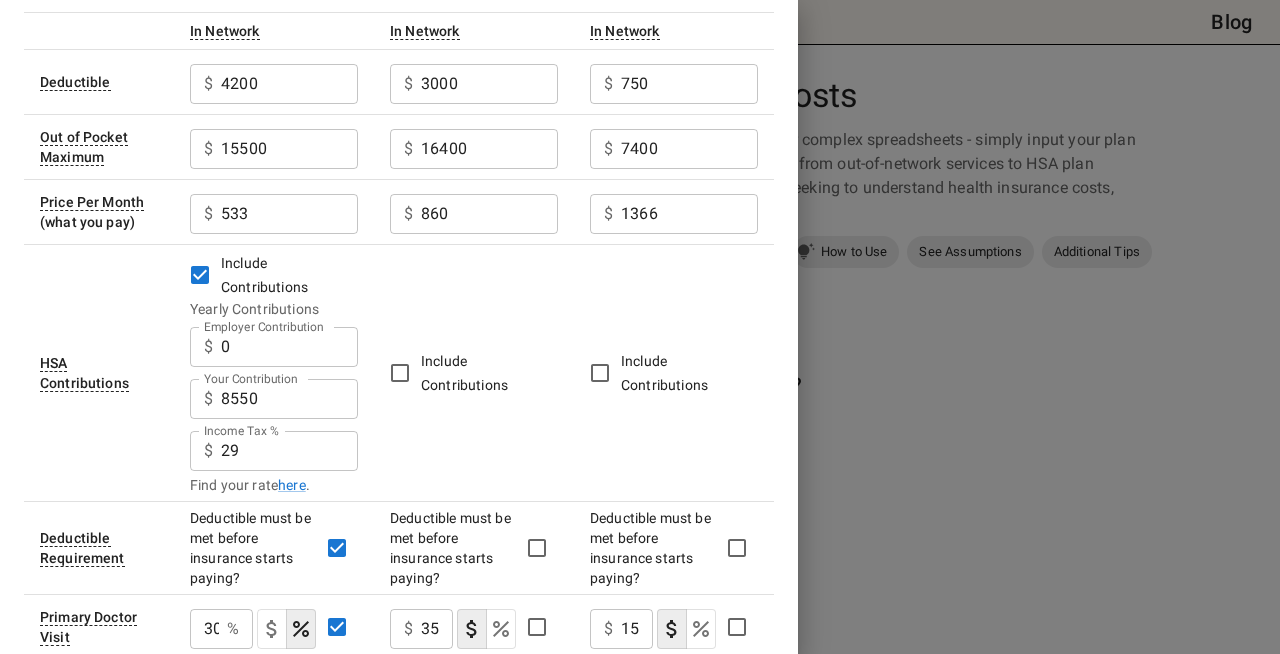 click on "29" at bounding box center (289, 347) 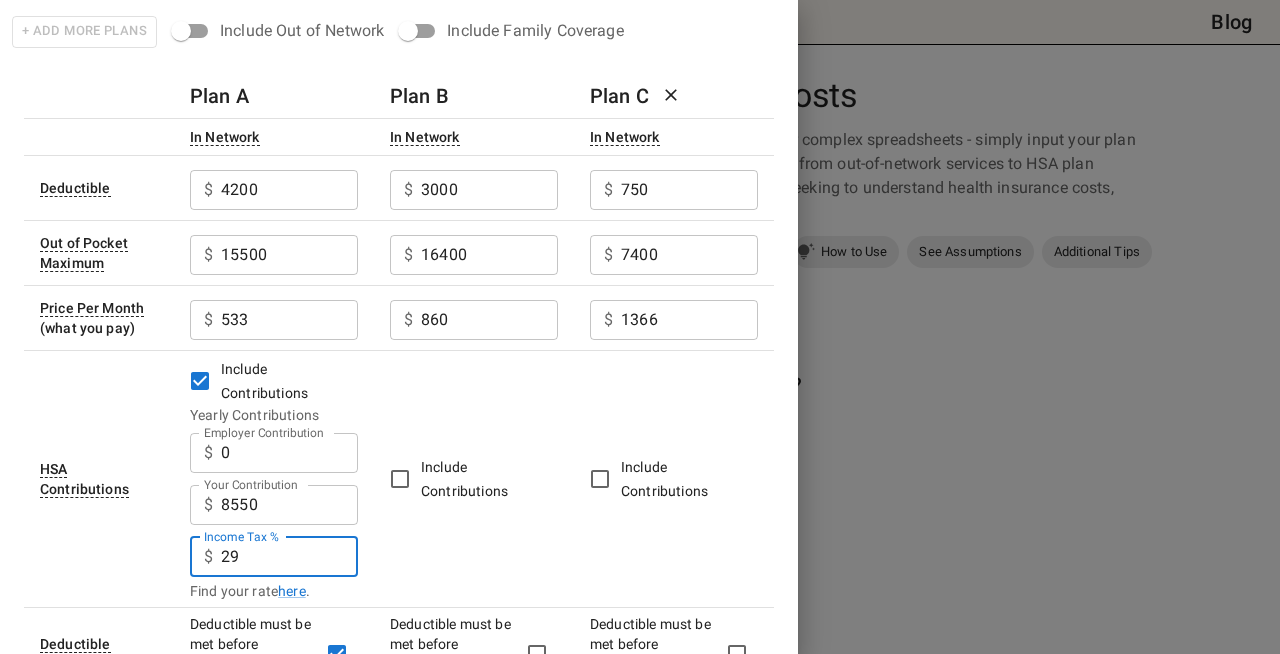 scroll, scrollTop: 42, scrollLeft: 0, axis: vertical 